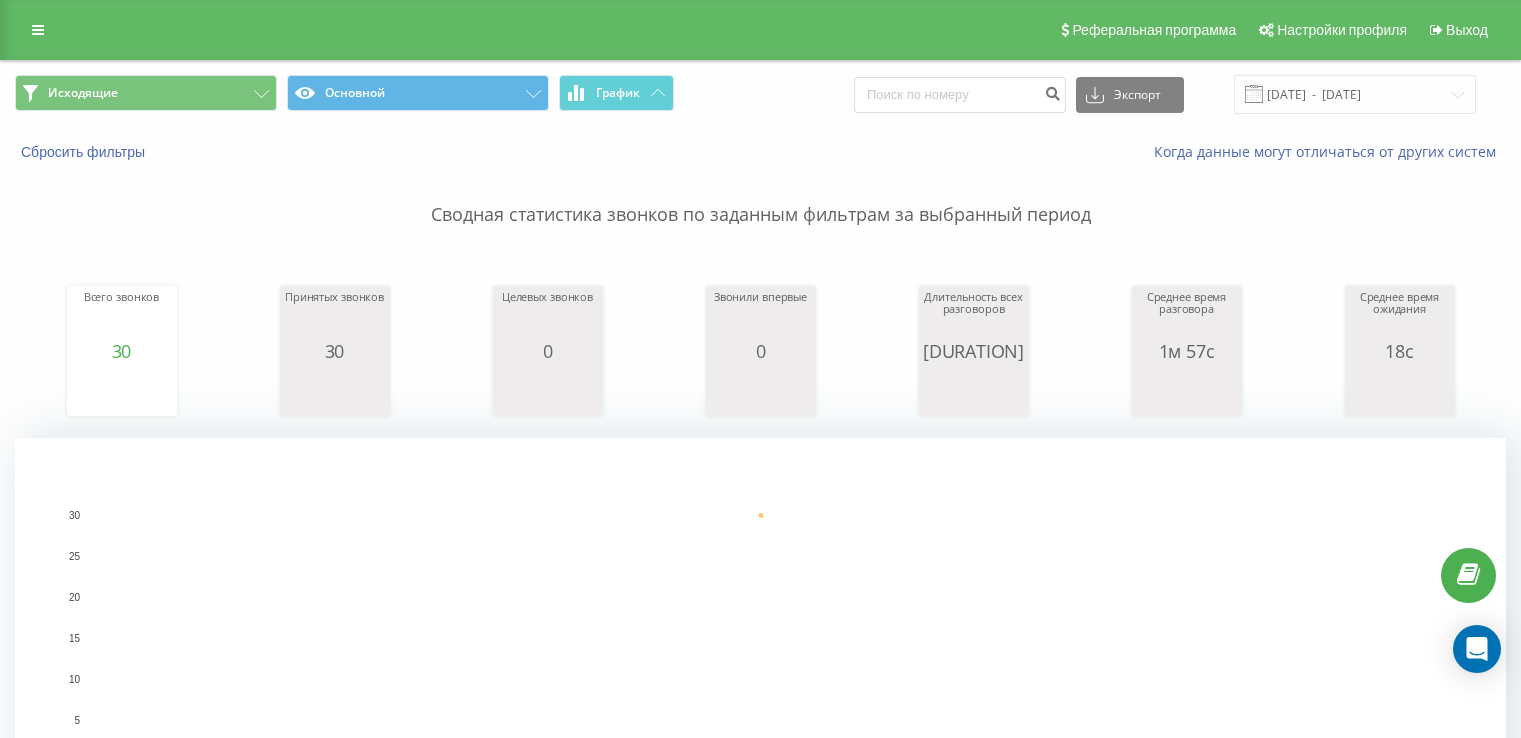 scroll, scrollTop: 0, scrollLeft: 0, axis: both 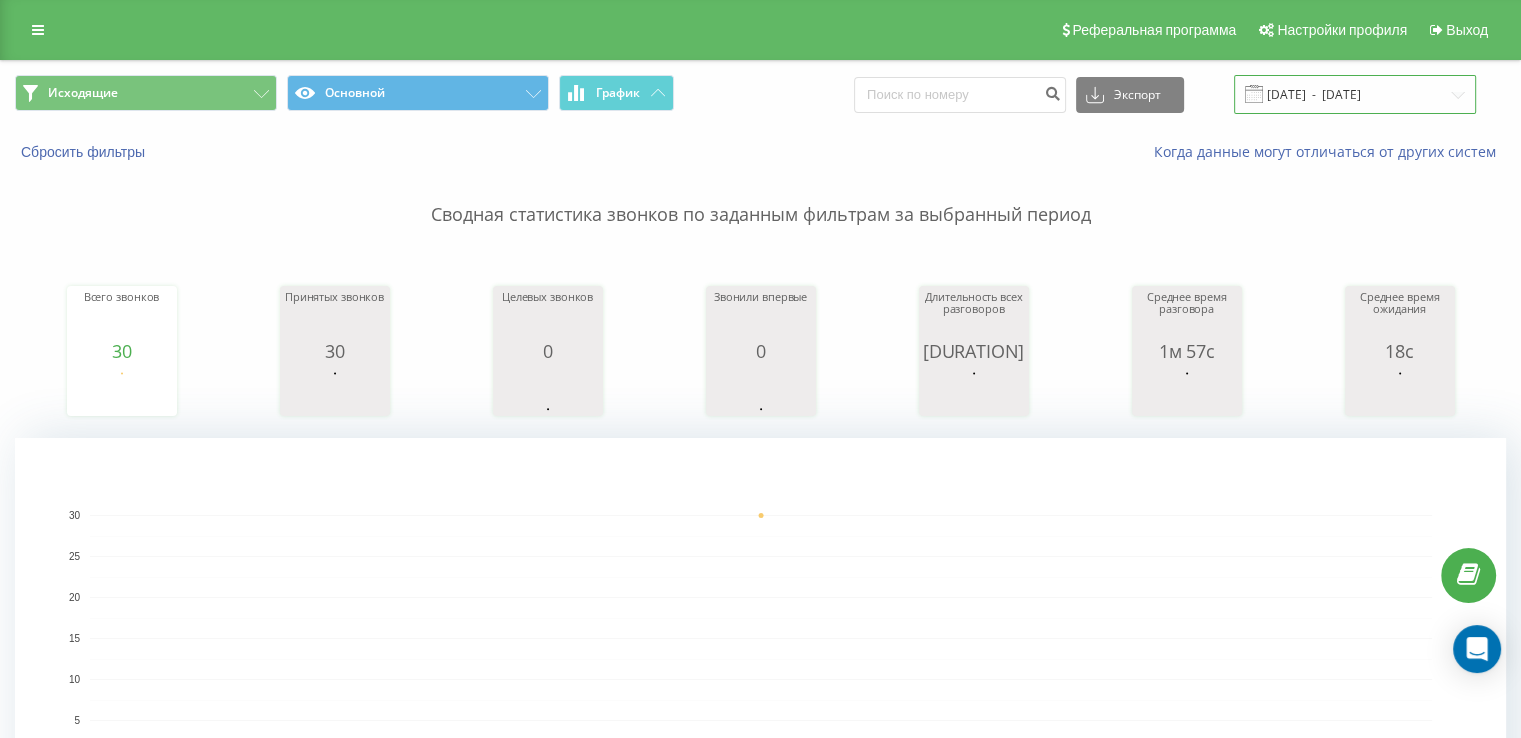 click on "[DATE]  -  [DATE]" at bounding box center [1355, 94] 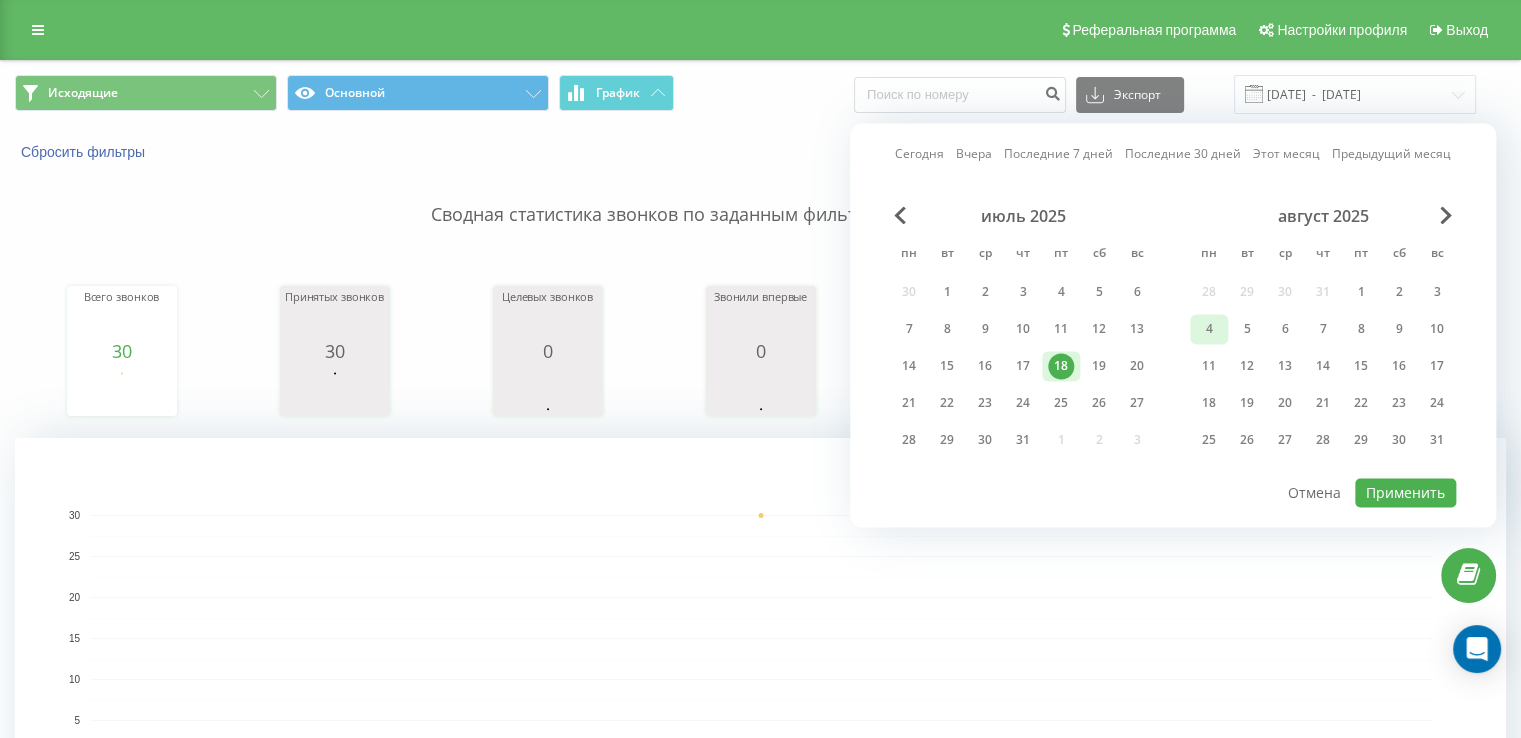 click on "4" at bounding box center [1209, 329] 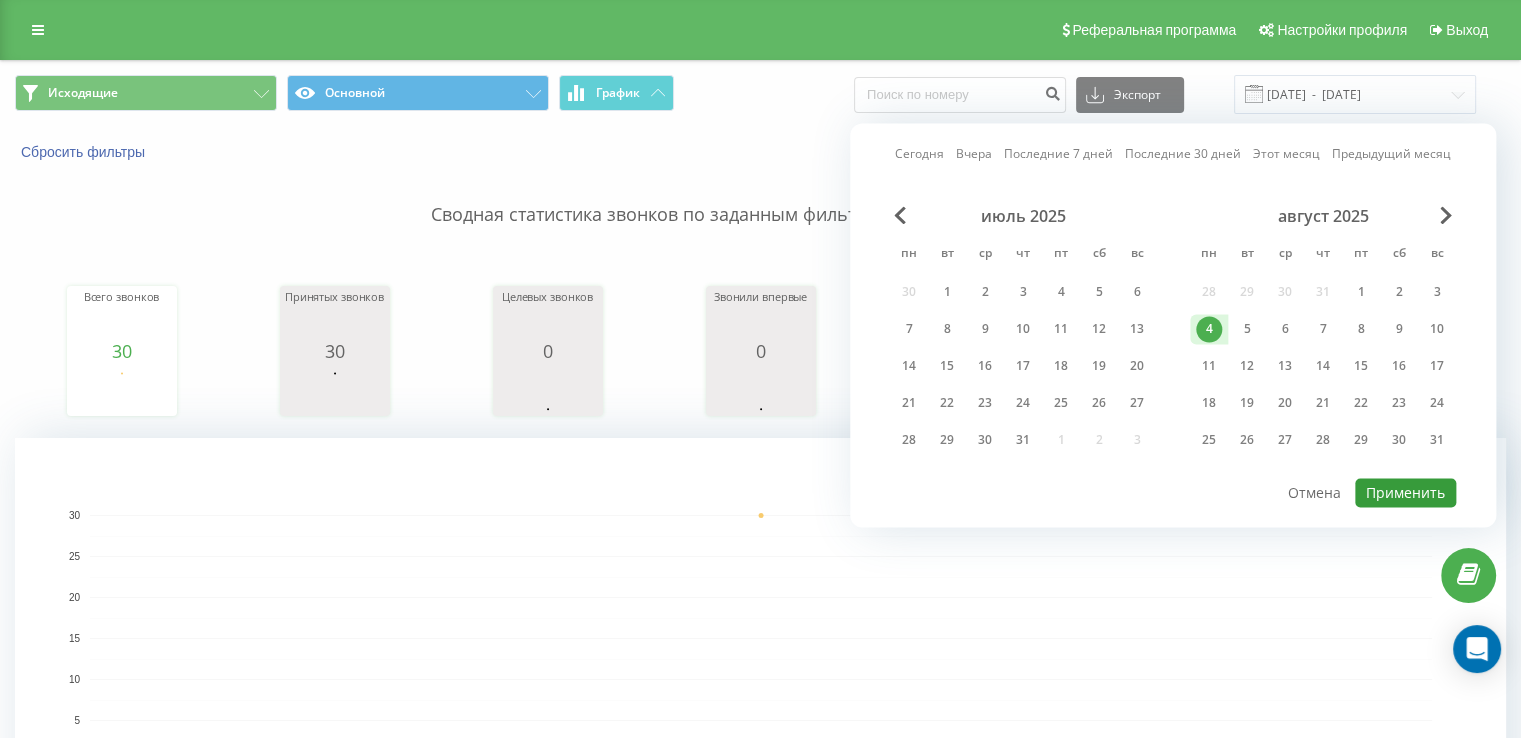 click on "Применить" at bounding box center [1405, 492] 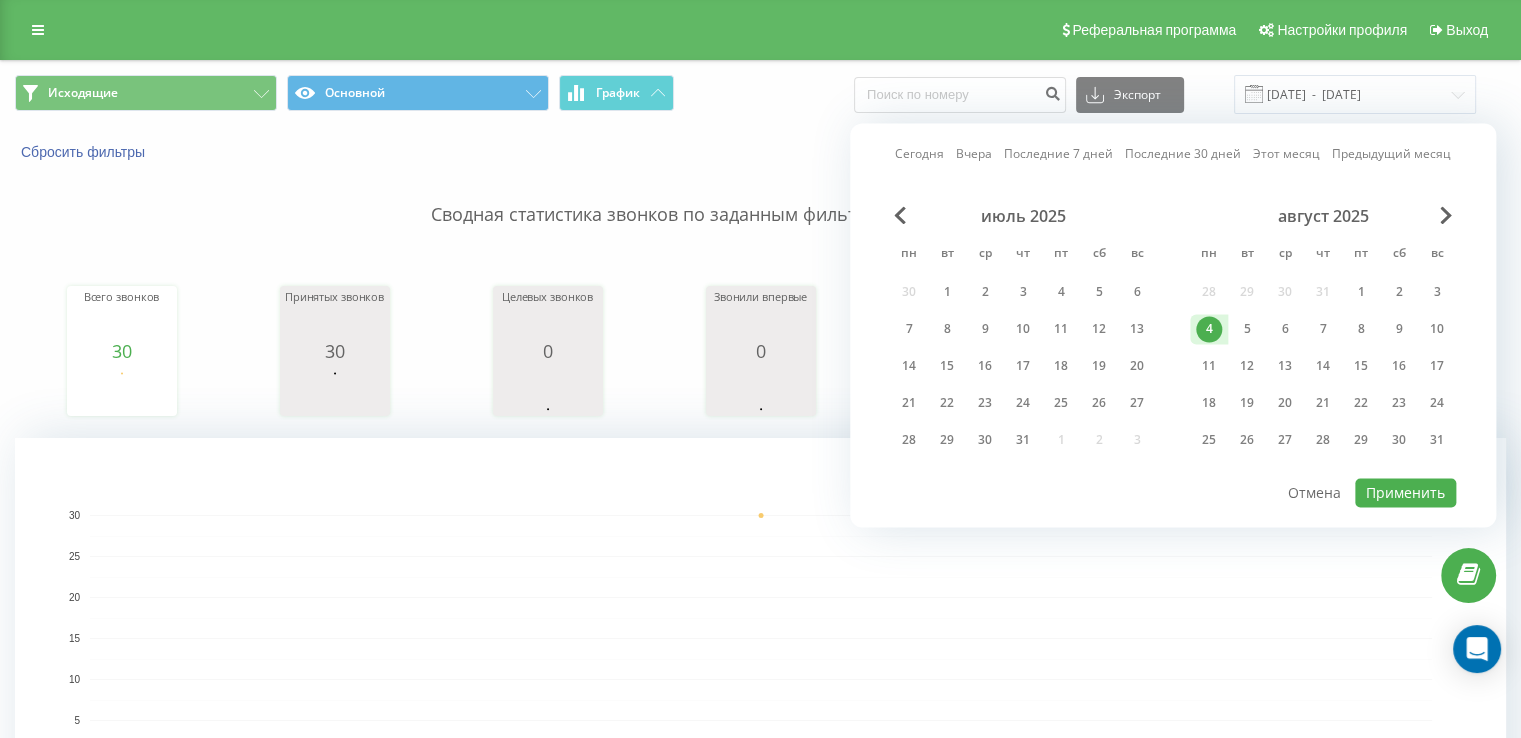 type on "04.08.2025  -  04.08.2025" 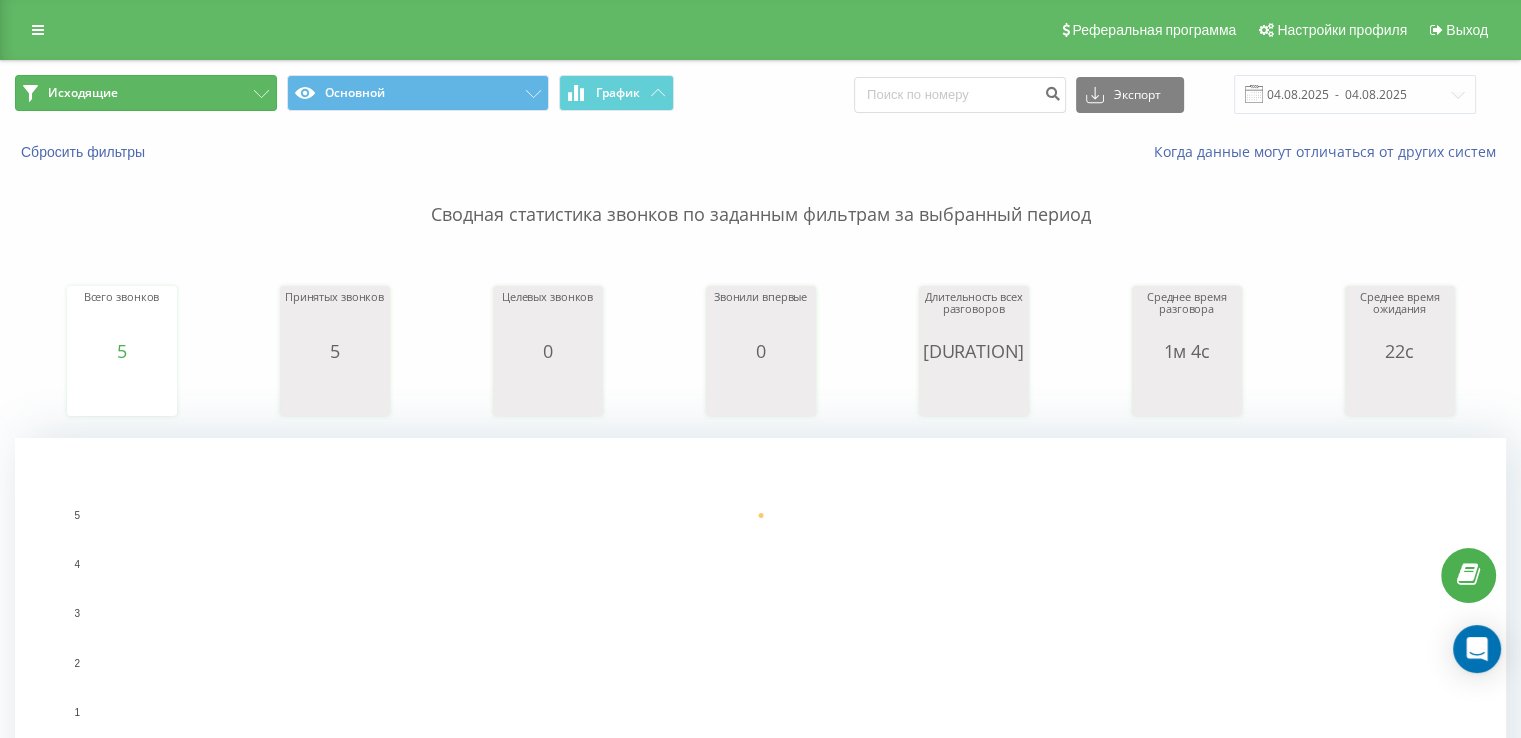 click on "Исходящие" at bounding box center [146, 93] 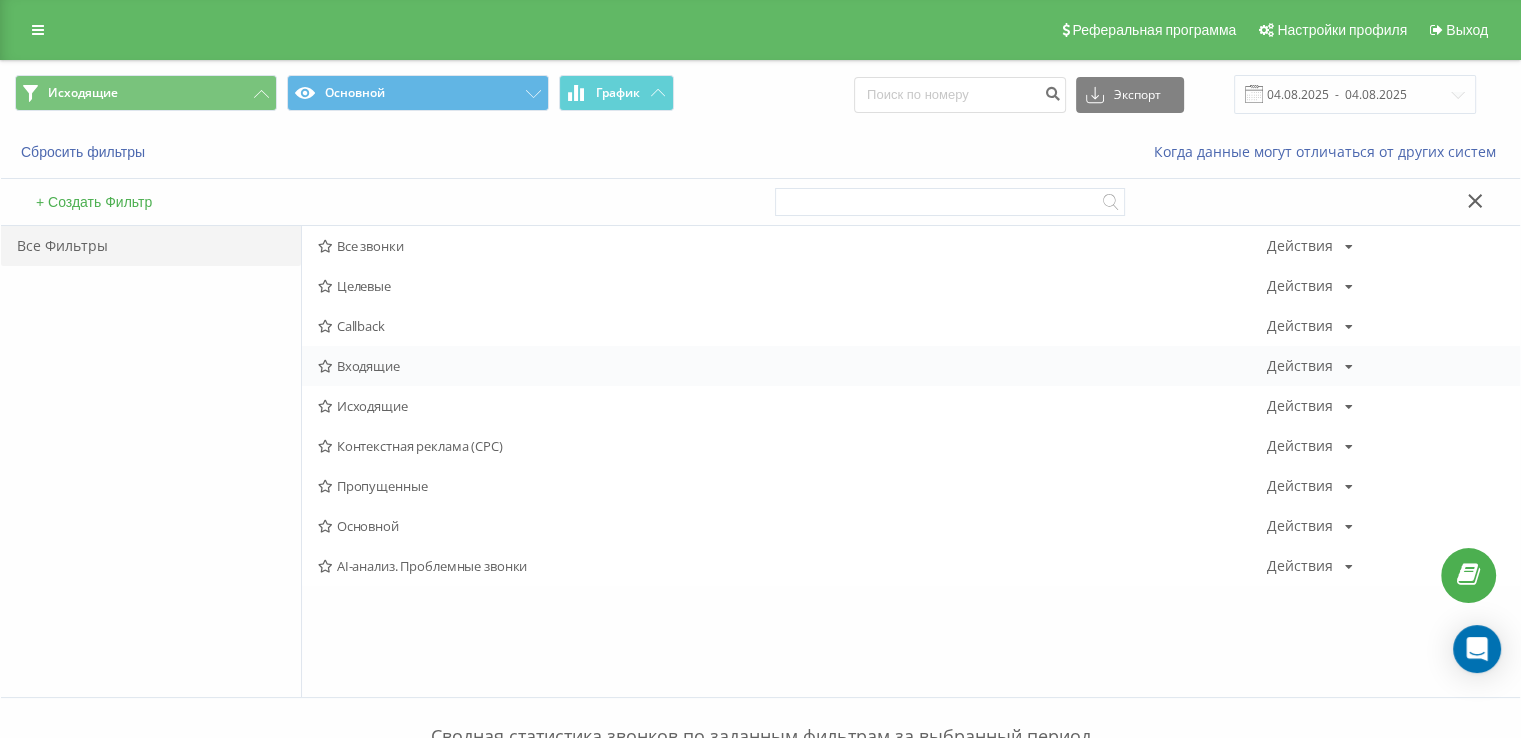 click on "Входящие Действия Редактировать Копировать Удалить По умолчанию Поделиться" at bounding box center (911, 366) 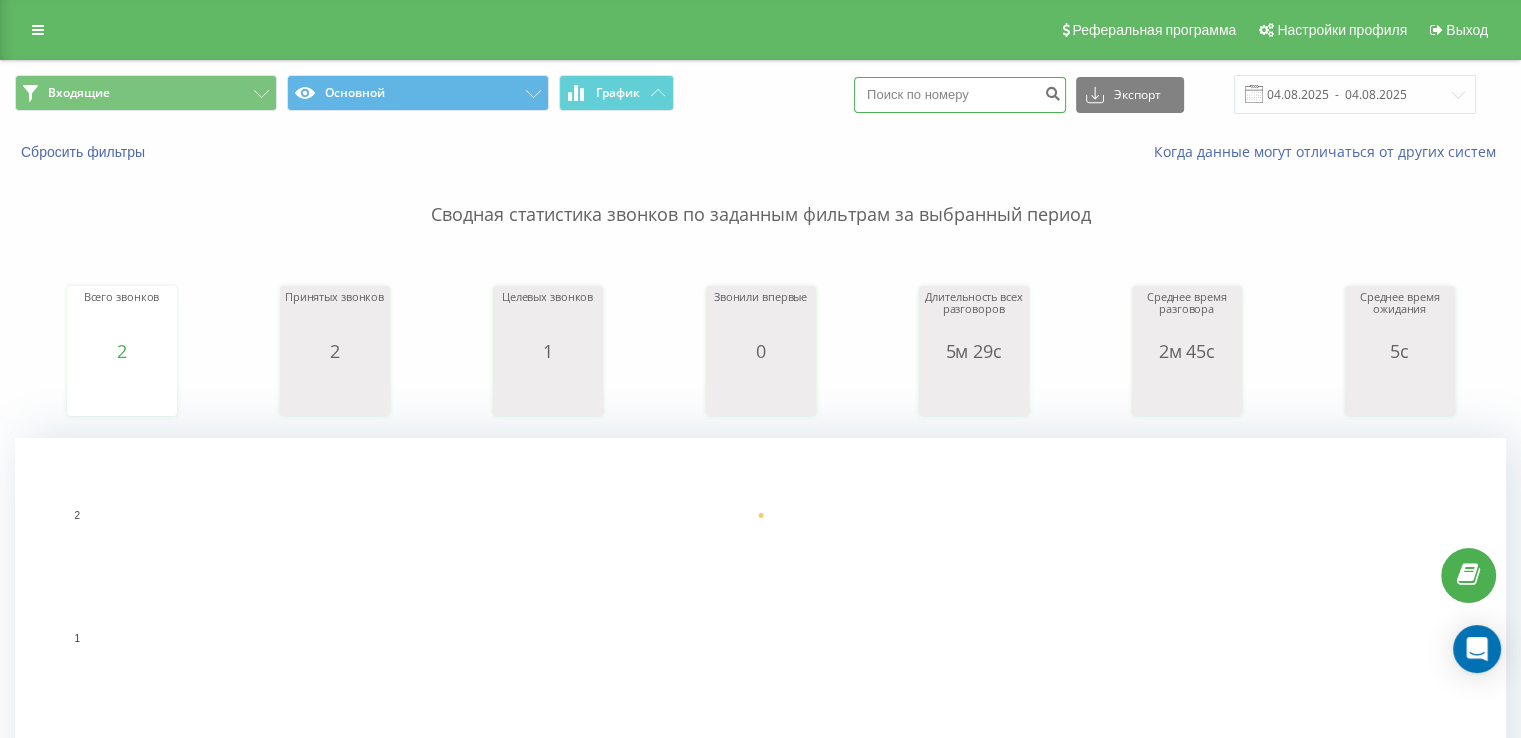 click at bounding box center (960, 95) 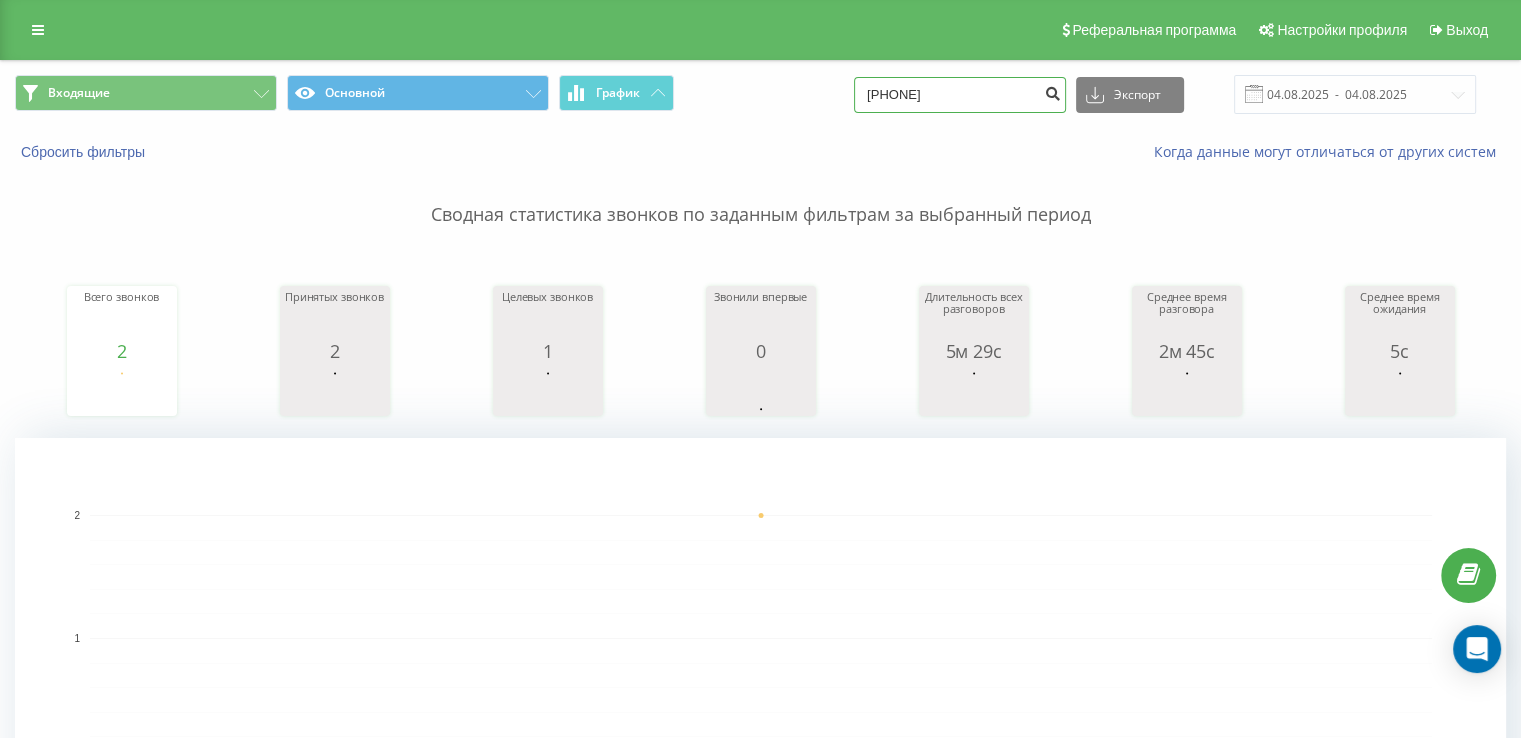 type on "380673466793" 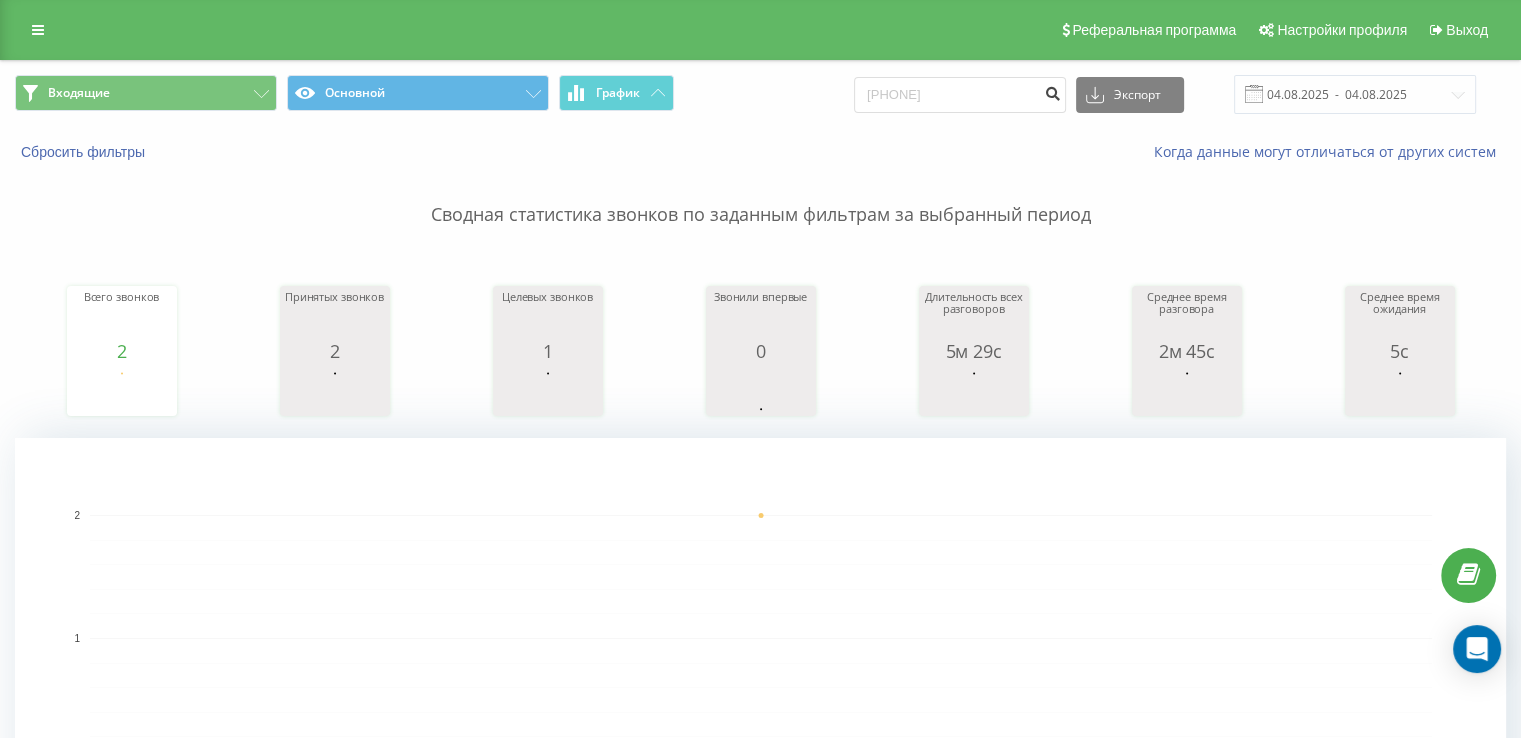 click at bounding box center (1052, 91) 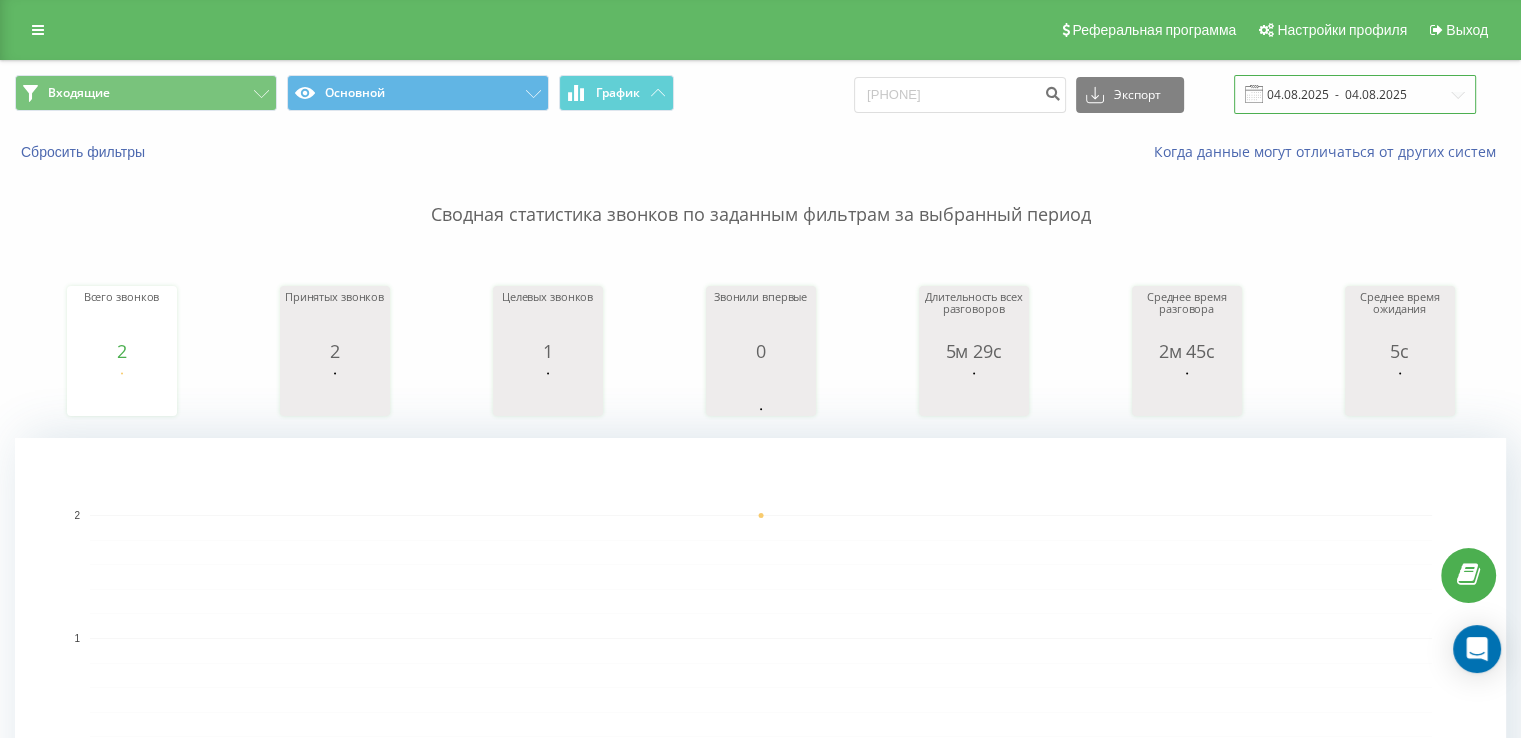 click on "04.08.2025  -  04.08.2025" at bounding box center [1355, 94] 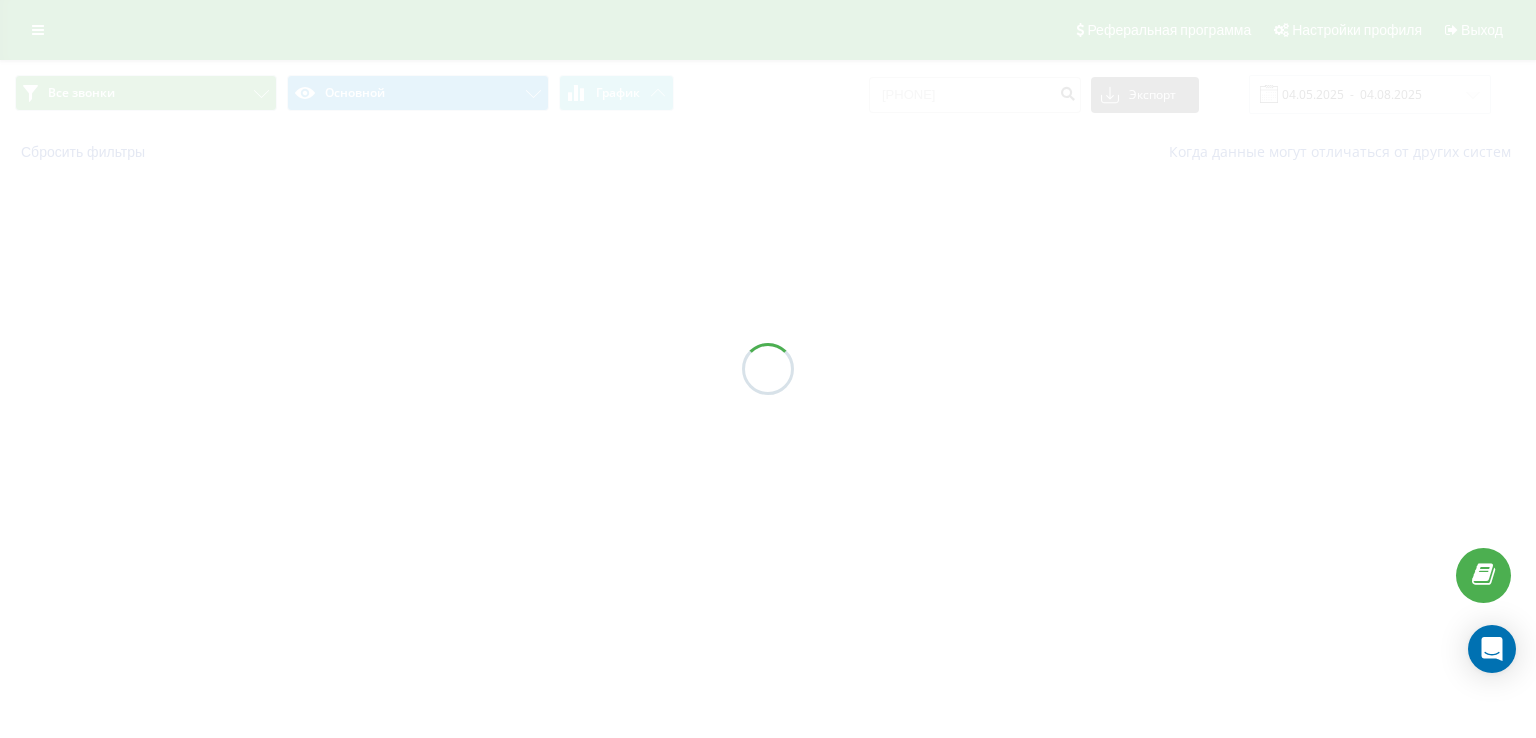 scroll, scrollTop: 0, scrollLeft: 0, axis: both 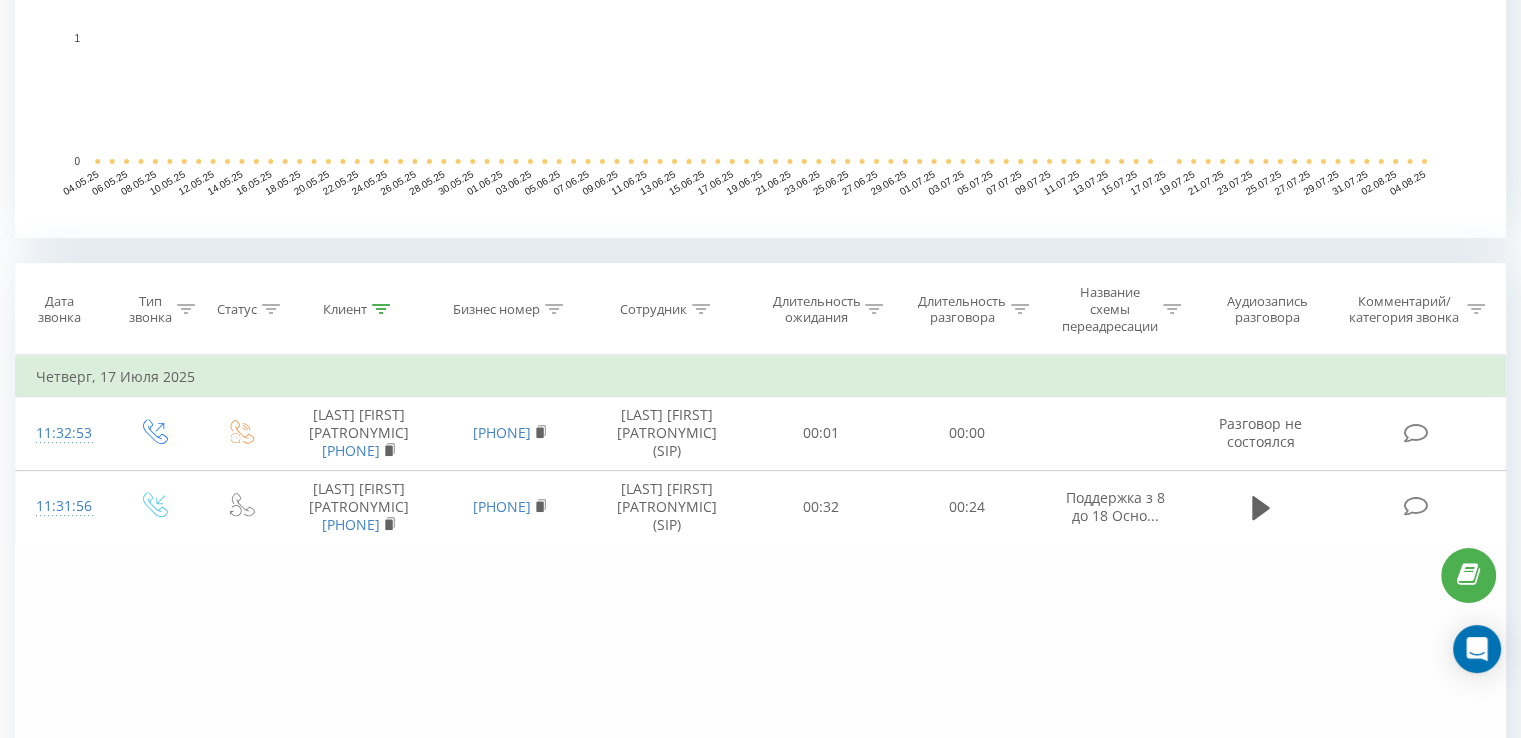 click on "Фильтровать по условию Равно Введите значение Отмена OK Фильтровать по условию Равно Введите значение Отмена OK Фильтровать по условию Содержит Отмена OK Фильтровать по условию Содержит Отмена OK Фильтровать по условию Содержит Отмена OK Фильтровать по условию Равно Отмена OK Фильтровать по условию Равно Отмена OK Фильтровать по условию Содержит Отмена OK Фильтровать по условию Равно Введите значение Отмена OK Четверг, 17 Июля 2025  11:32:53         Сайдан Юрій Вікторович 380673466793 380503682739 Раєвська Анастасія Дмитрівна (SIP) 00:01 00:00 Разговор не состоялся  11:31:56         380673466793 00:32" at bounding box center (760, 580) 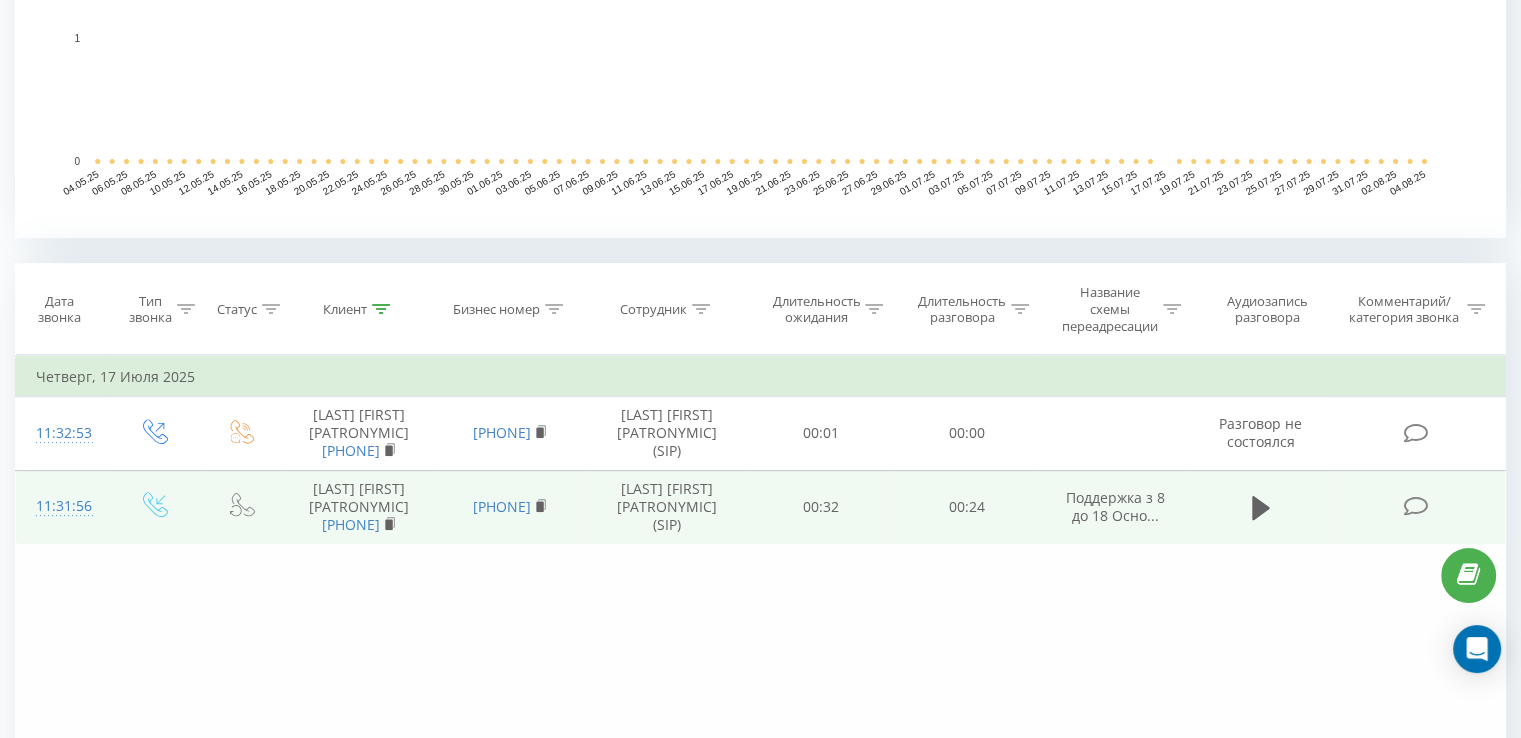 click on "00:32" at bounding box center (821, 507) 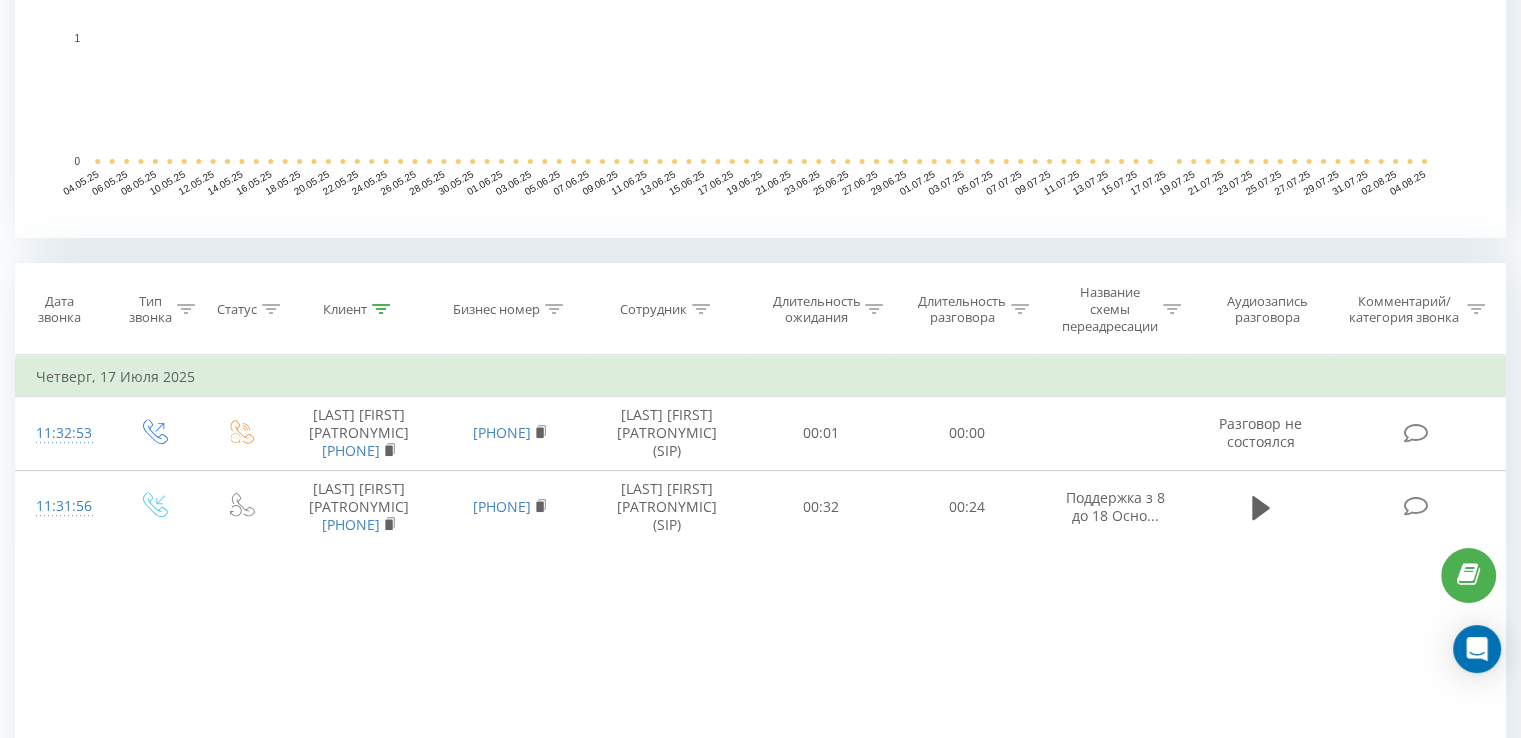 drag, startPoint x: 609, startPoint y: 697, endPoint x: 609, endPoint y: 682, distance: 15 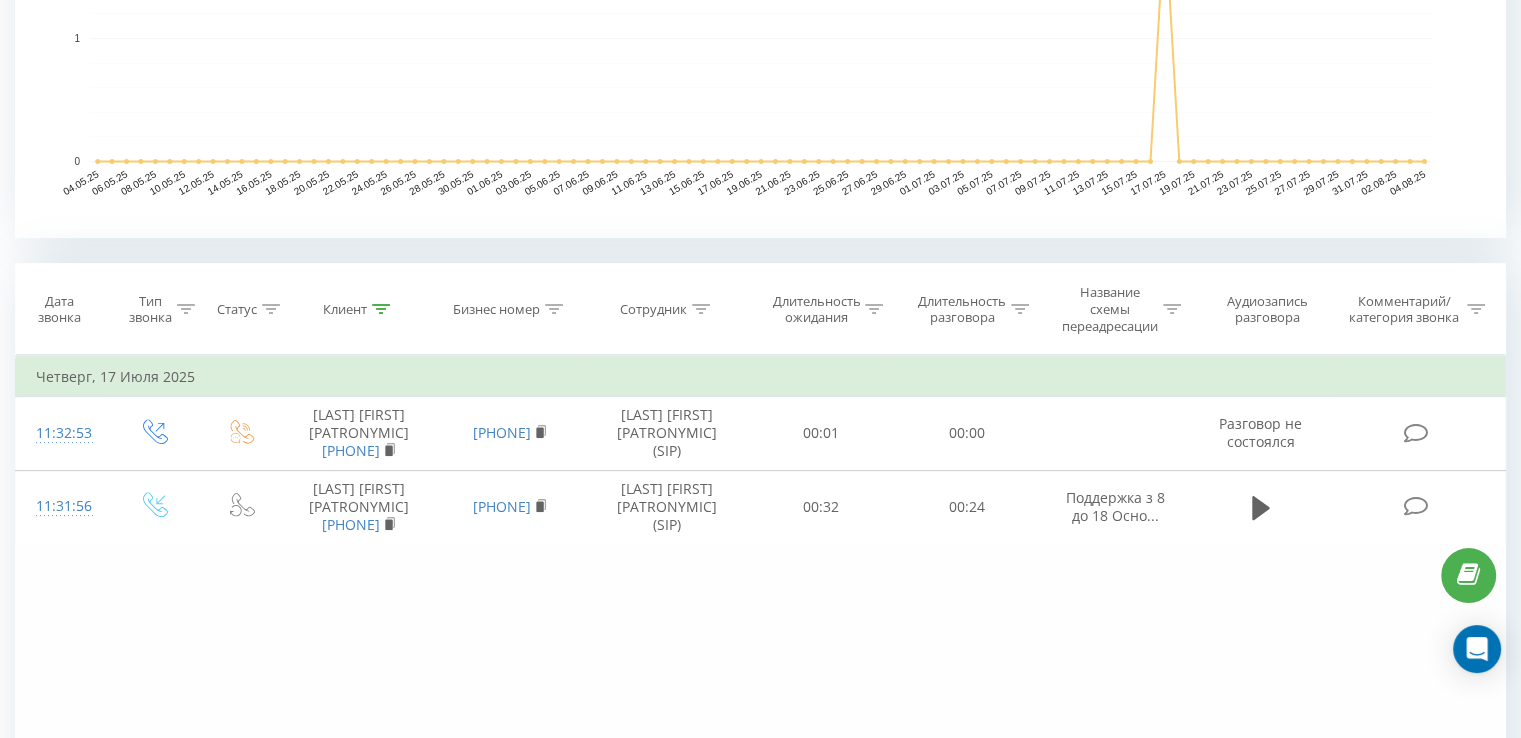 click on "Фильтровать по условию Равно Введите значение Отмена OK Фильтровать по условию Равно Введите значение Отмена OK Фильтровать по условию Содержит Отмена OK Фильтровать по условию Содержит Отмена OK Фильтровать по условию Содержит Отмена OK Фильтровать по условию Равно Отмена OK Фильтровать по условию Равно Отмена OK Фильтровать по условию Содержит Отмена OK Фильтровать по условию Равно Введите значение Отмена OK Четверг, 17 Июля 2025  11:32:53         Сайдан Юрій Вікторович 380673466793 380503682739 Раєвська Анастасія Дмитрівна (SIP) 00:01 00:00 Разговор не состоялся  11:31:56         380673466793 00:32" at bounding box center (760, 580) 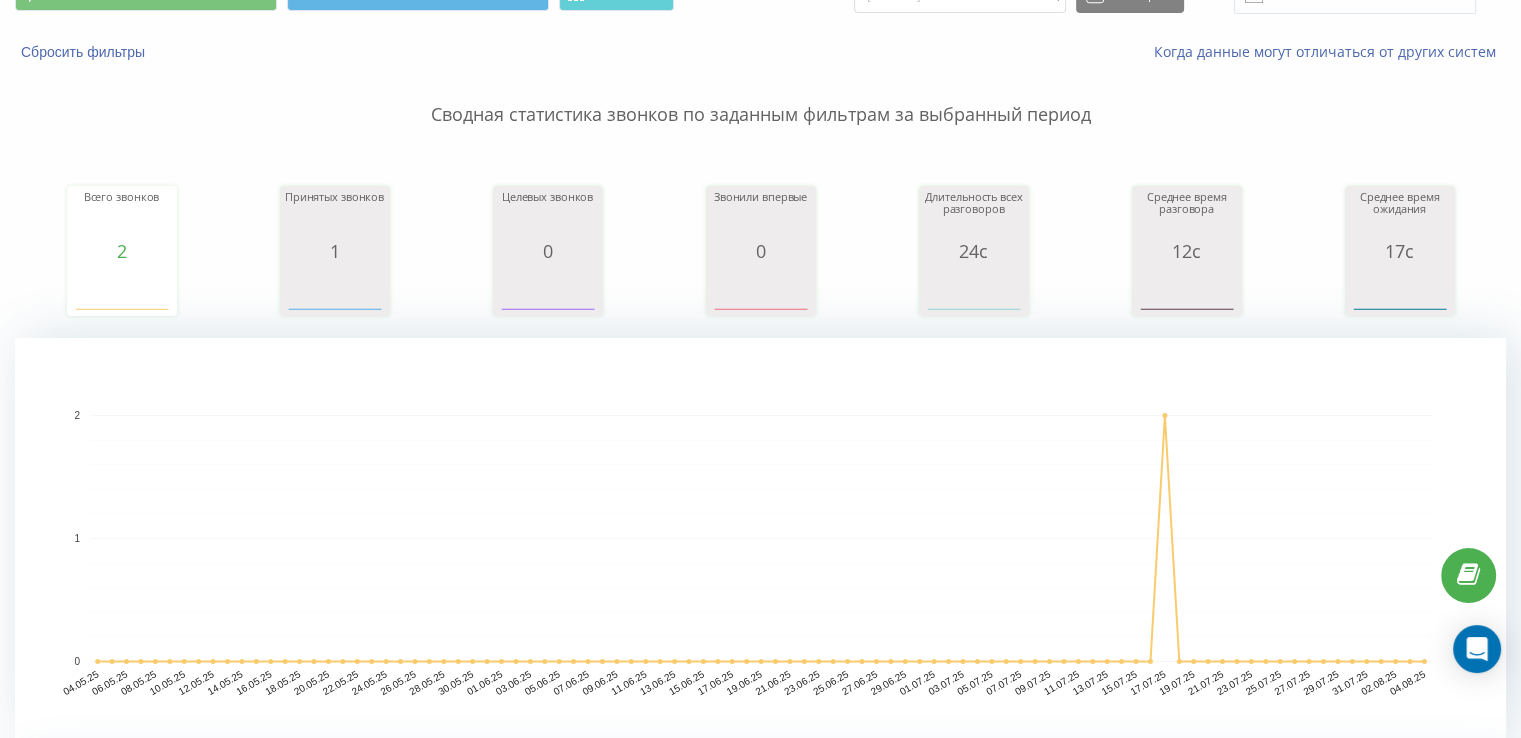 scroll, scrollTop: 0, scrollLeft: 0, axis: both 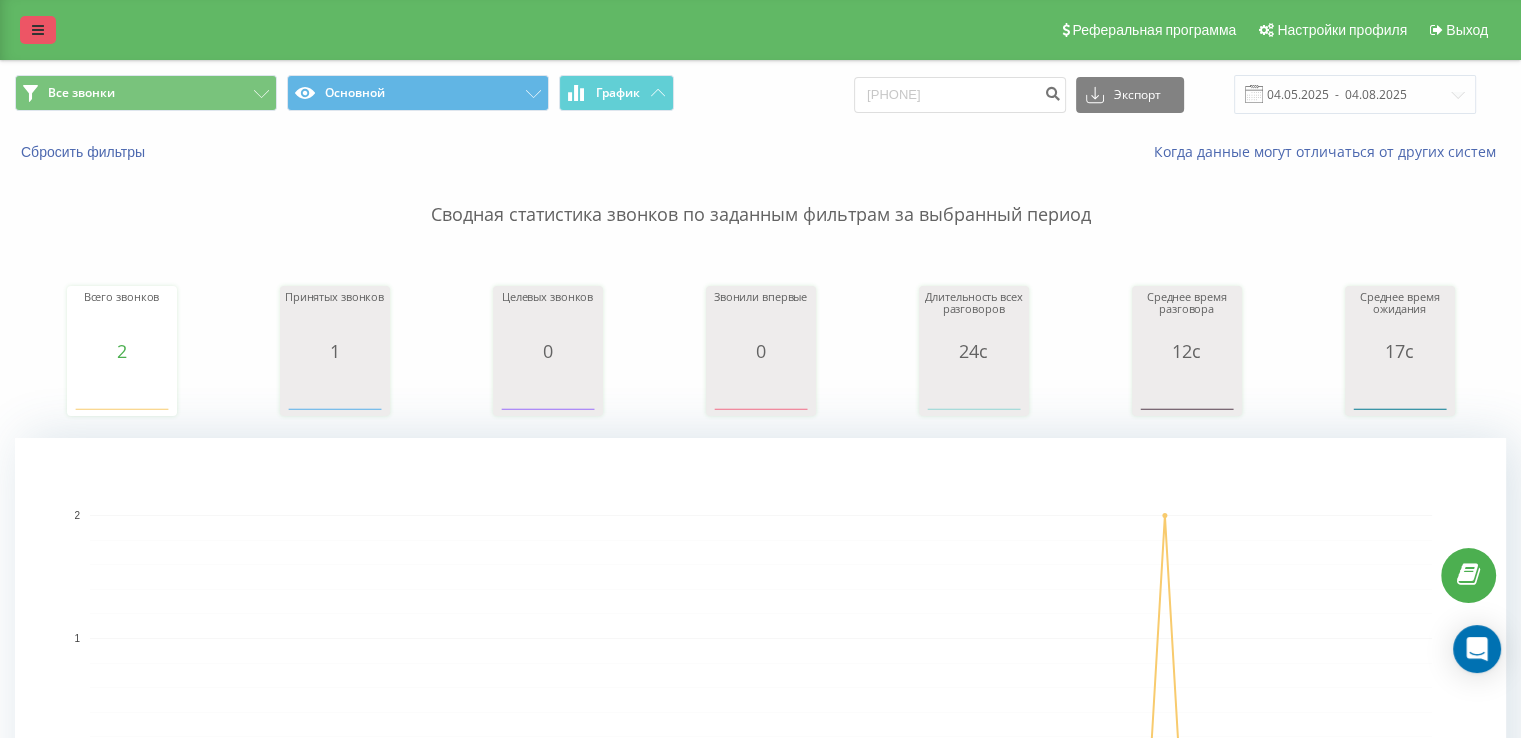 click at bounding box center (38, 30) 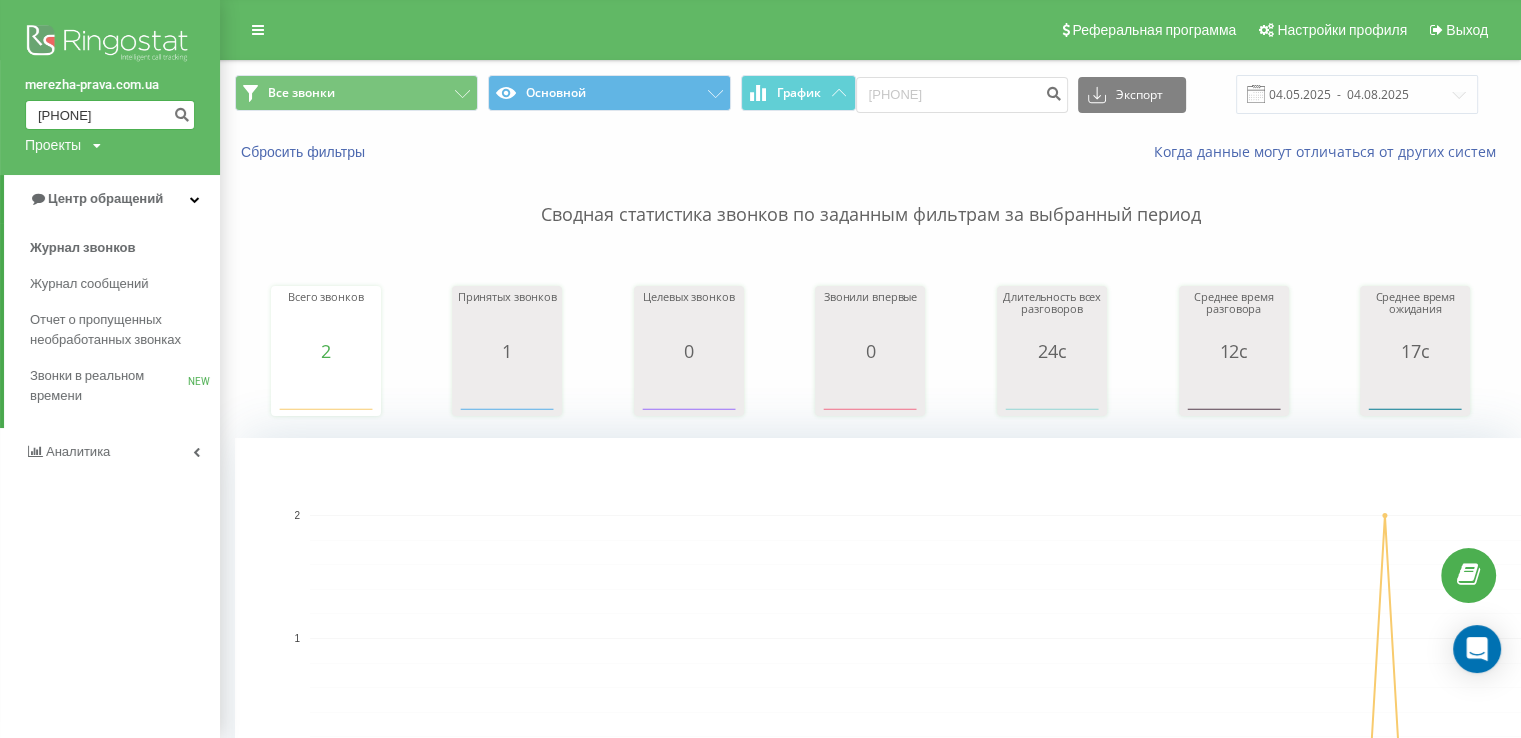 drag, startPoint x: 132, startPoint y: 109, endPoint x: 0, endPoint y: 101, distance: 132.2422 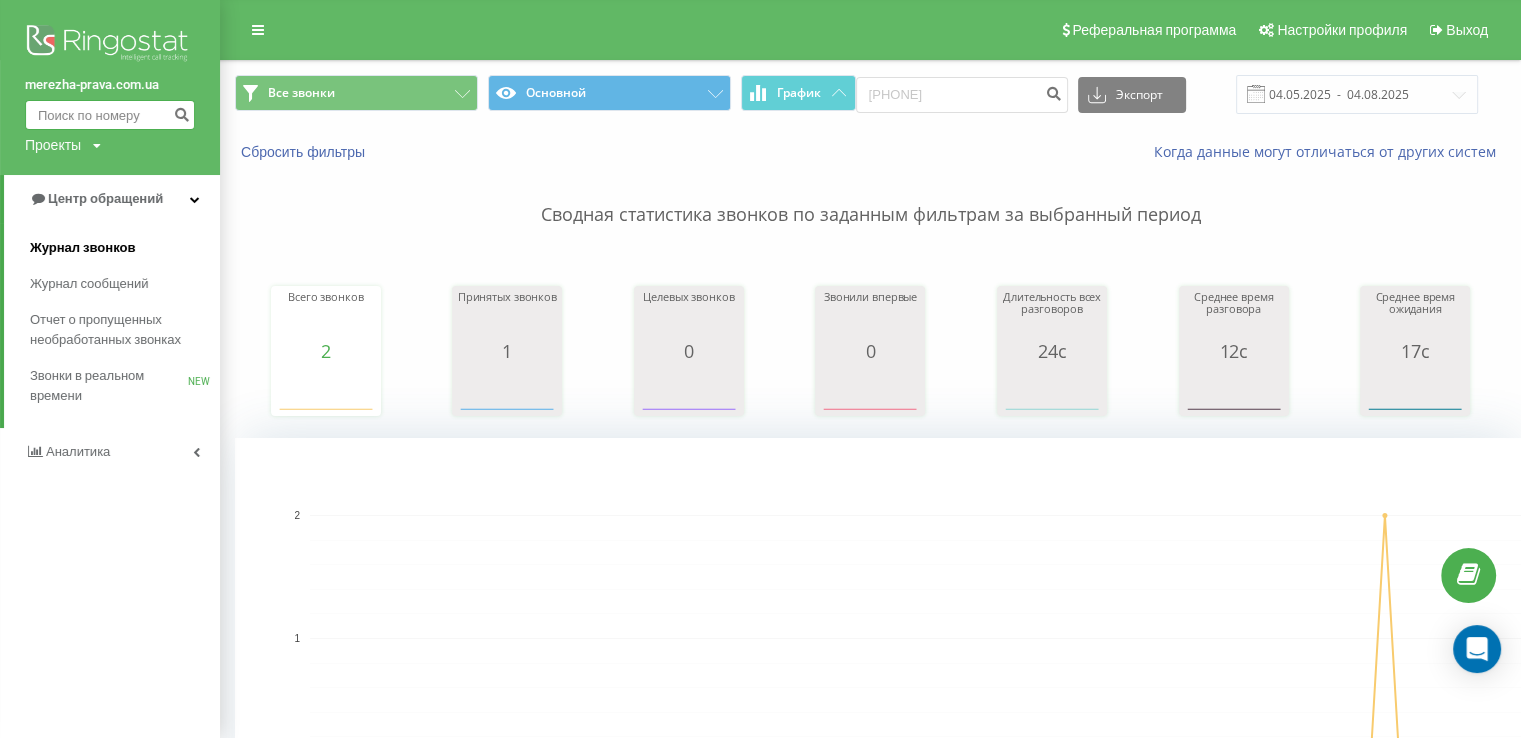 type 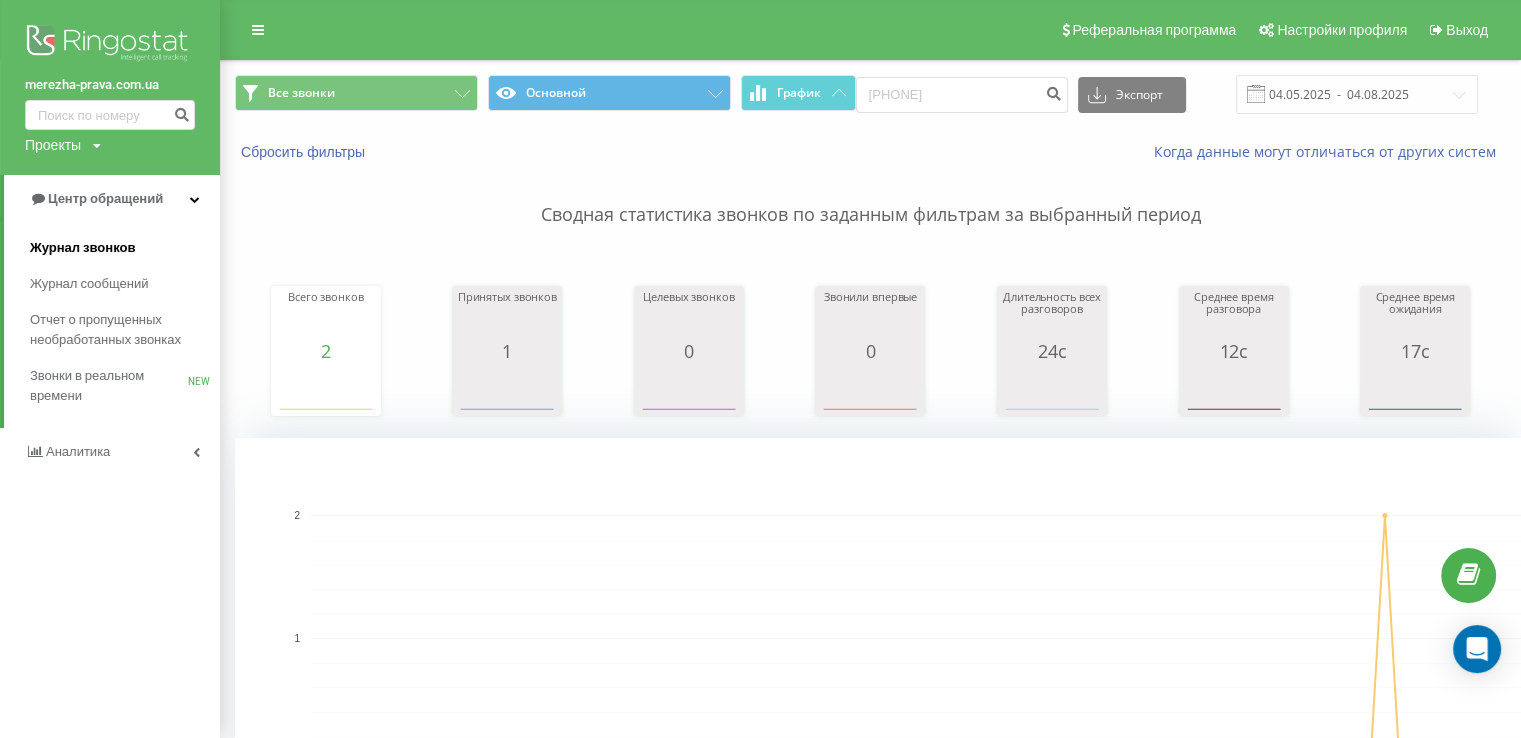 click on "Журнал звонков" at bounding box center [82, 248] 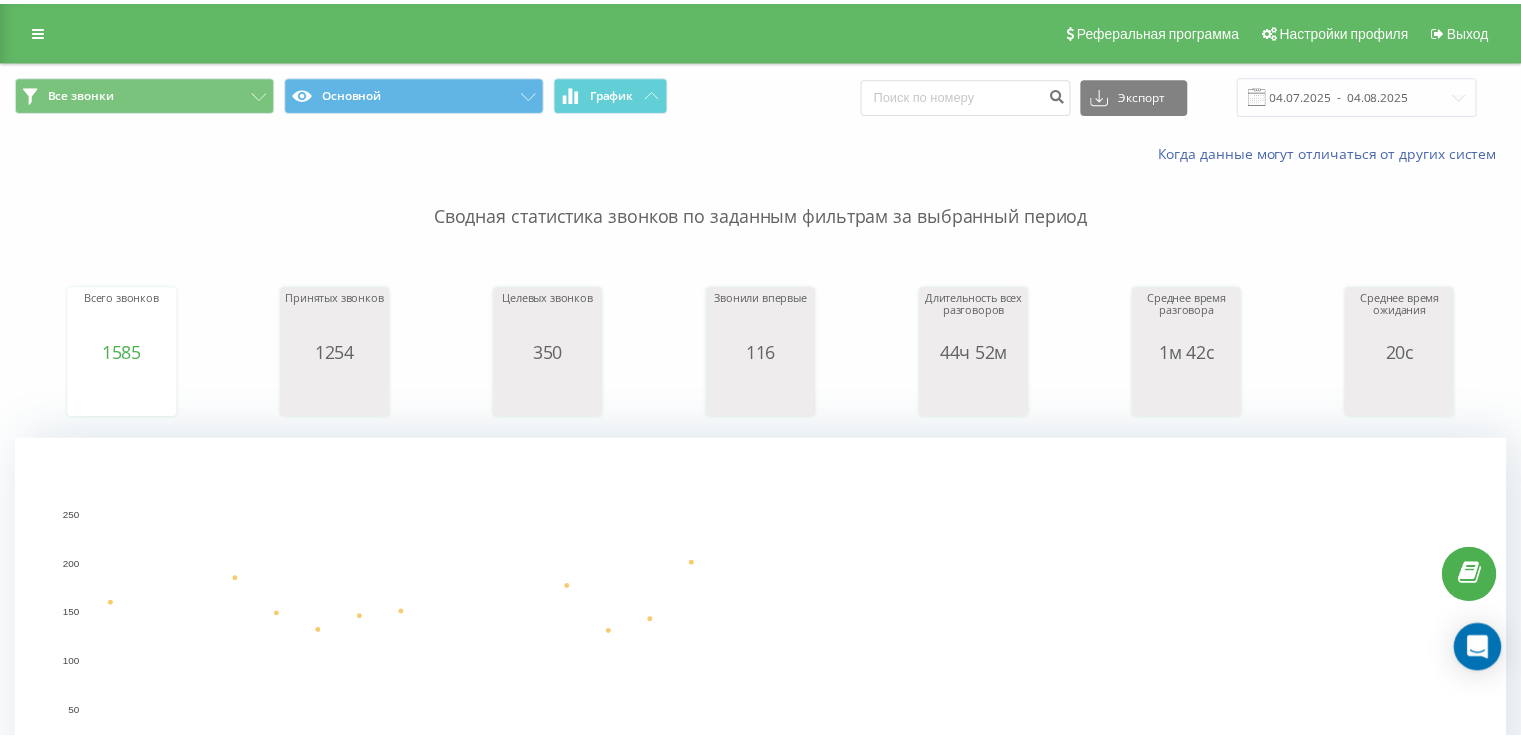 scroll, scrollTop: 0, scrollLeft: 0, axis: both 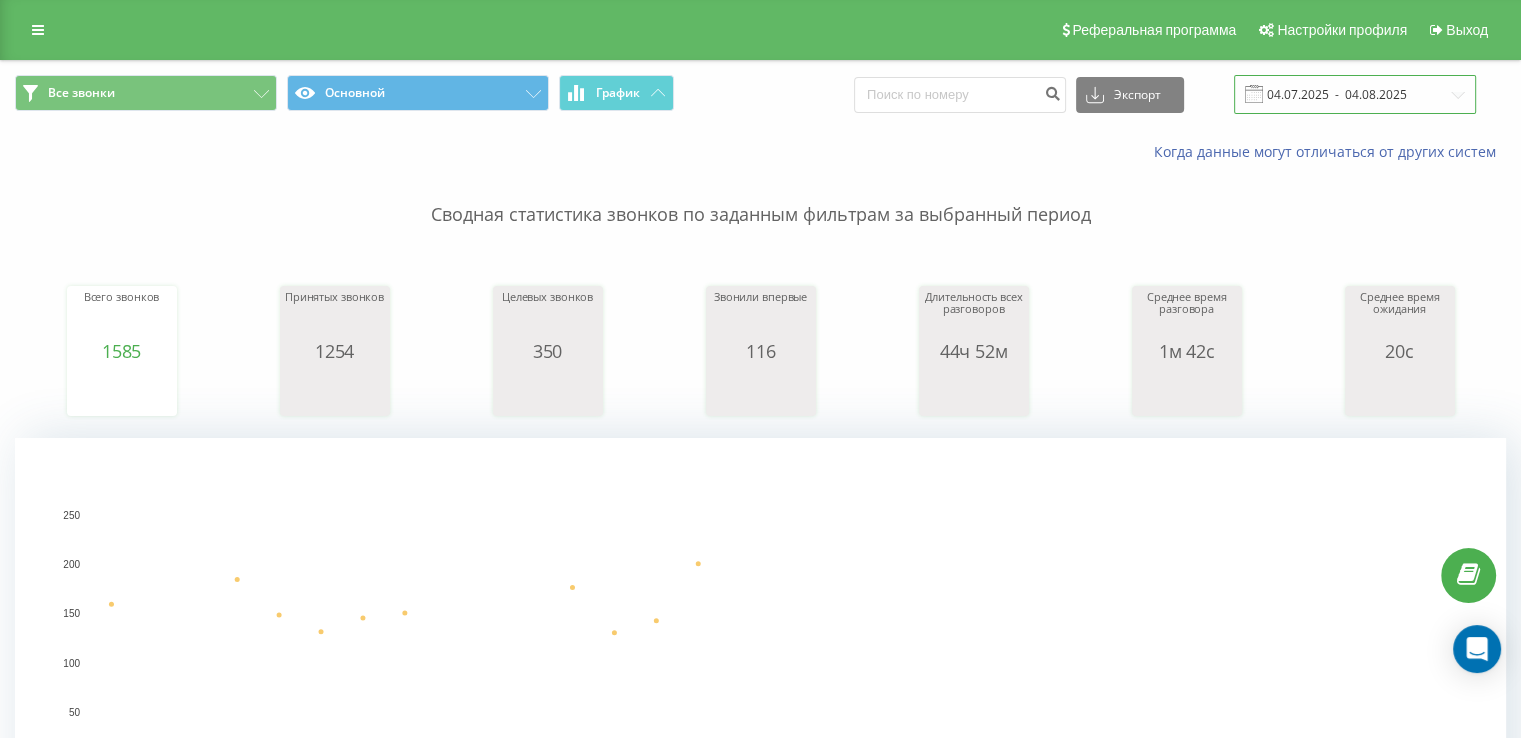 click on "04.07.2025  -  04.08.2025" at bounding box center (1355, 94) 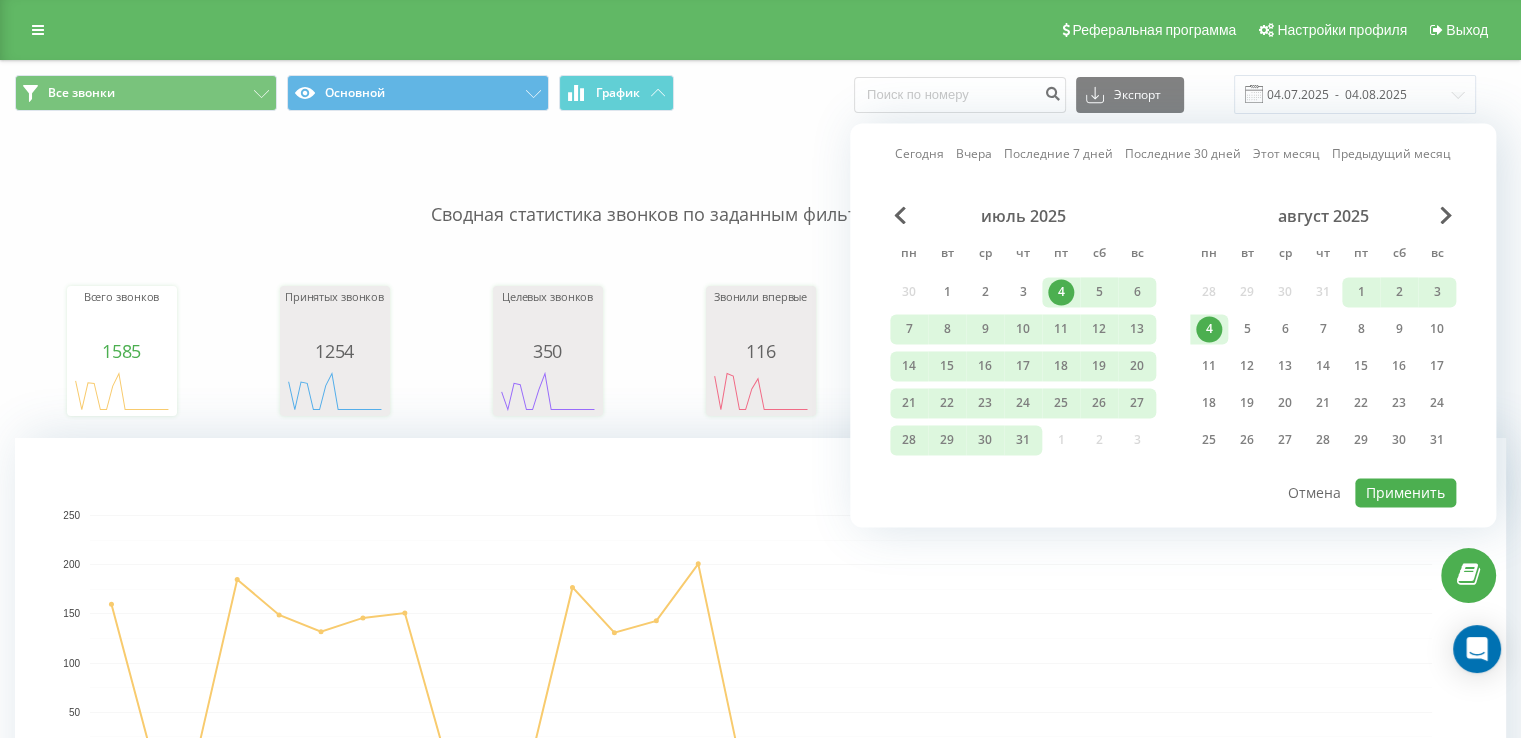 click on "4" at bounding box center [1209, 329] 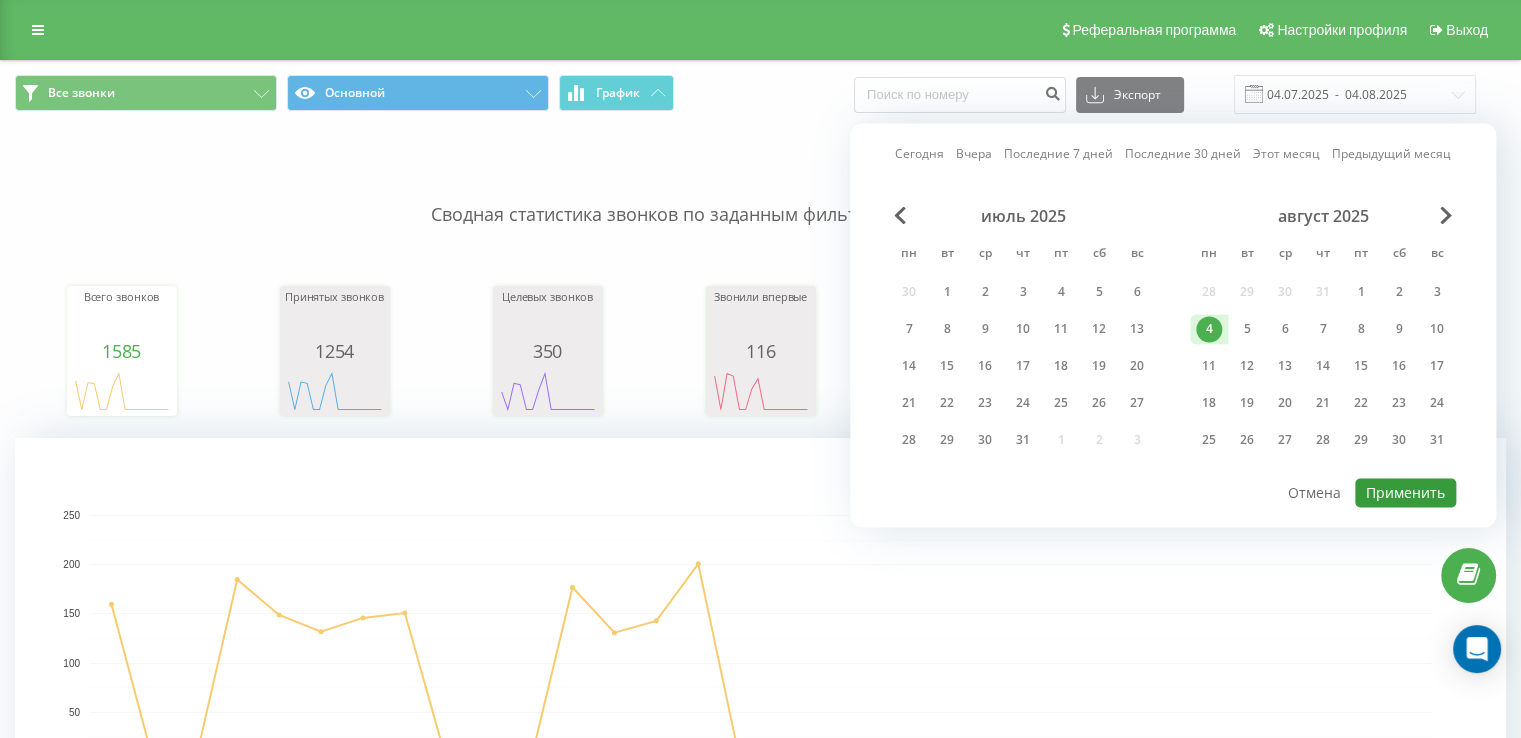 click on "Применить" at bounding box center [1405, 492] 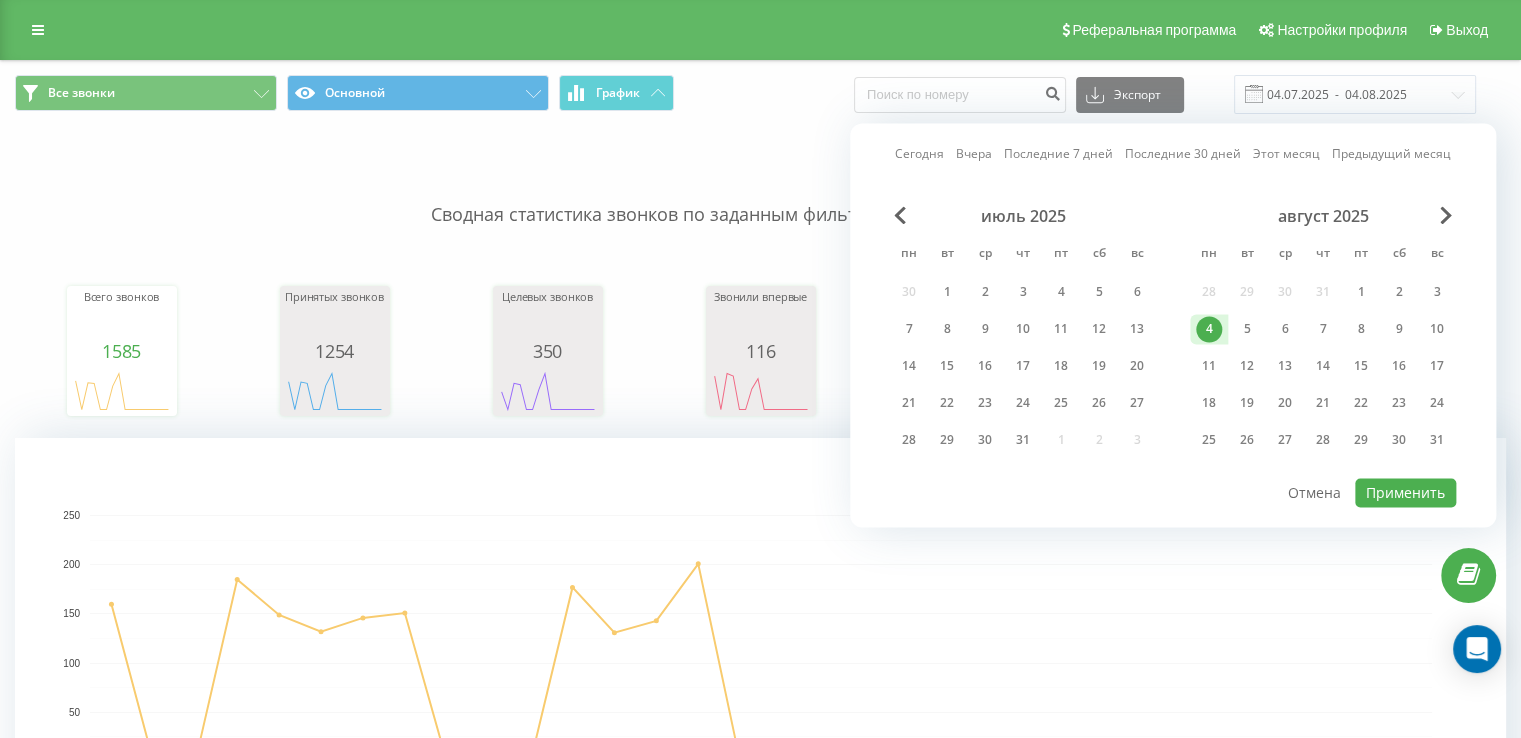 type on "04.08.2025  -  04.08.2025" 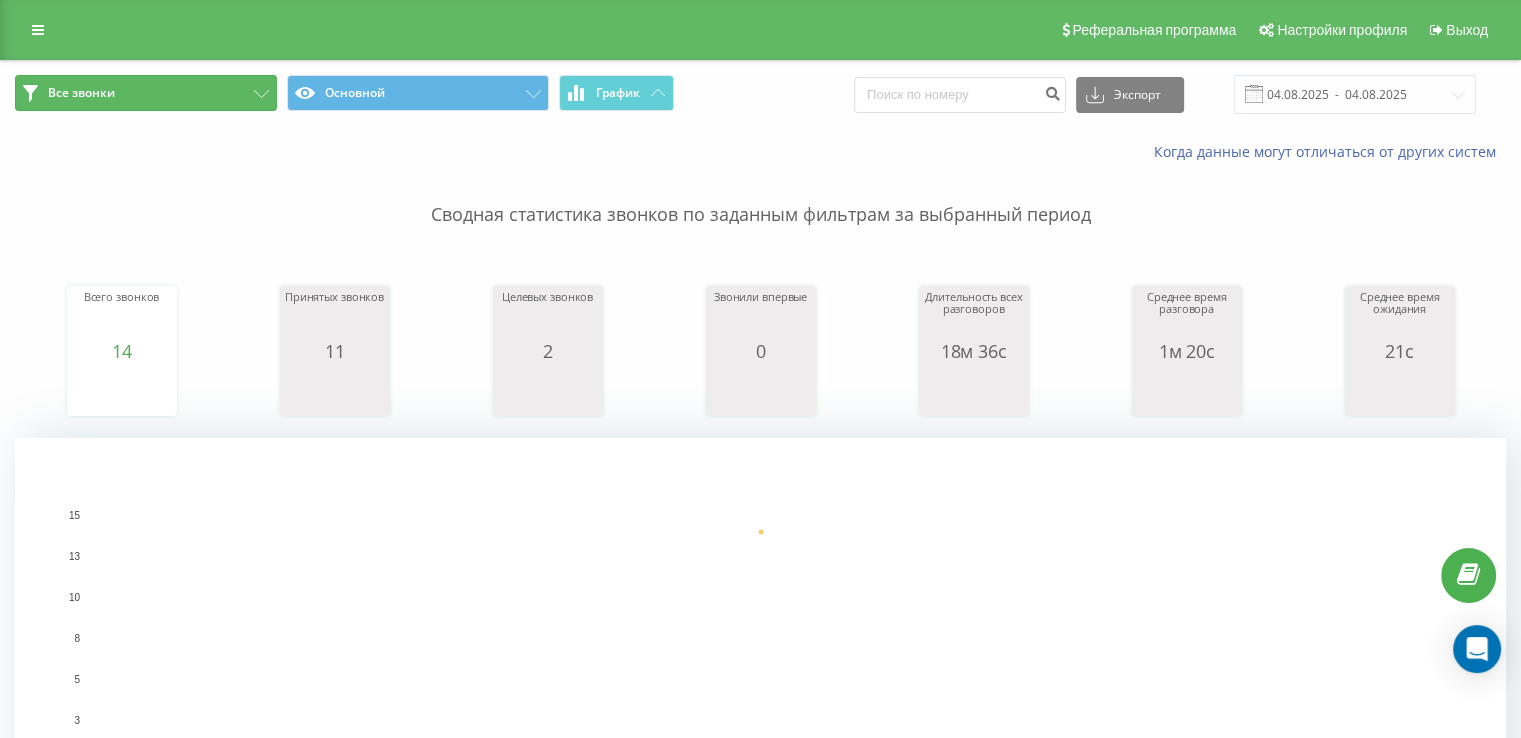 click on "Все звонки" at bounding box center [146, 93] 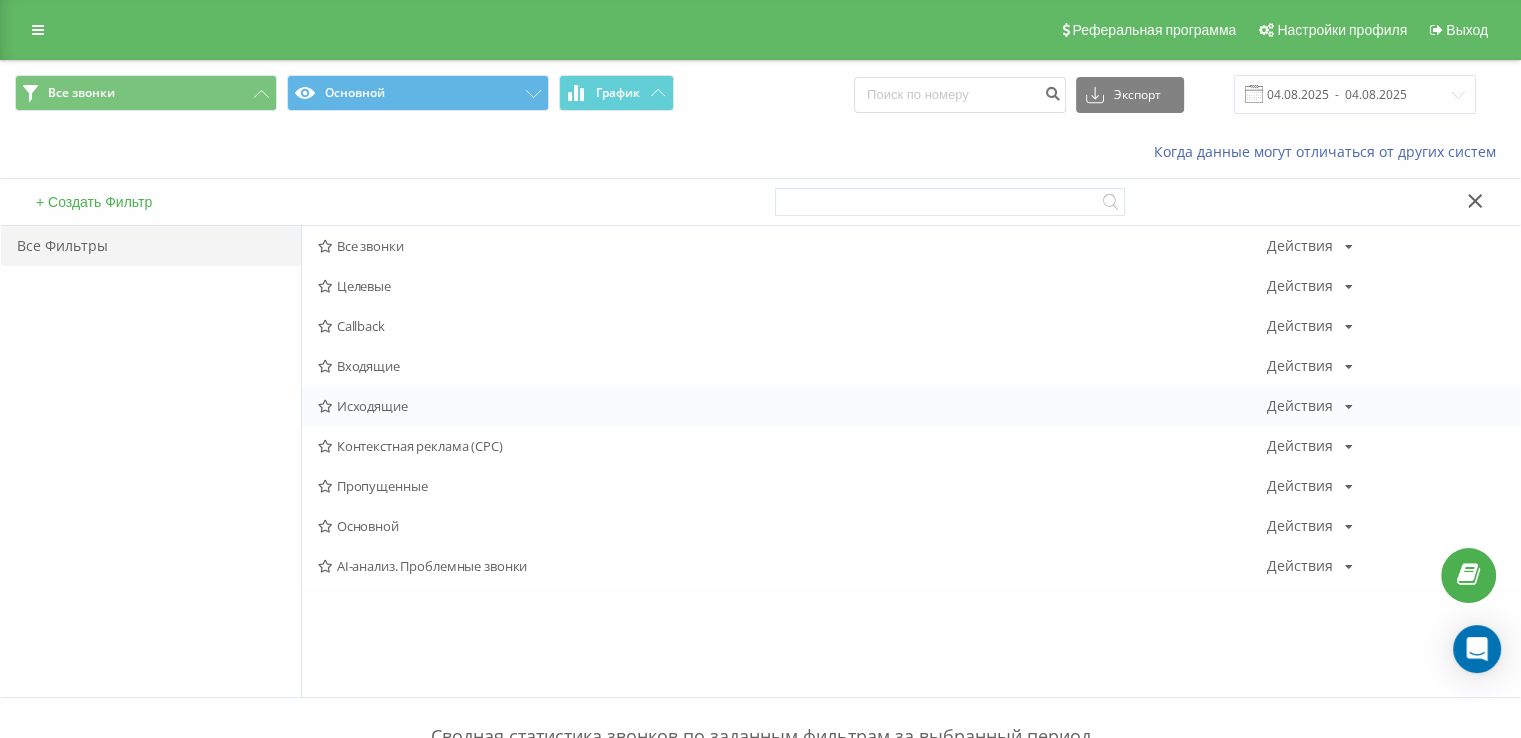 click on "Исходящие" at bounding box center [792, 406] 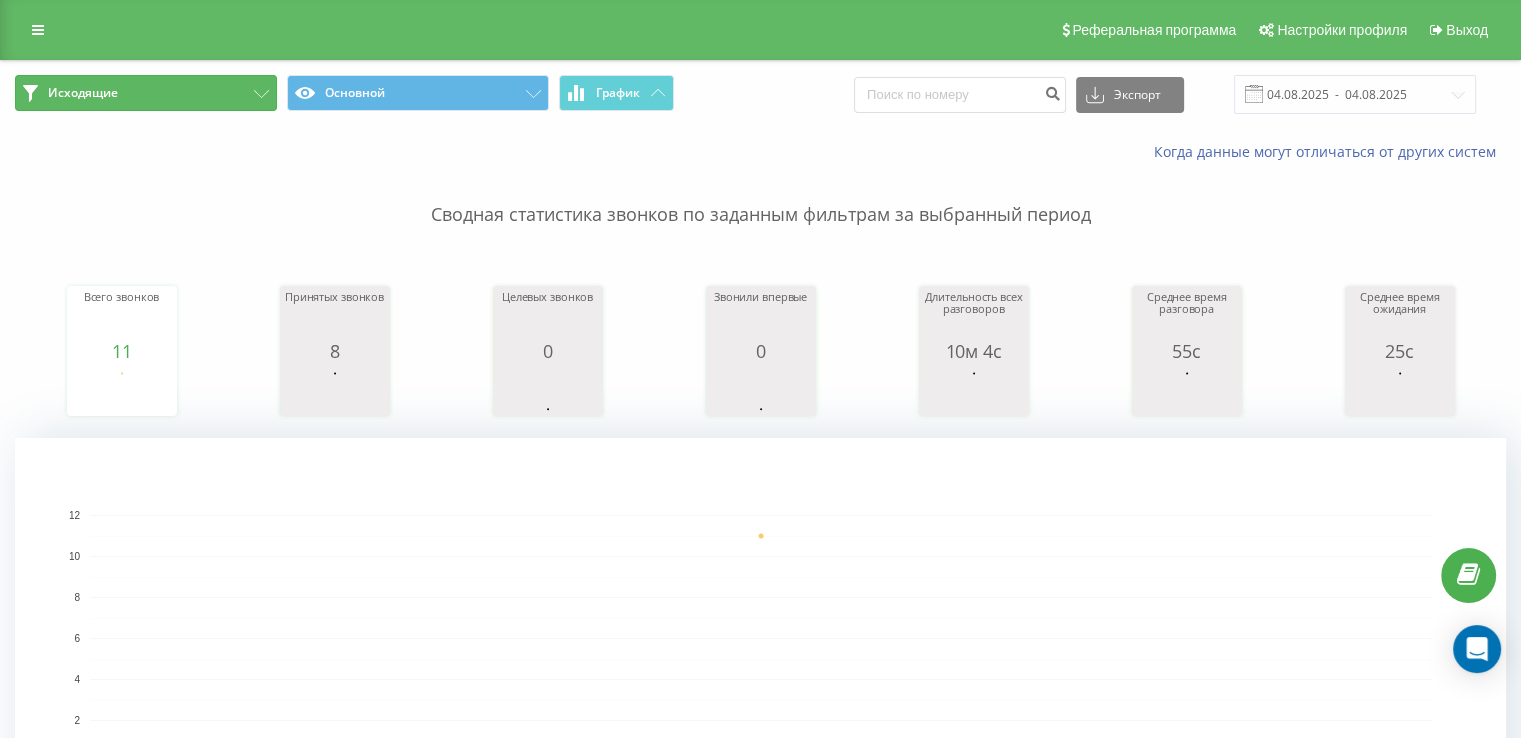 click on "Исходящие" at bounding box center (146, 93) 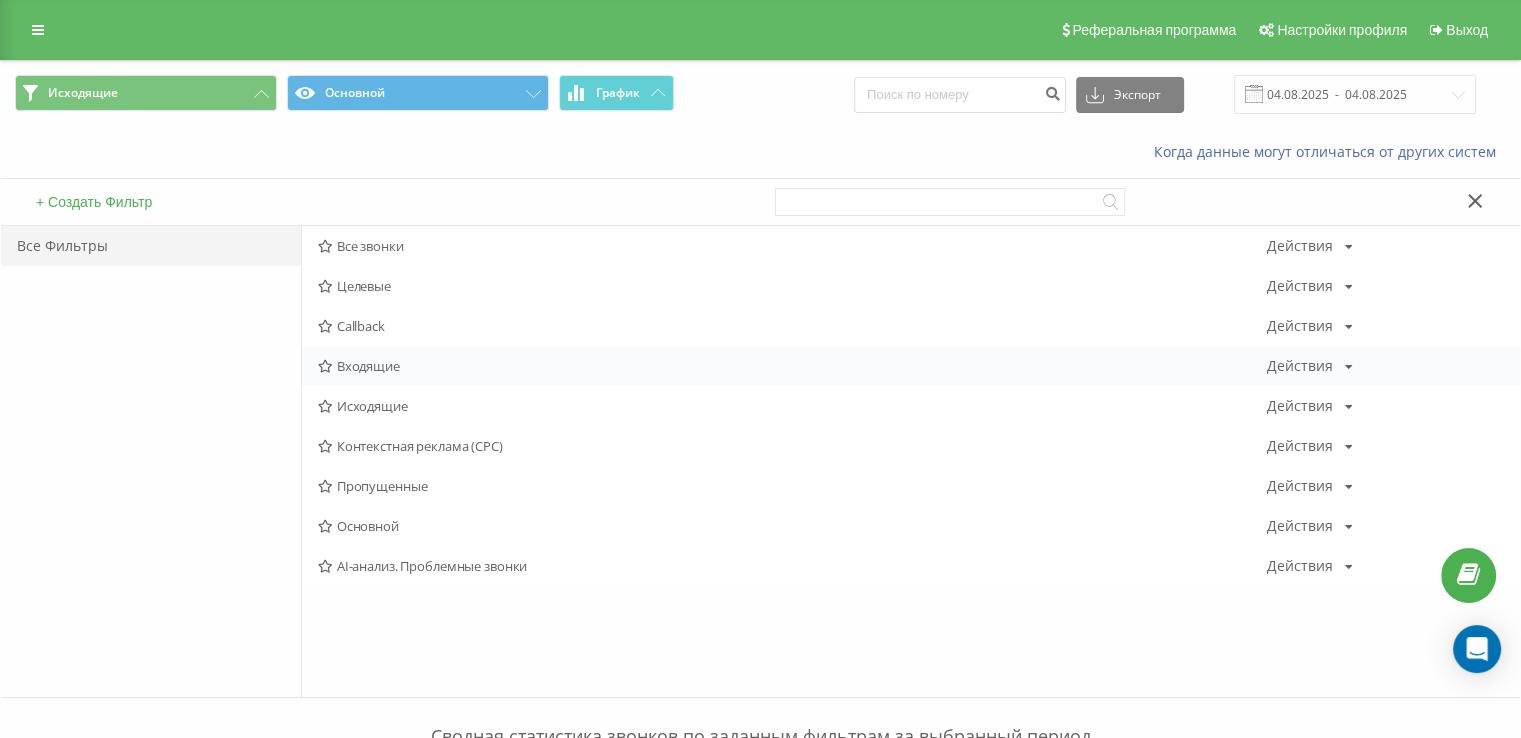 click on "Входящие Действия Редактировать Копировать Удалить По умолчанию Поделиться" at bounding box center (911, 366) 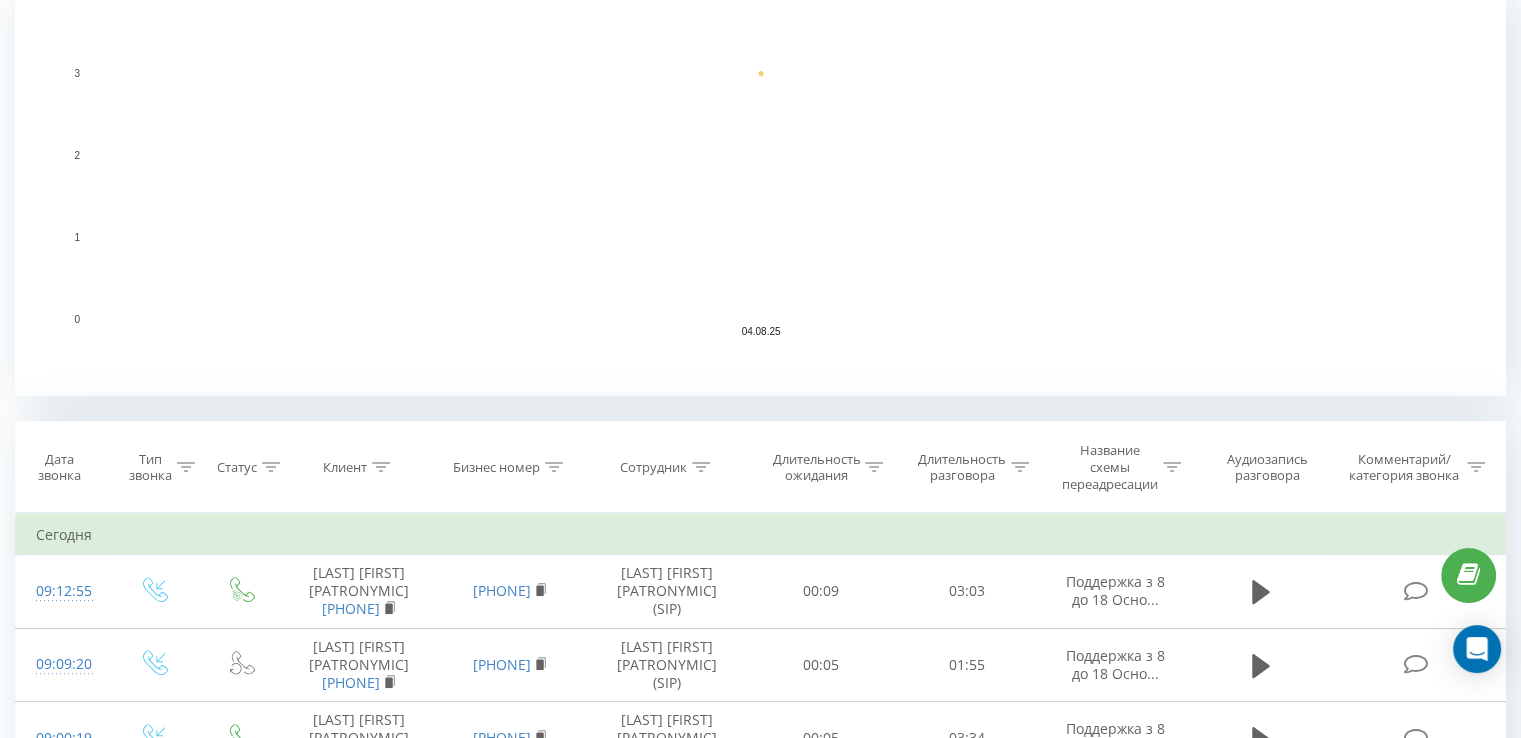 scroll, scrollTop: 441, scrollLeft: 0, axis: vertical 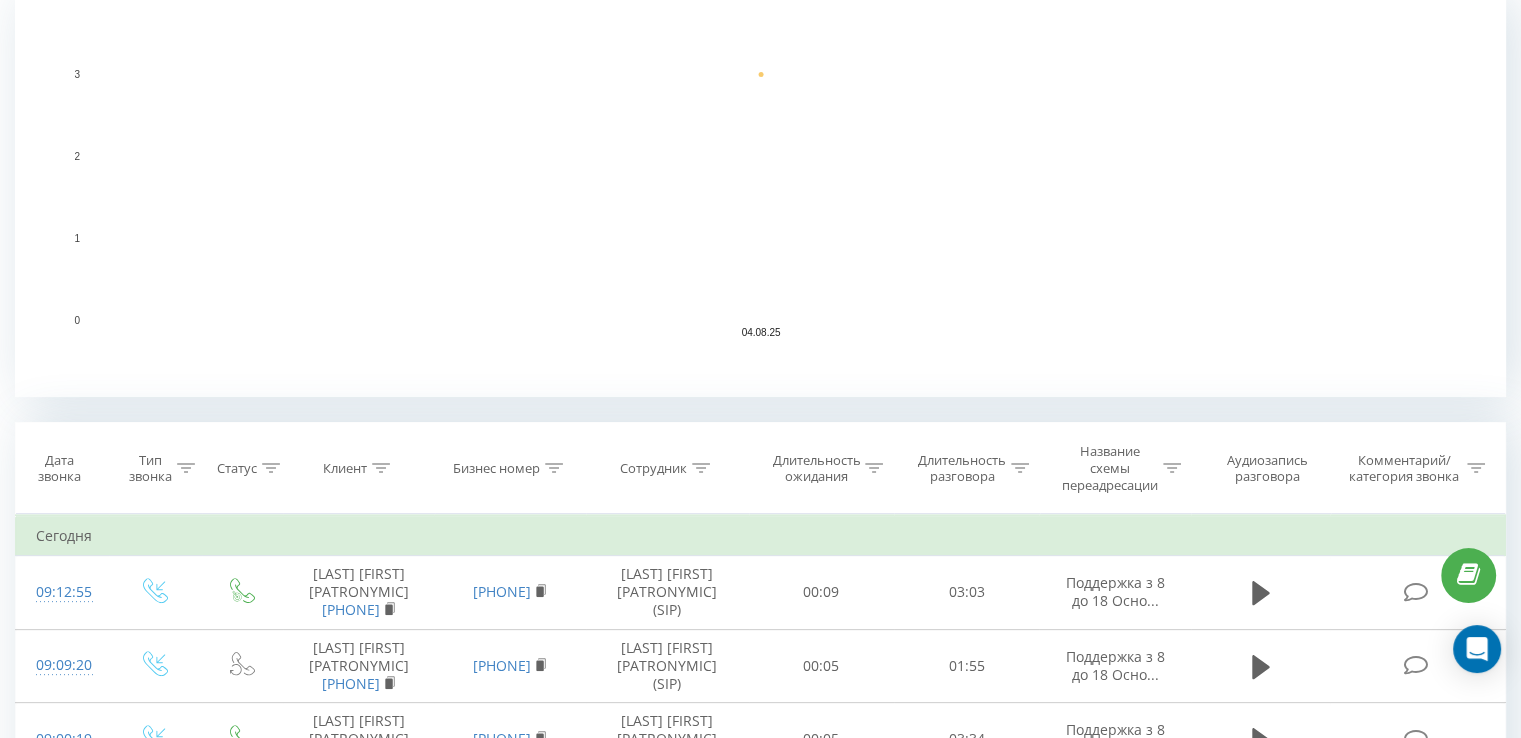 click 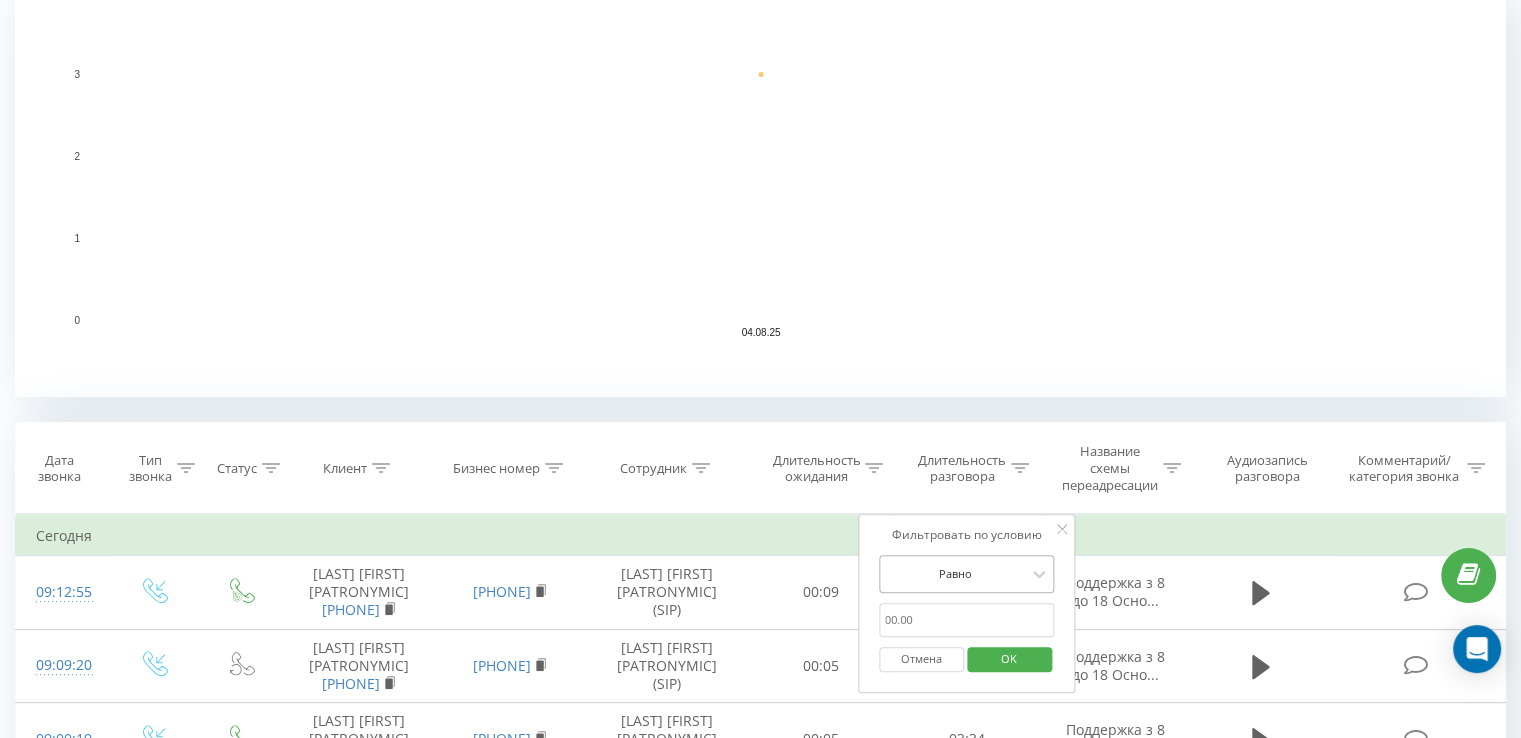 click on "Равно" at bounding box center (967, 574) 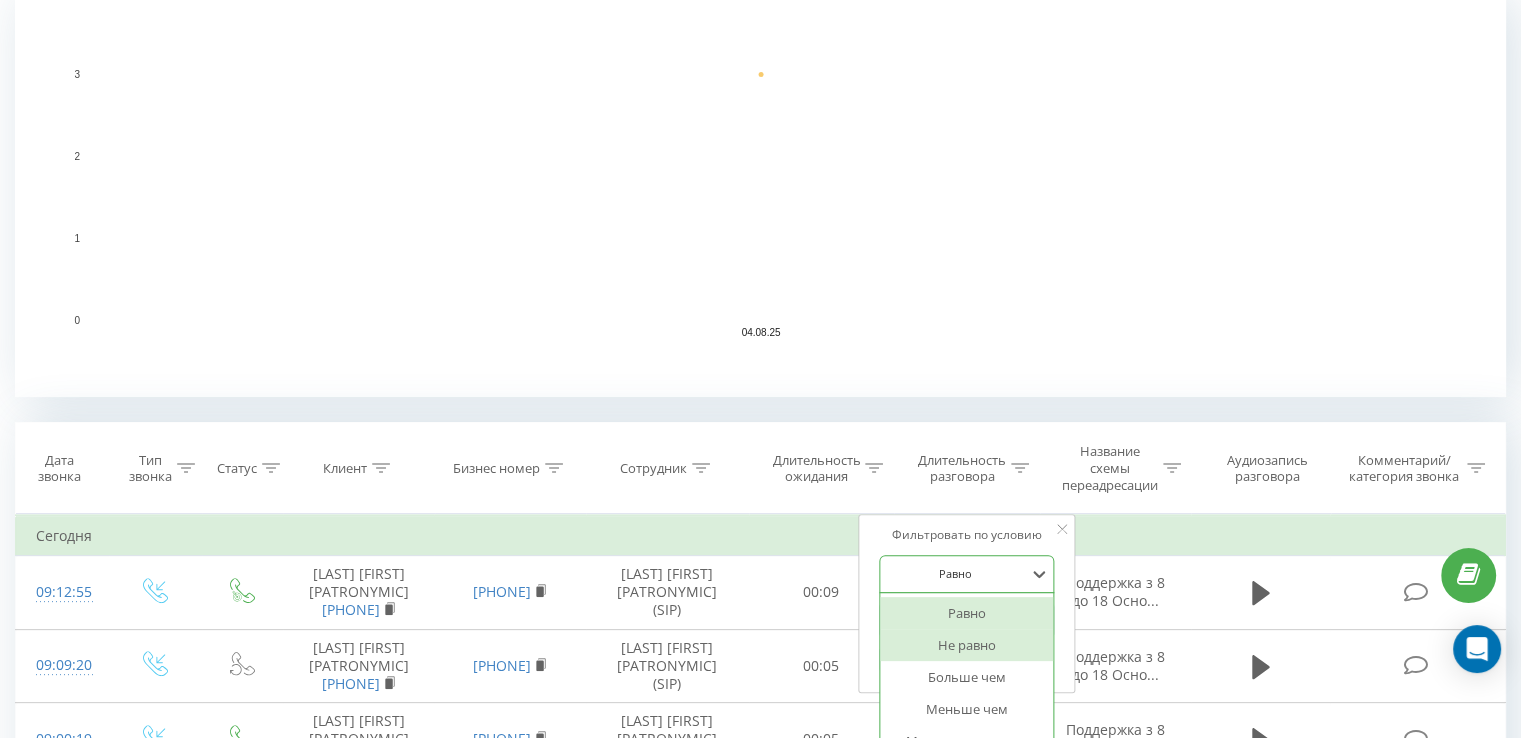 scroll, scrollTop: 495, scrollLeft: 0, axis: vertical 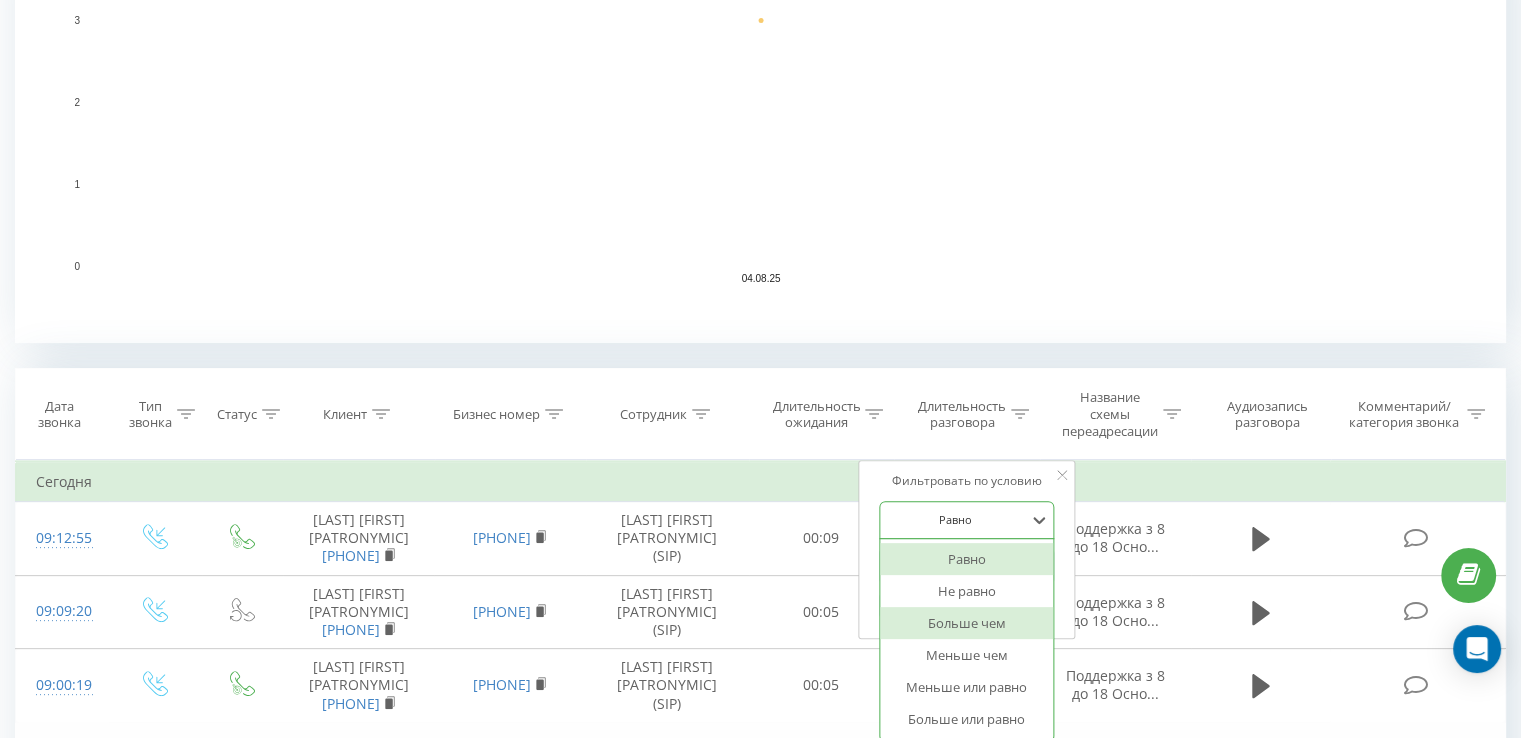 click on "Больше чем" at bounding box center (967, 623) 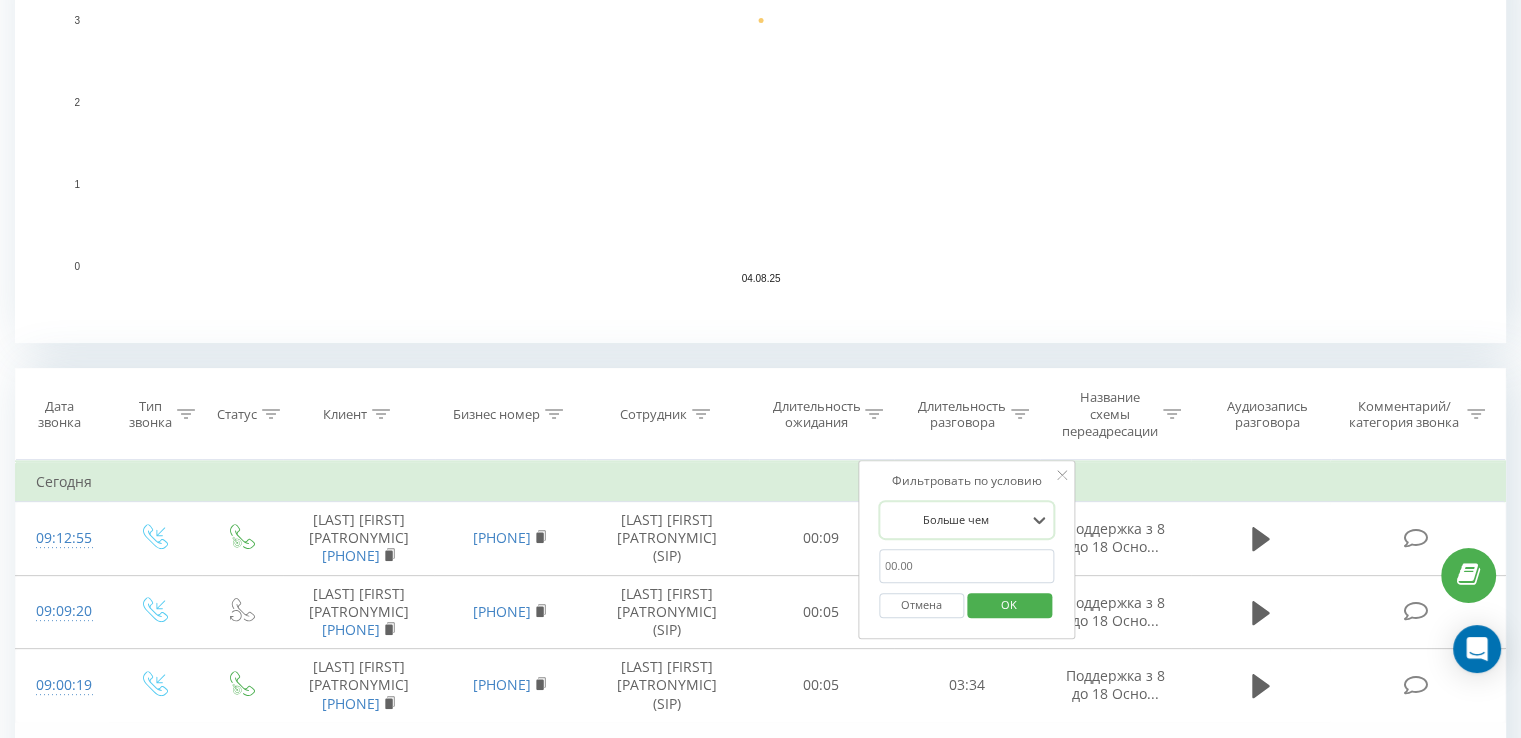 click at bounding box center [967, 566] 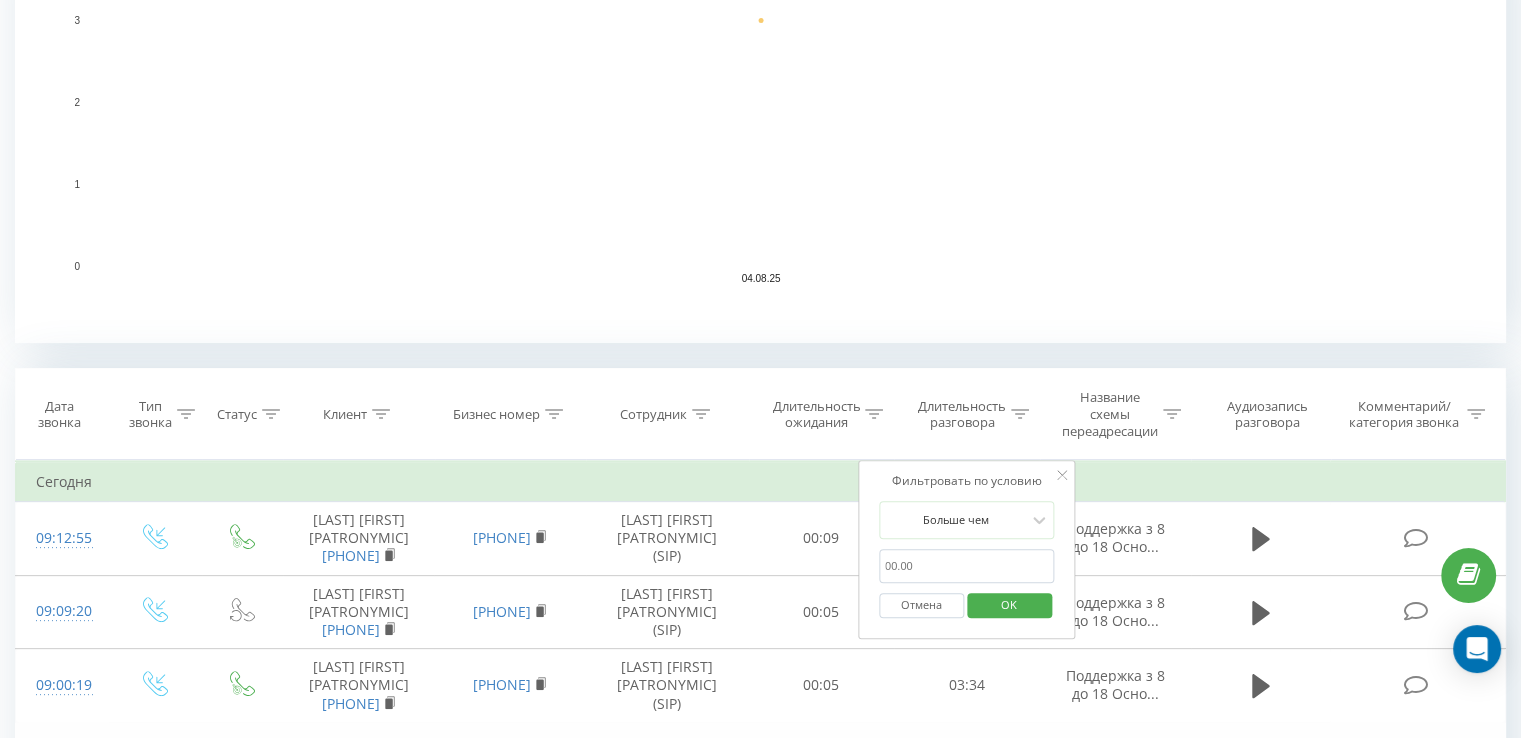 type on "20" 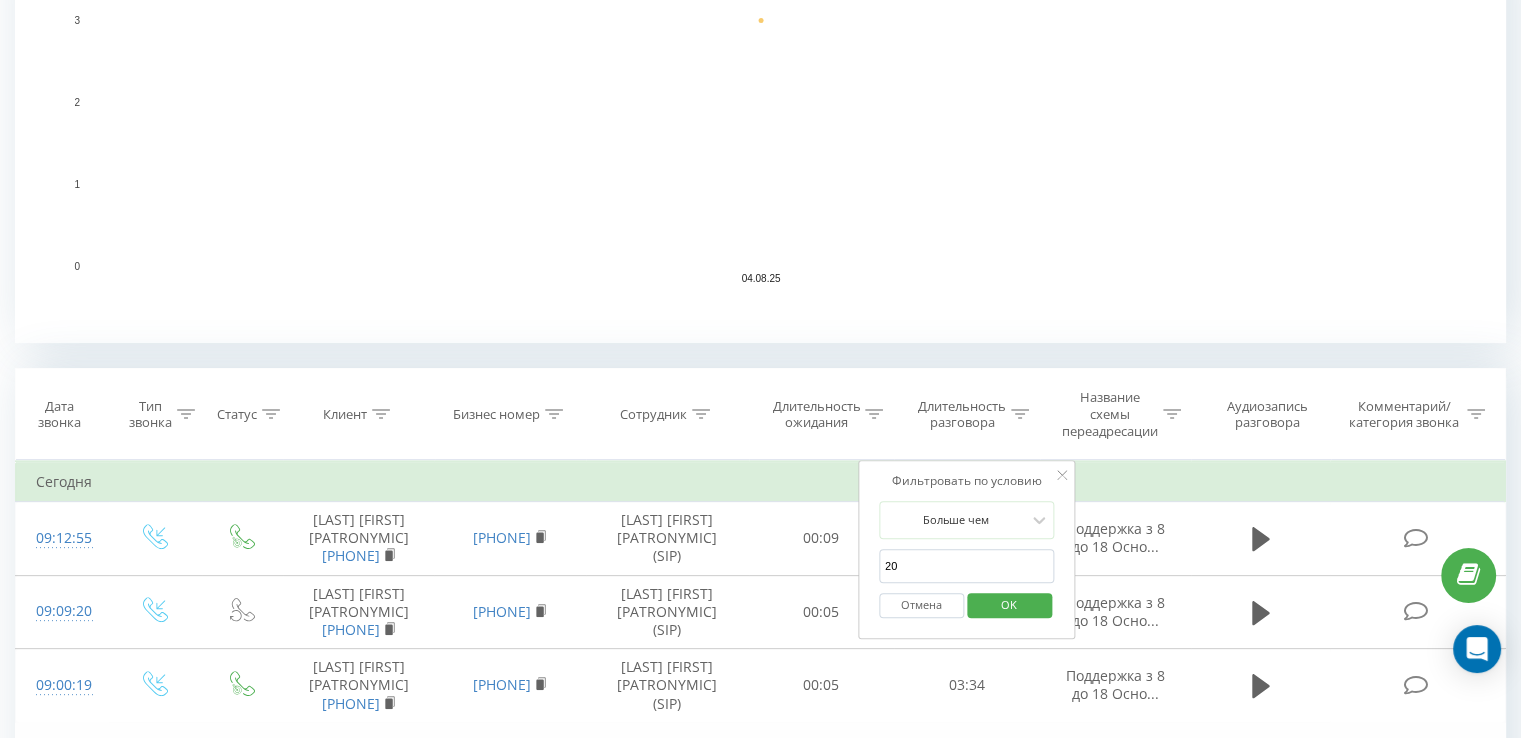 click on "OK" at bounding box center (1009, 604) 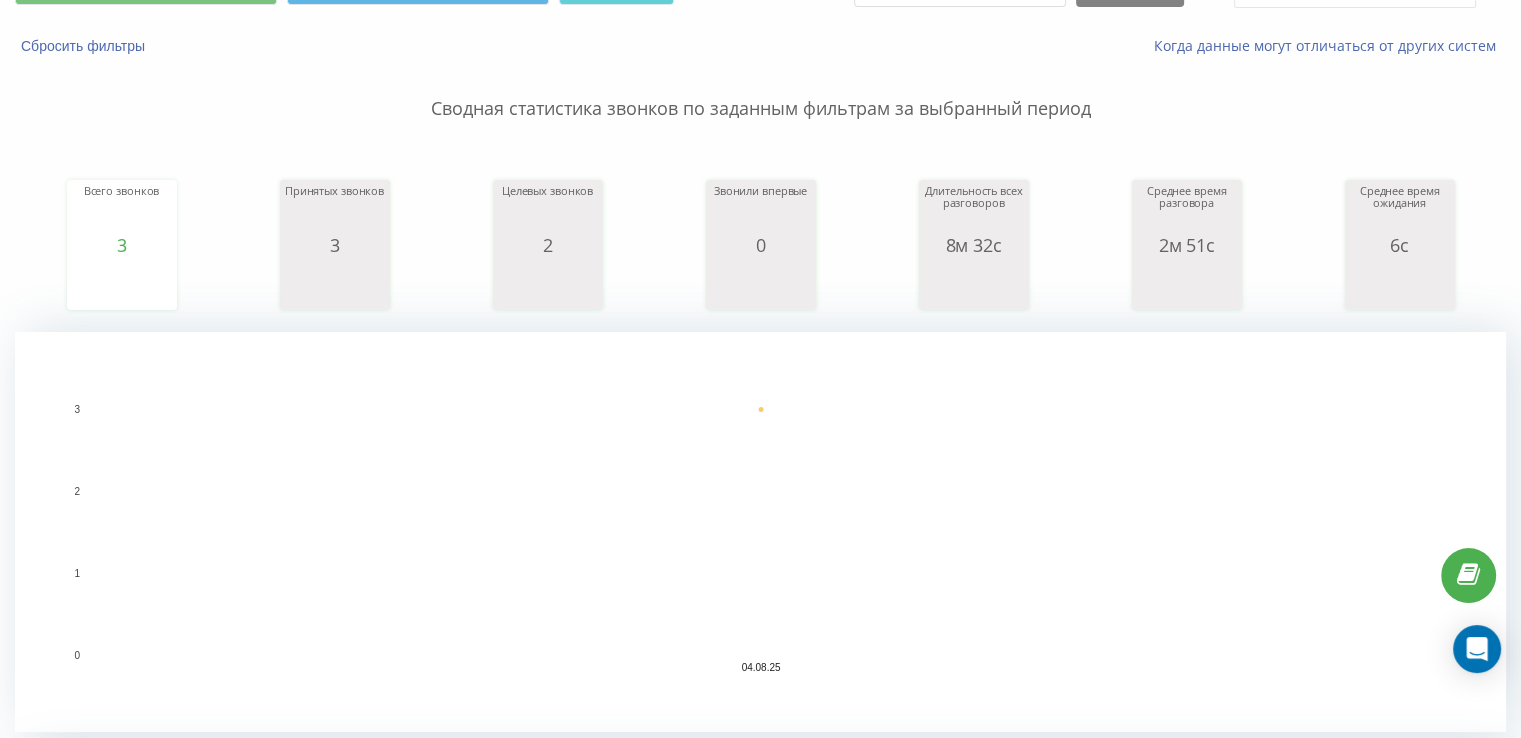 scroll, scrollTop: 0, scrollLeft: 0, axis: both 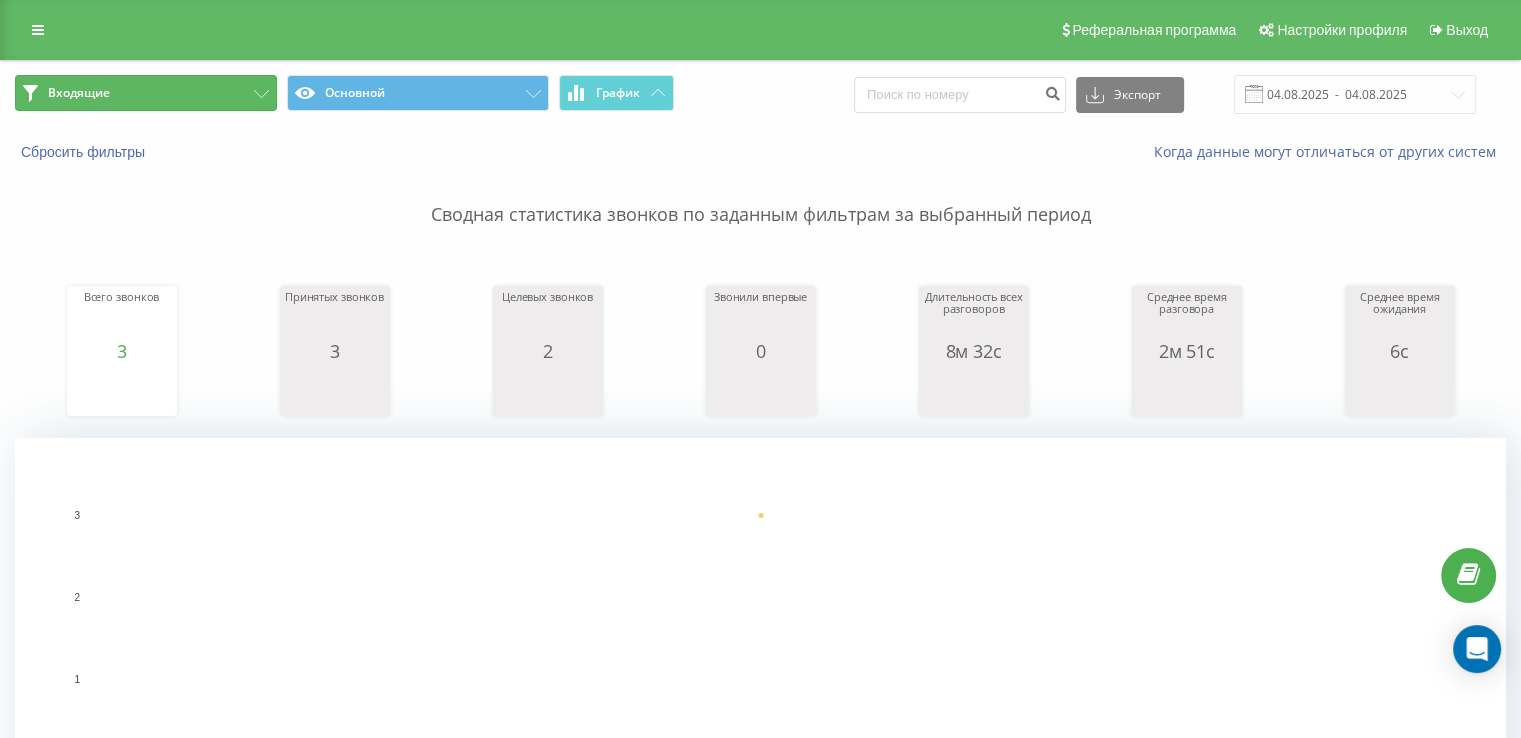 click on "Входящие" at bounding box center [79, 93] 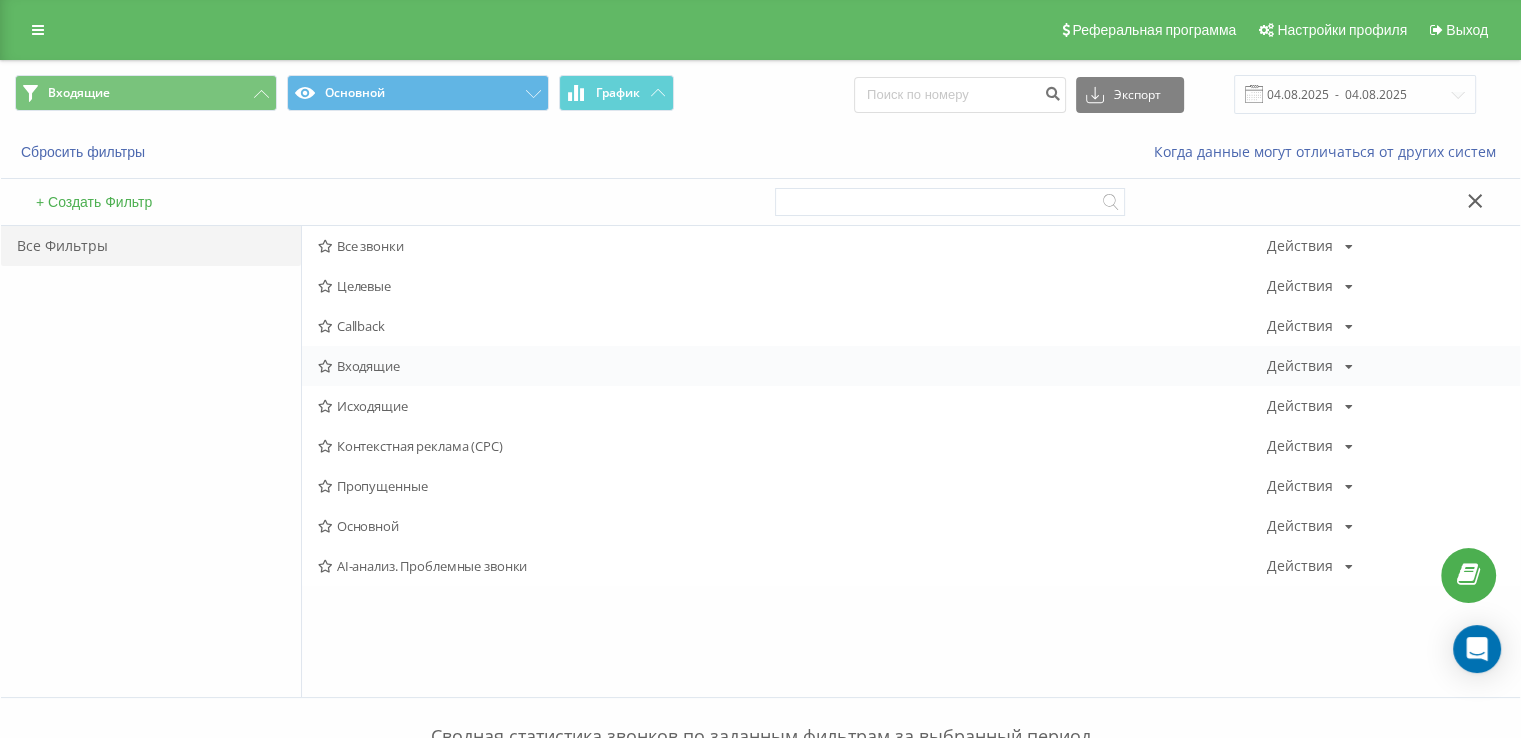 click on "Входящие" at bounding box center (792, 366) 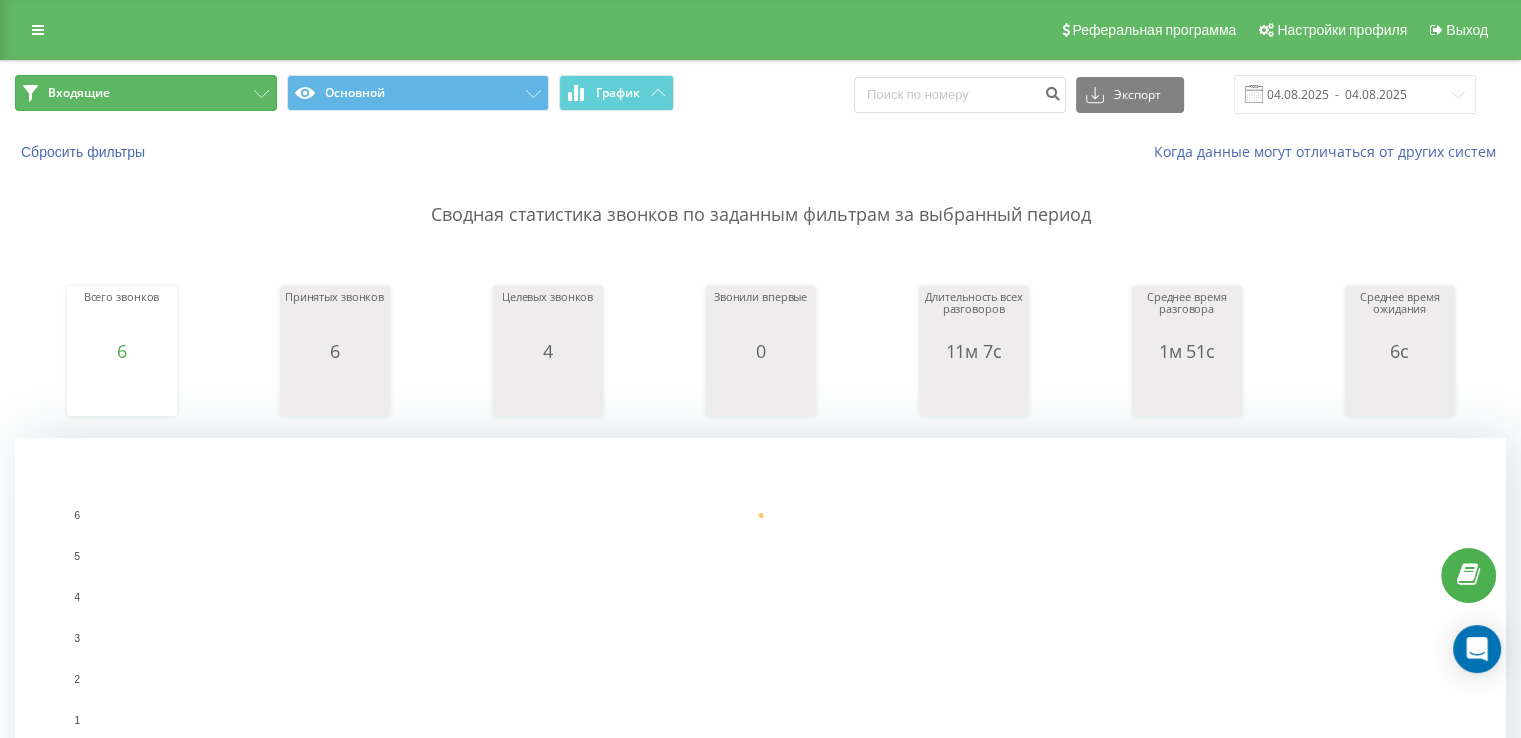 click on "Входящие" at bounding box center (146, 93) 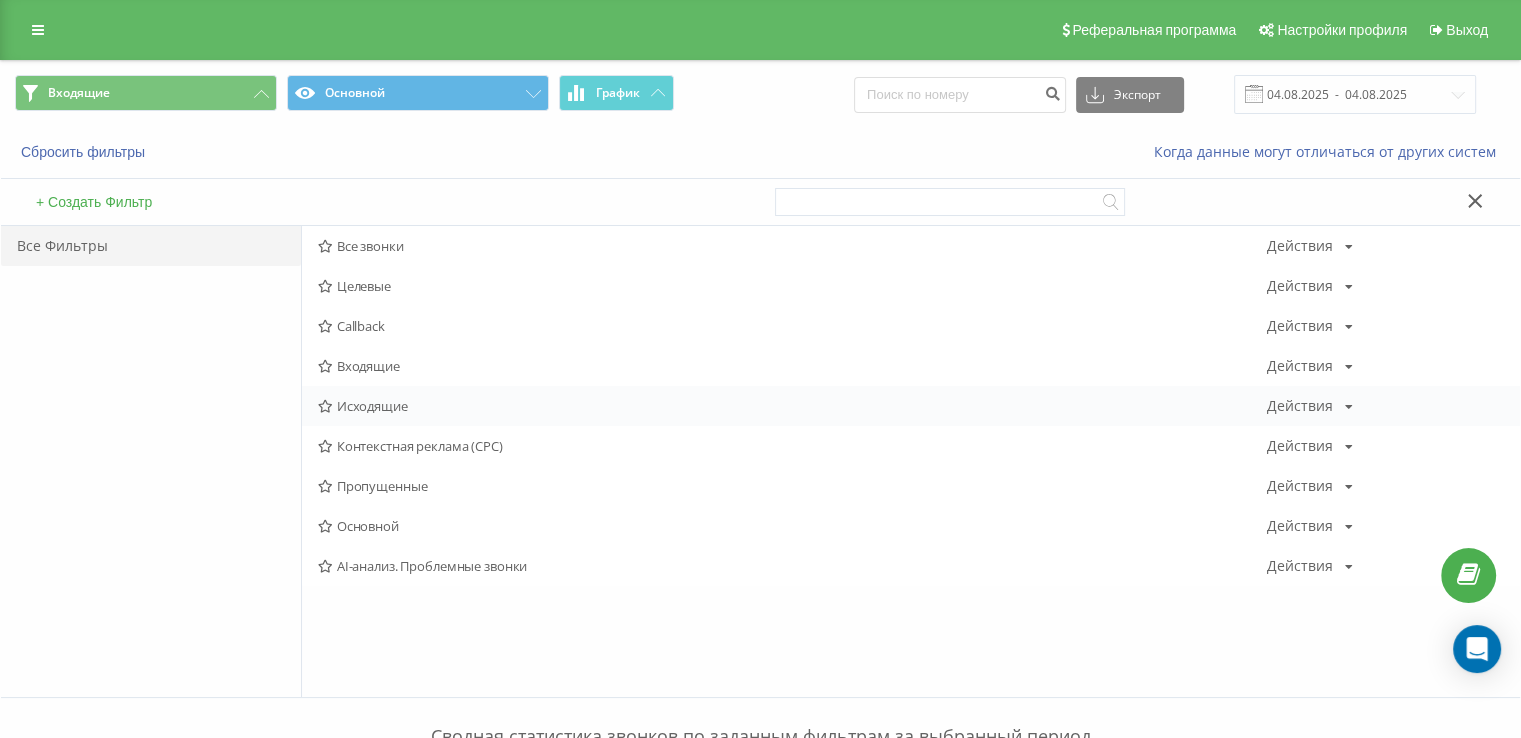 click on "Исходящие" at bounding box center [792, 406] 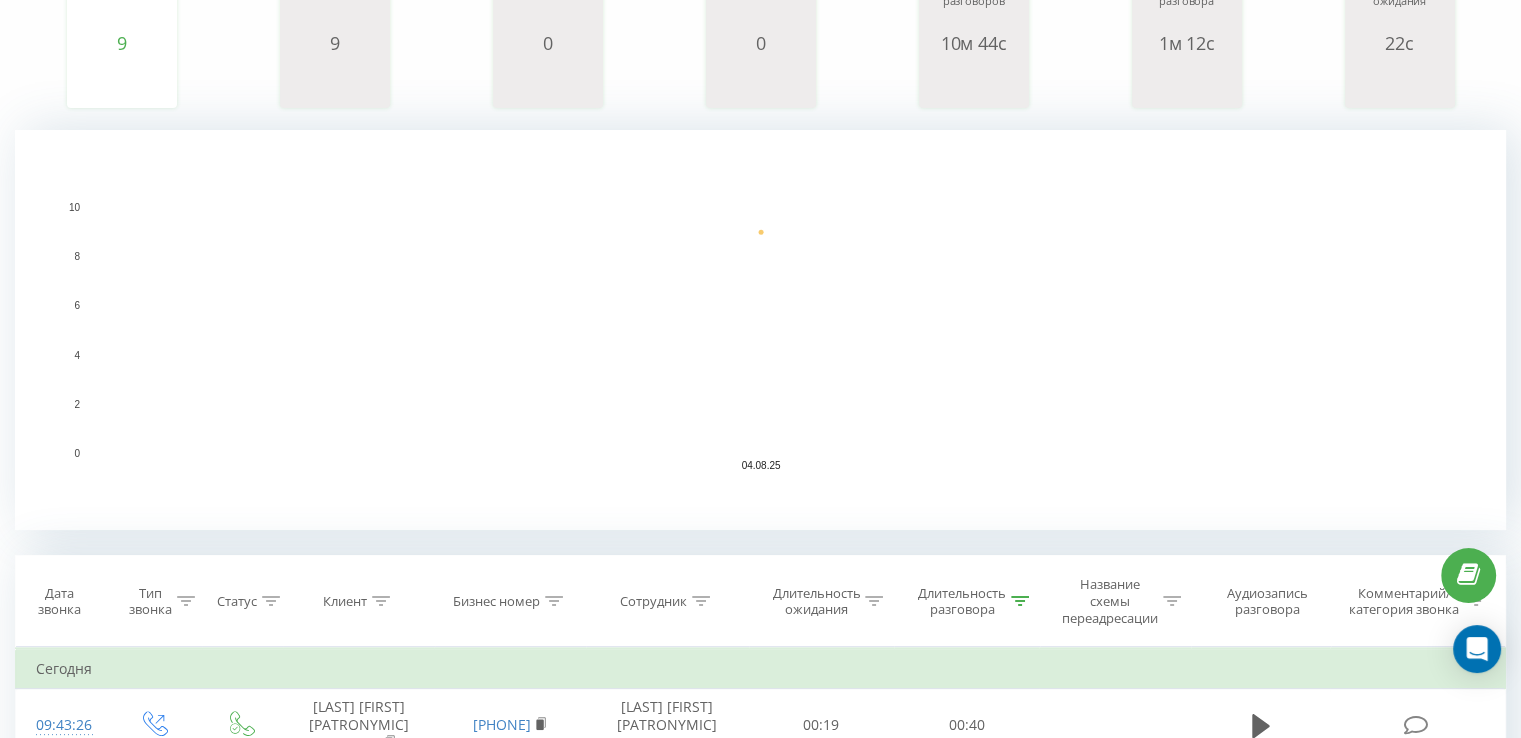 scroll, scrollTop: 700, scrollLeft: 0, axis: vertical 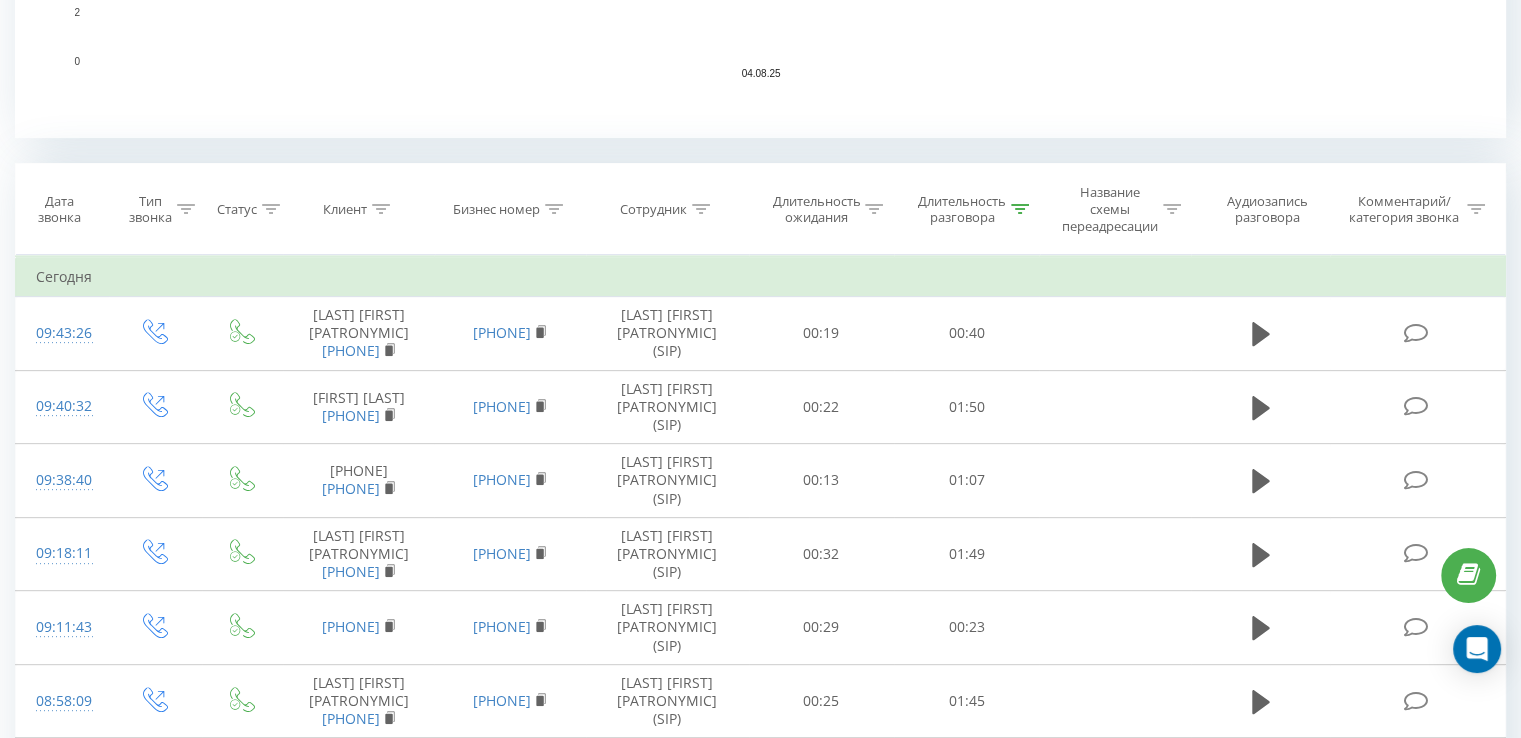 click on "Длительность разговора" at bounding box center [967, 209] 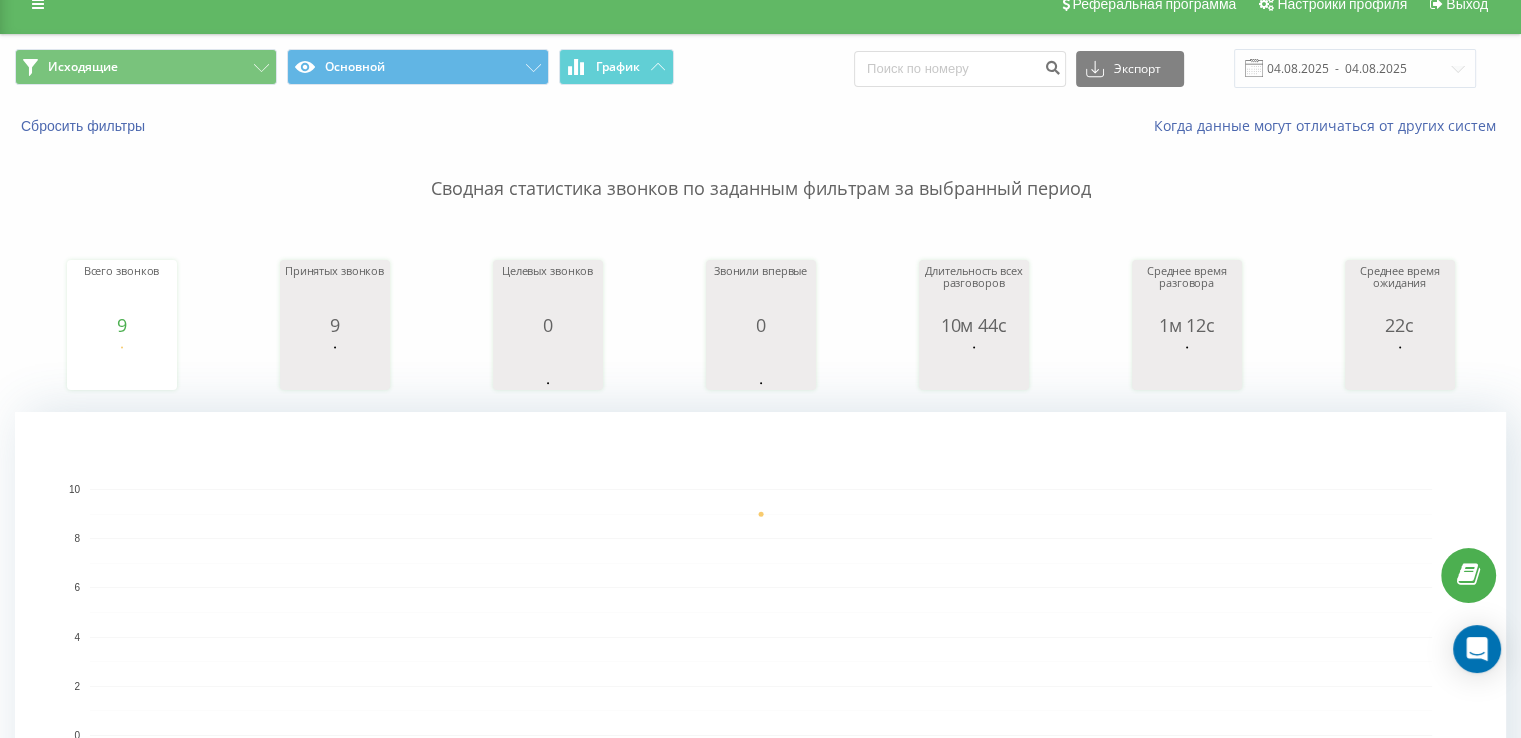 scroll, scrollTop: 0, scrollLeft: 0, axis: both 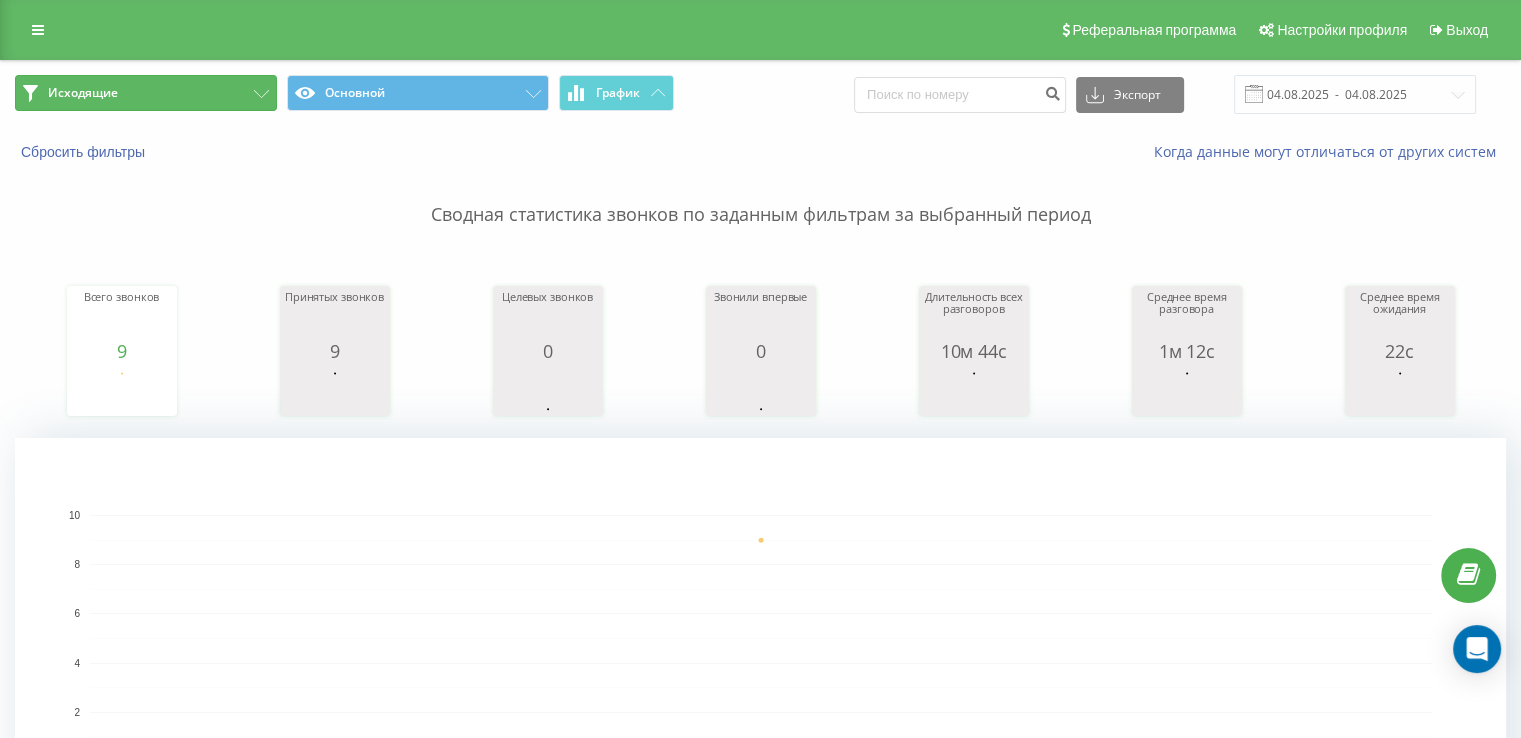 click on "Исходящие" at bounding box center (146, 93) 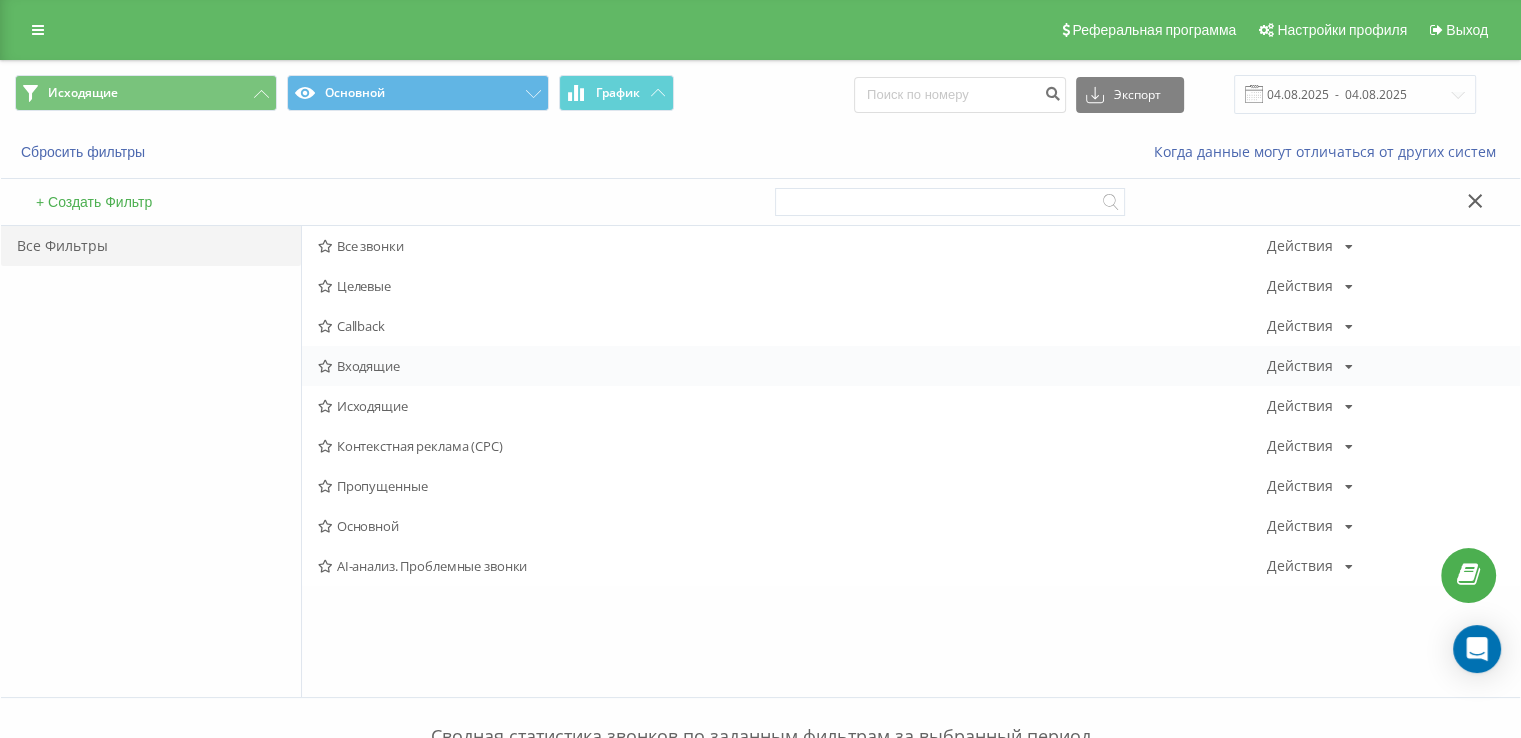 click on "Входящие" at bounding box center (792, 366) 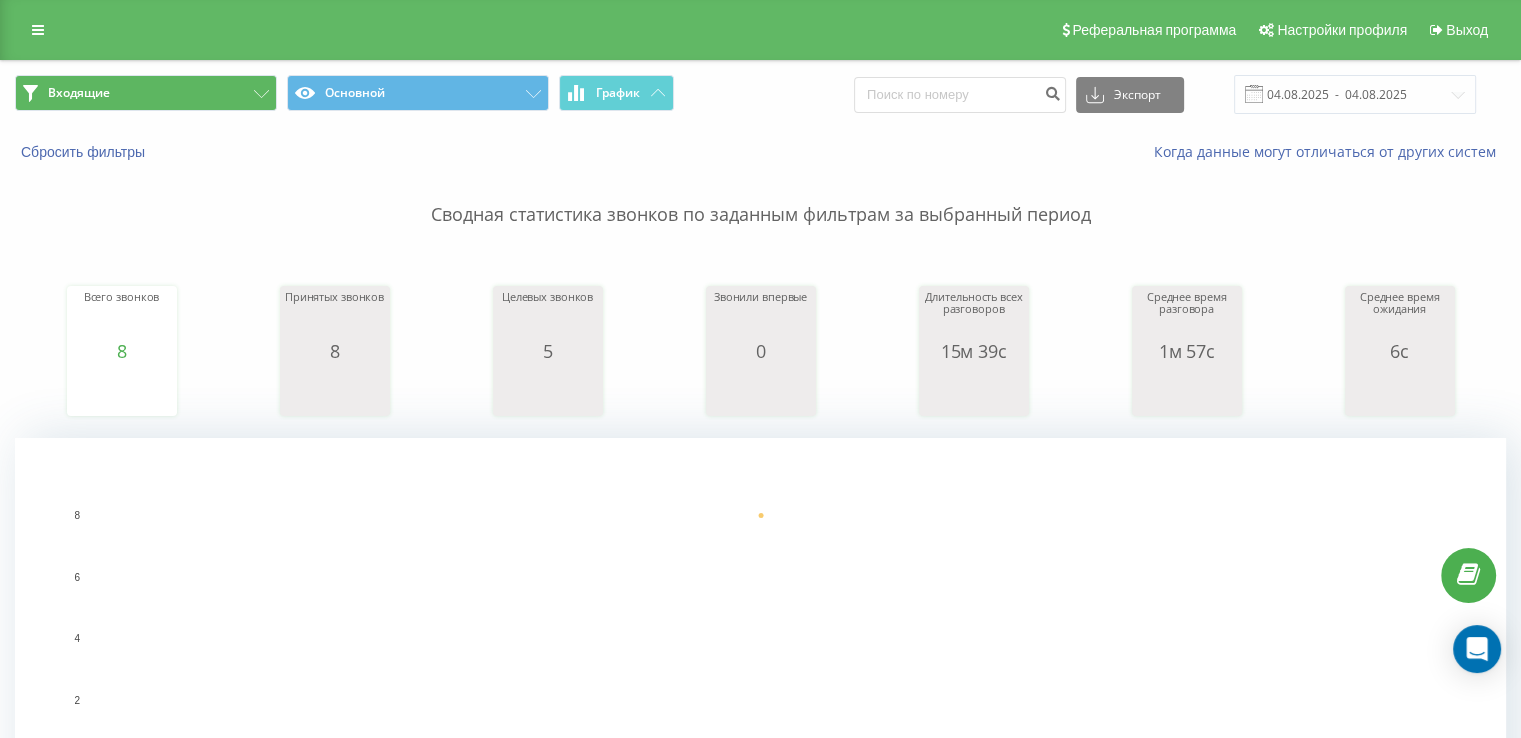 drag, startPoint x: 188, startPoint y: 113, endPoint x: 189, endPoint y: 102, distance: 11.045361 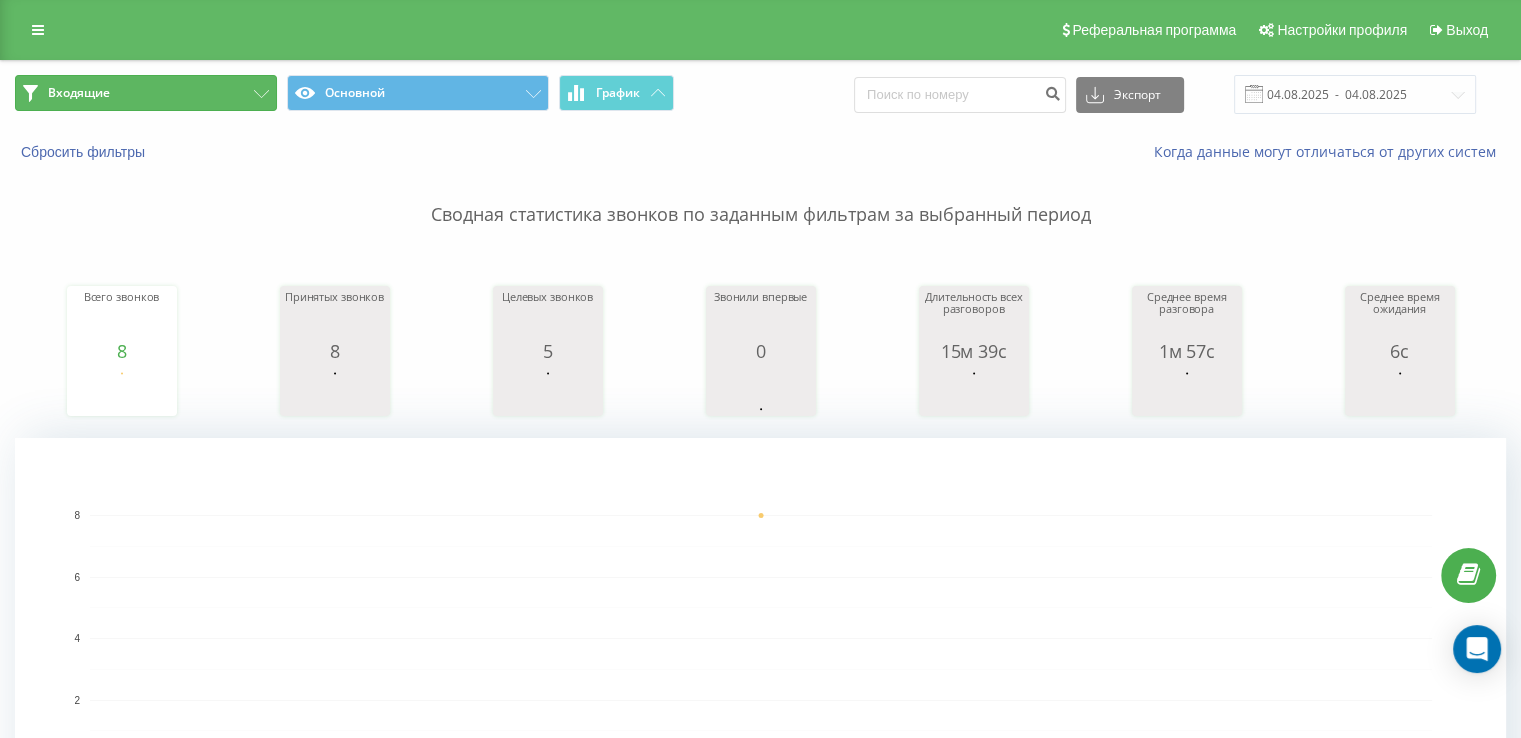 click on "Входящие" at bounding box center (146, 93) 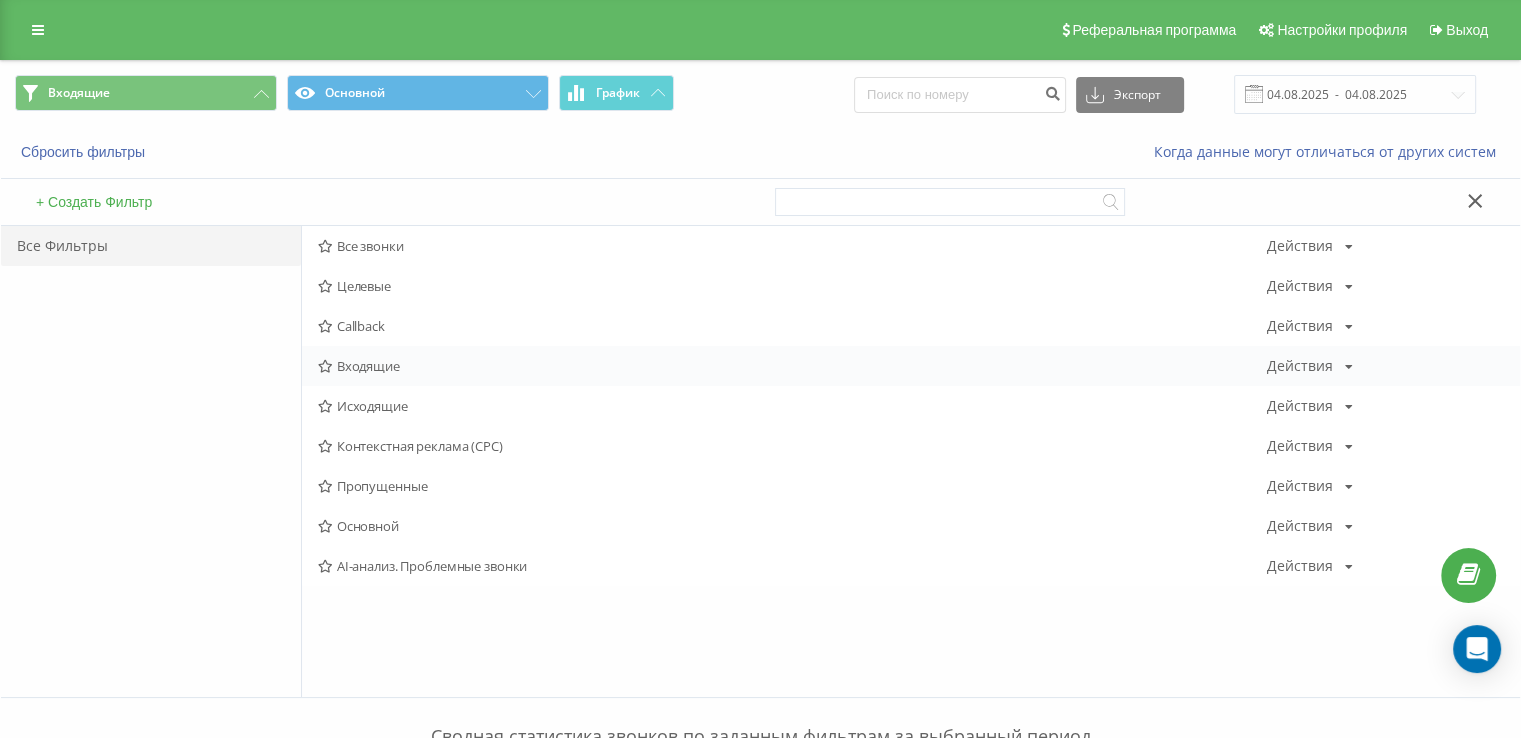 click on "Входящие" at bounding box center (792, 366) 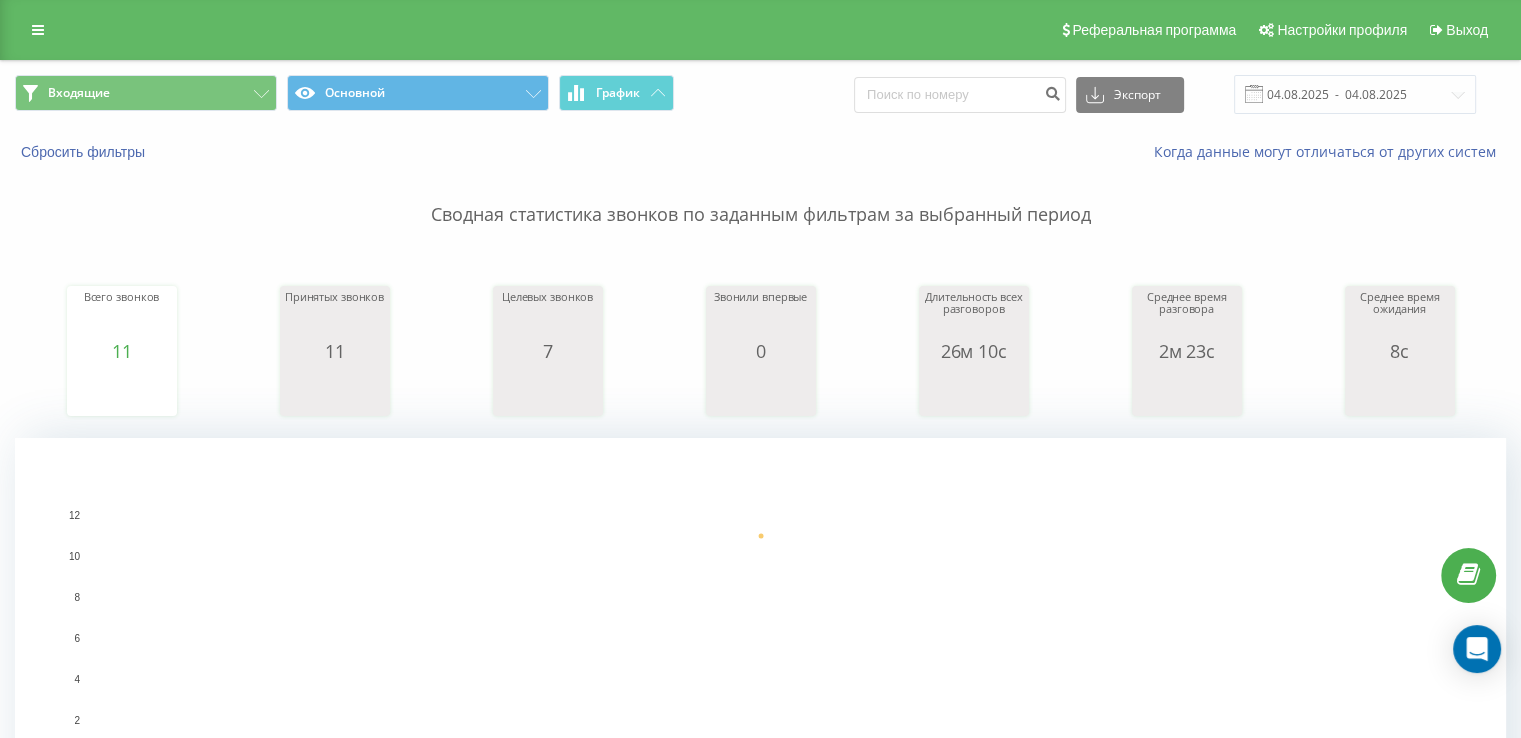 click on "Входящие Основной График Экспорт .csv .xls .xlsx 04.08.2025  -  04.08.2025" at bounding box center (760, 94) 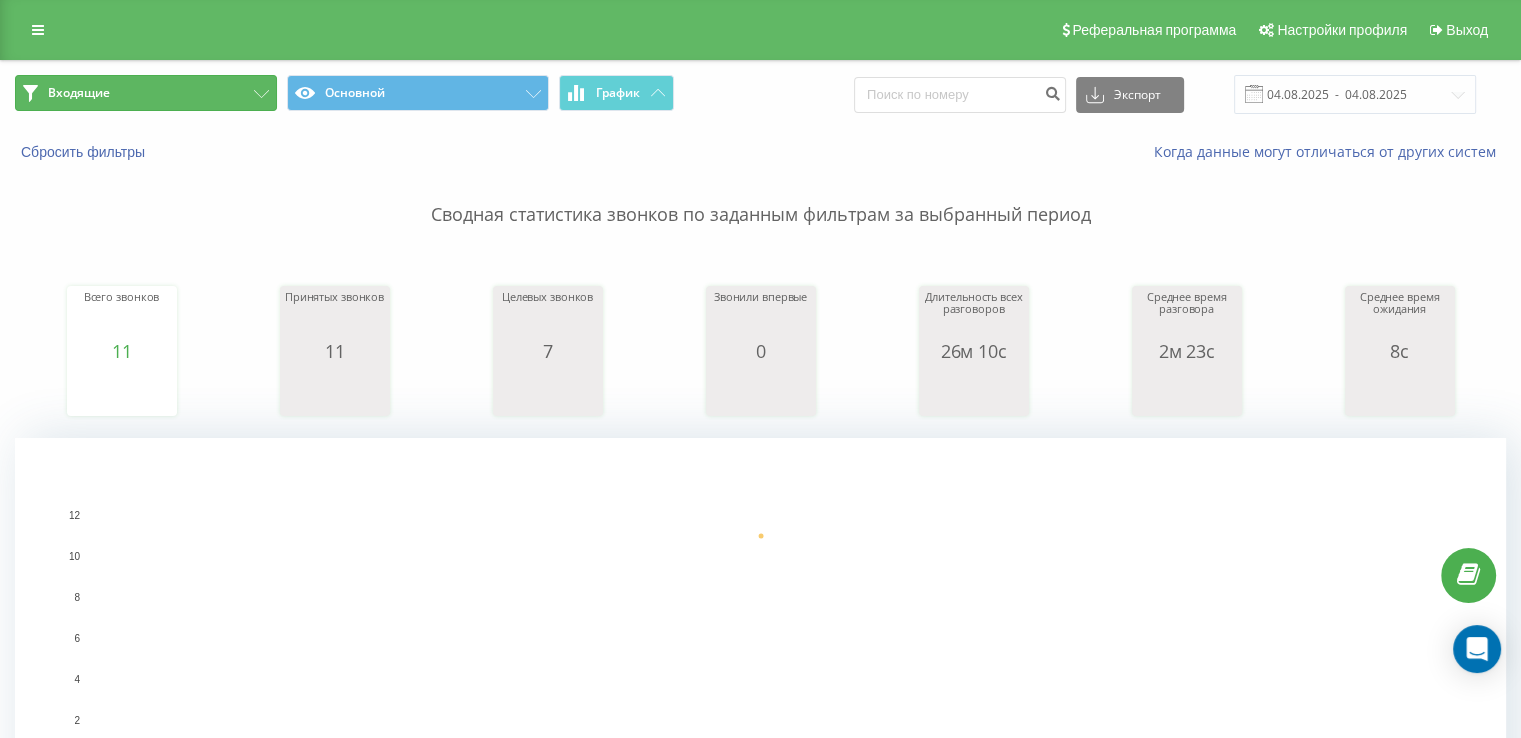 click on "Входящие" at bounding box center (146, 93) 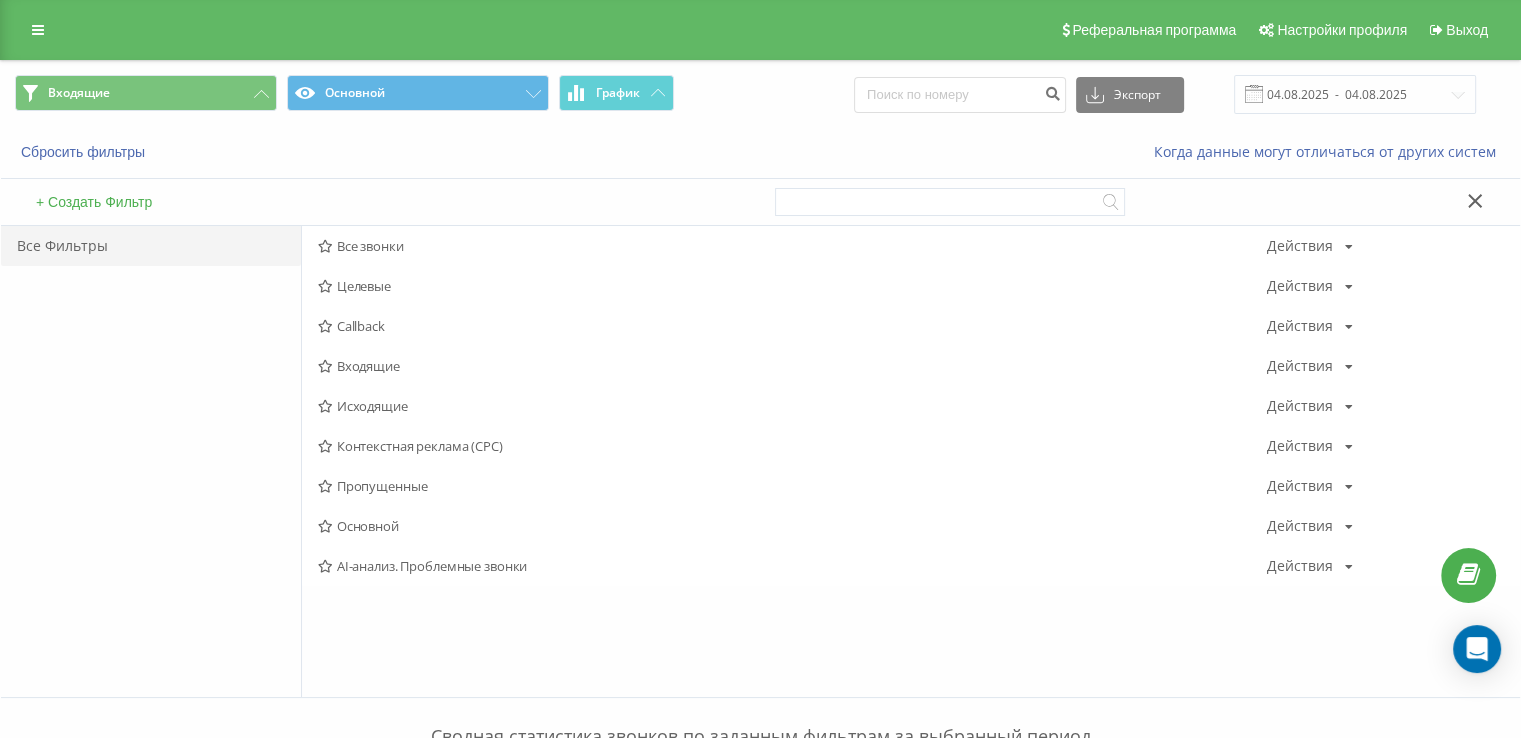 click on "Исходящие" at bounding box center [792, 406] 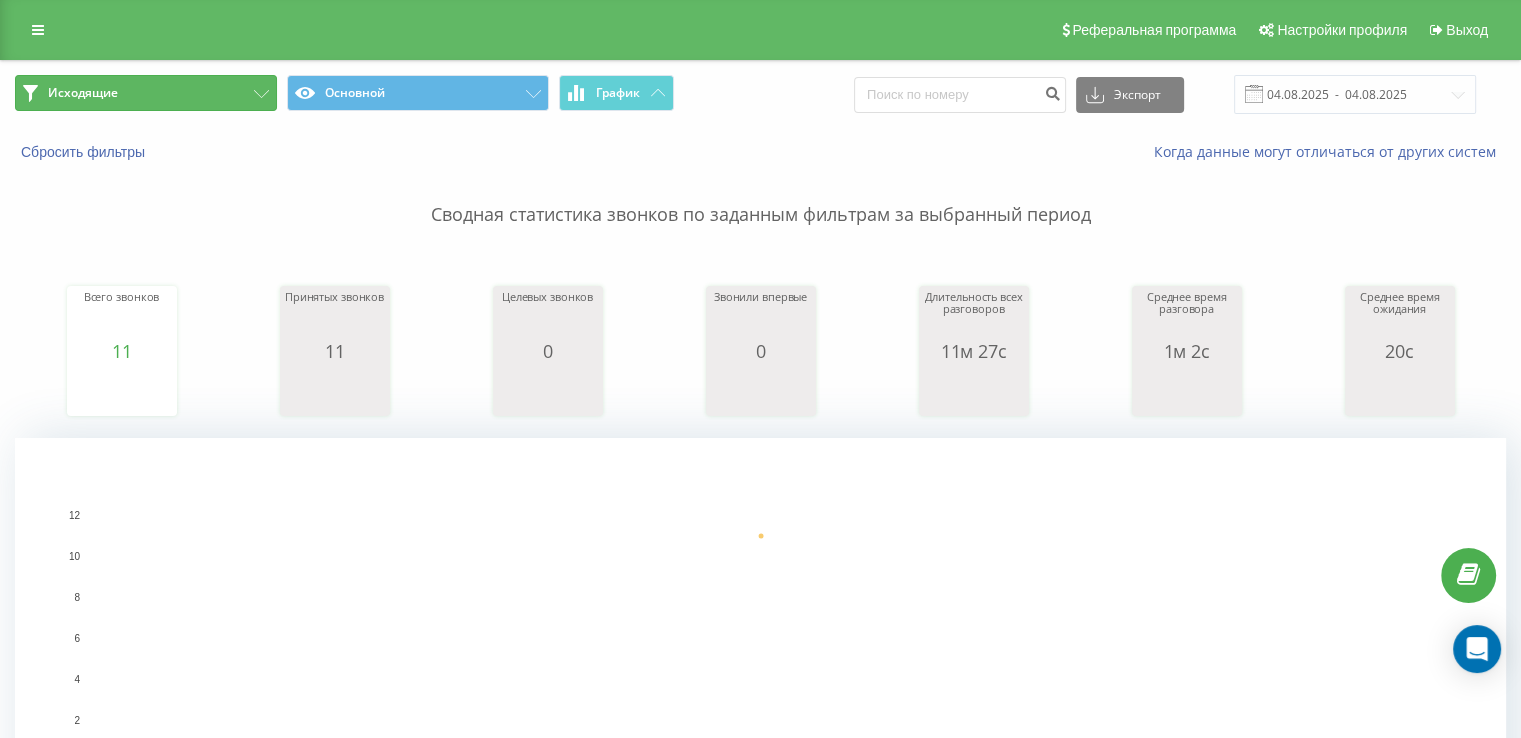 click on "Исходящие" at bounding box center [146, 93] 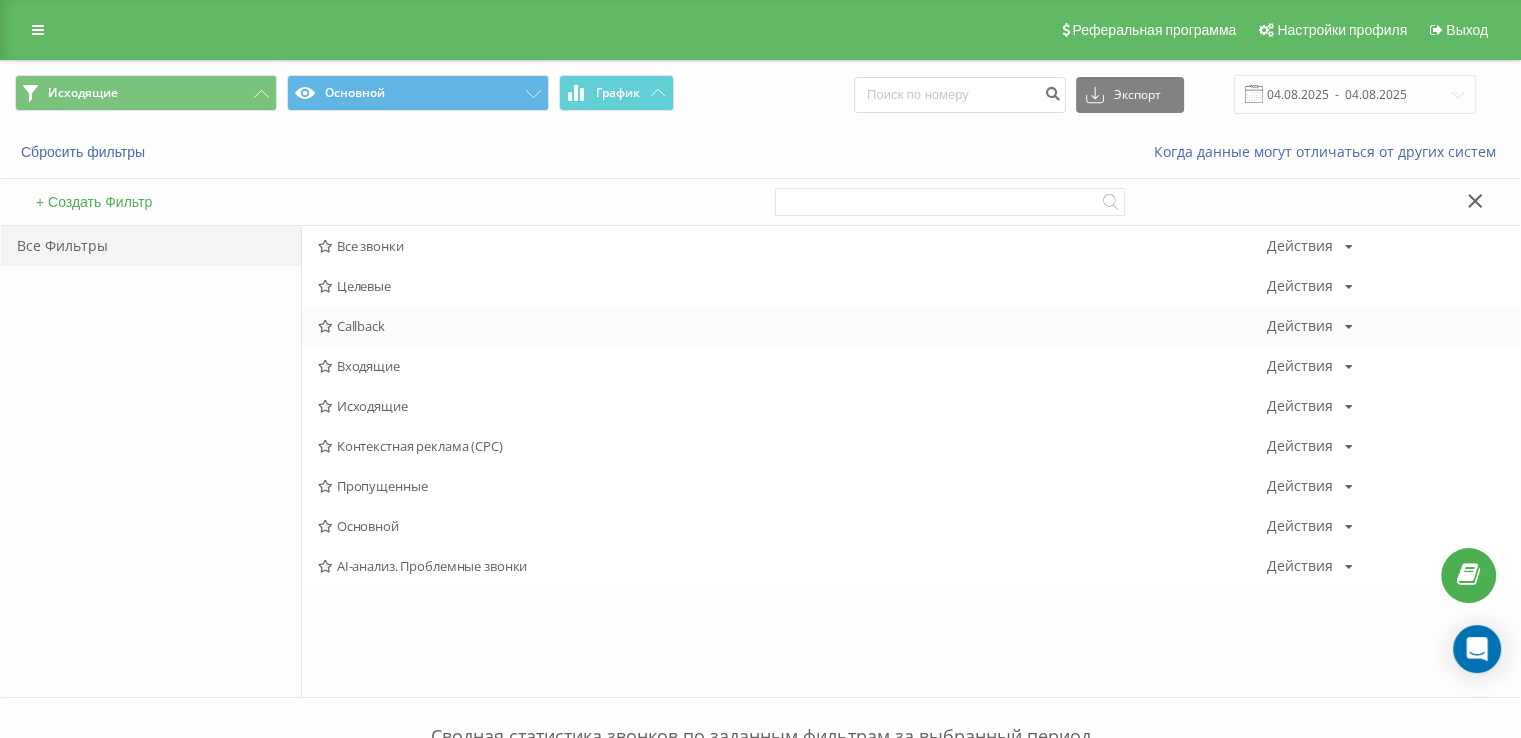 click on "Callback Действия Редактировать Копировать Удалить По умолчанию Поделиться" at bounding box center [911, 326] 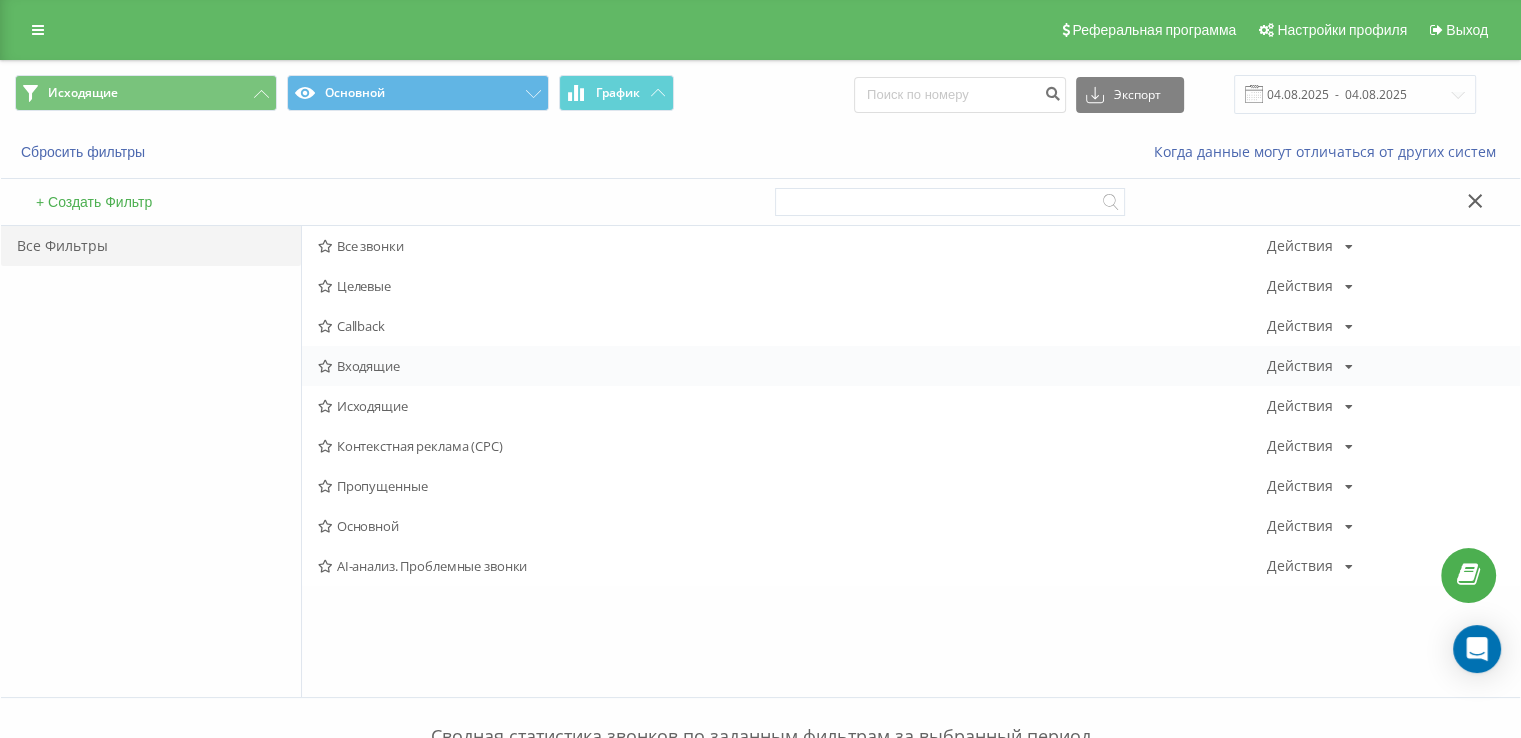 click on "Входящие Действия Редактировать Копировать Удалить По умолчанию Поделиться" at bounding box center (911, 366) 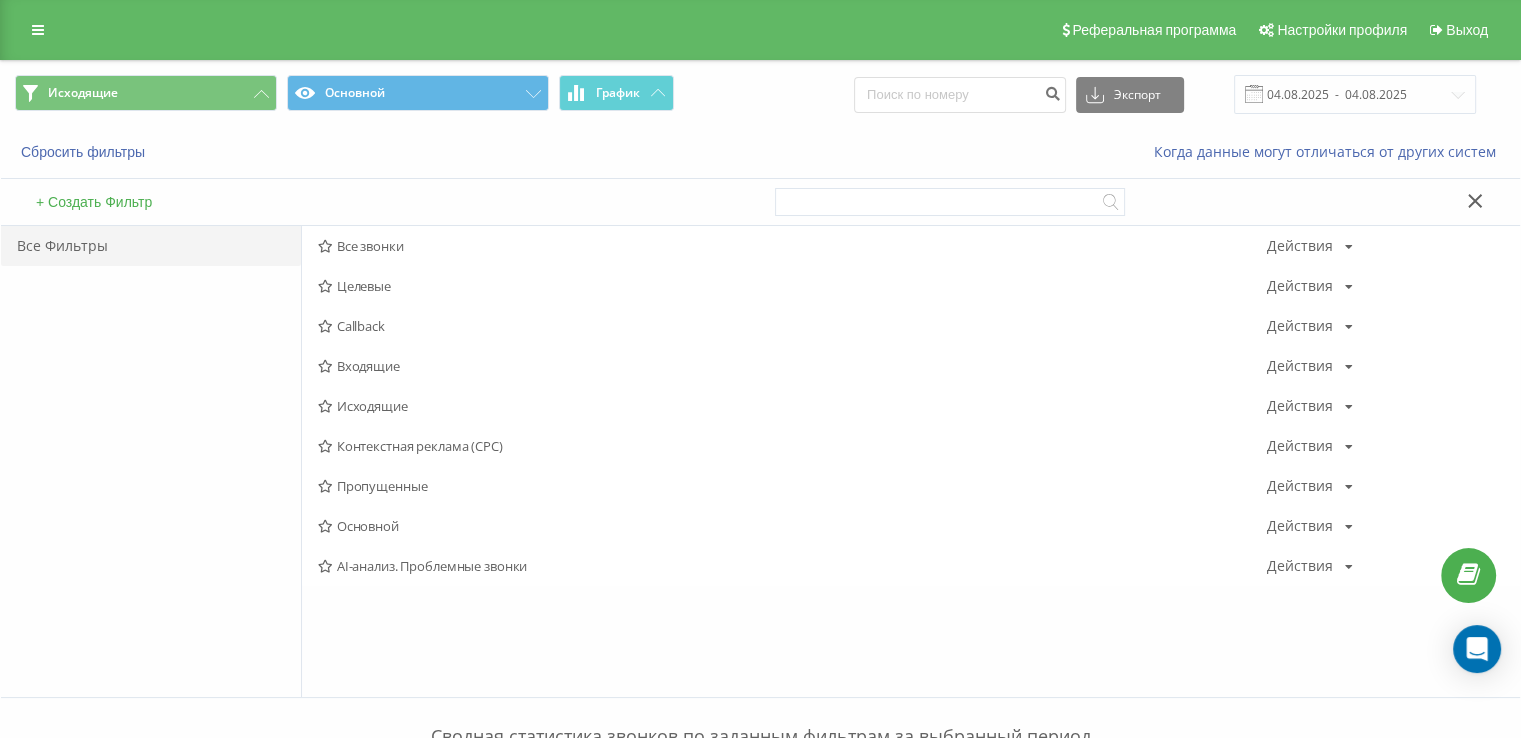 click on "Входящие" at bounding box center (792, 366) 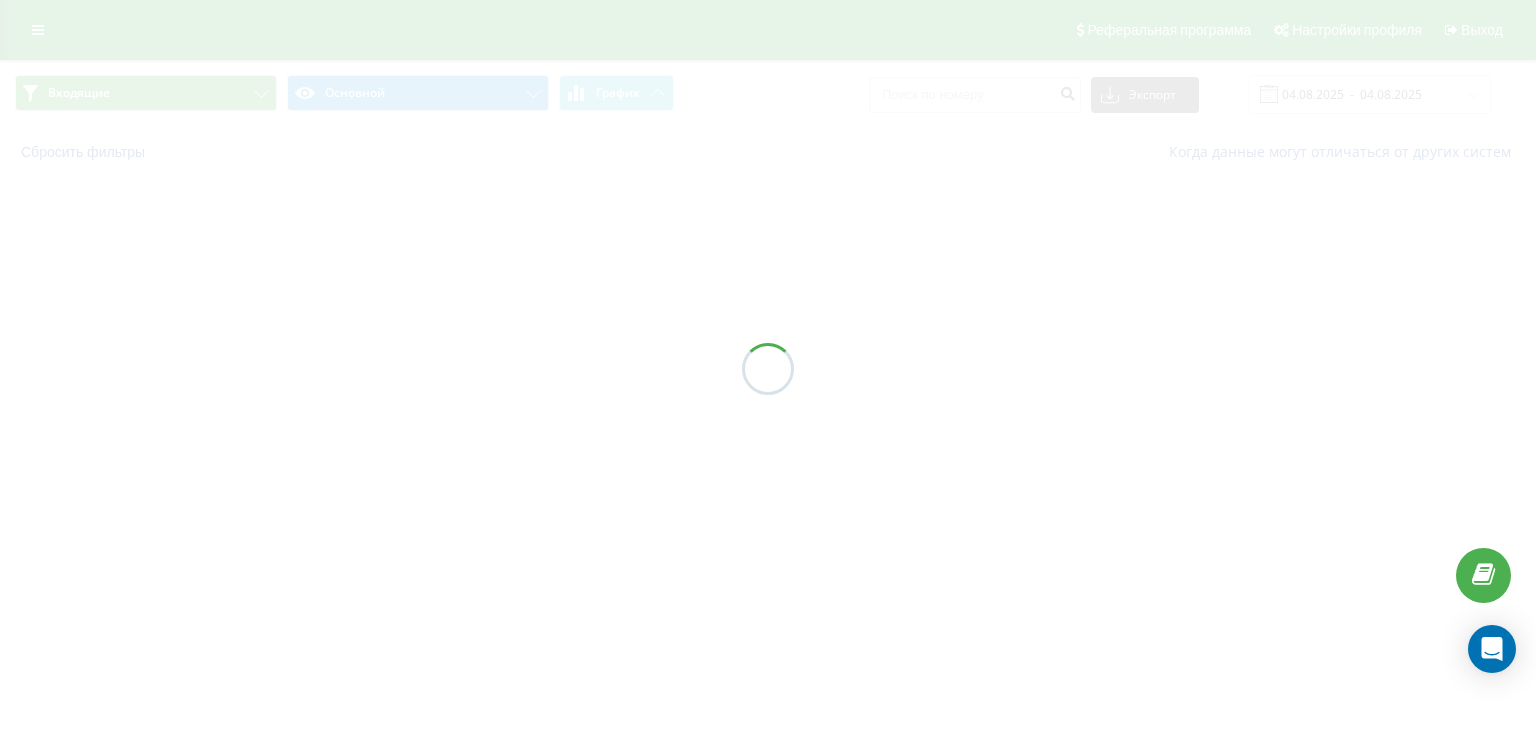 click at bounding box center [768, 369] 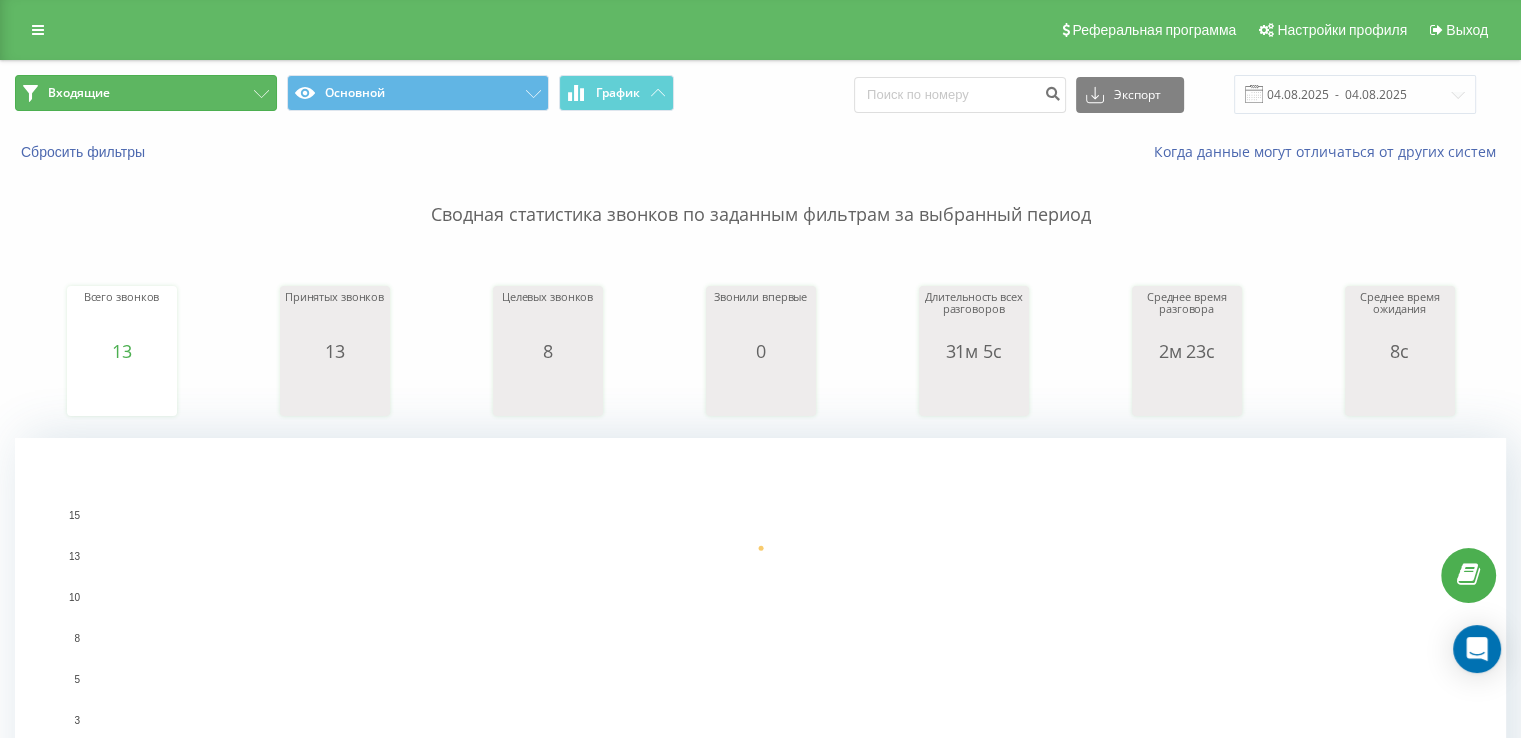 click on "Входящие" at bounding box center [146, 93] 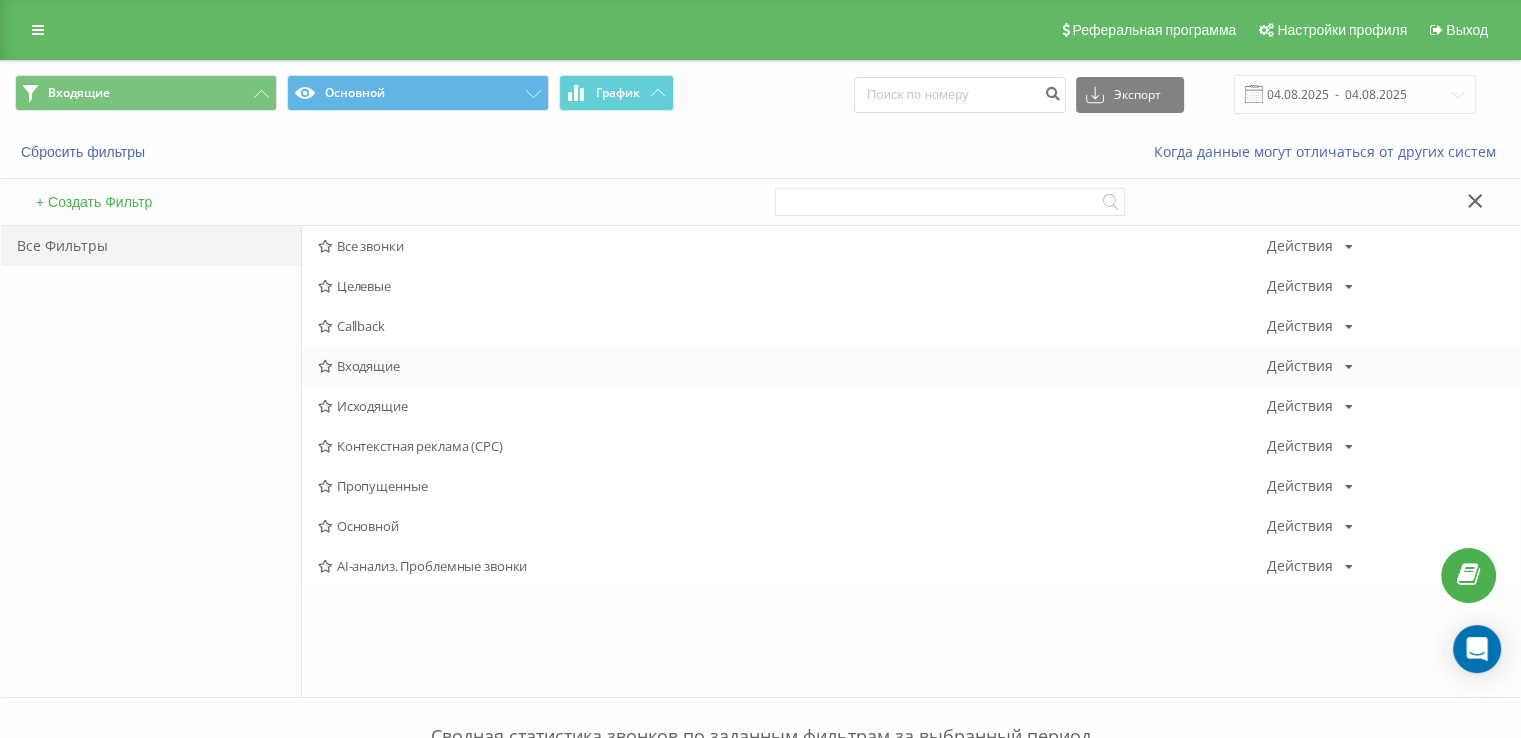 click on "Входящие Действия Редактировать Копировать Удалить По умолчанию Поделиться" at bounding box center (911, 366) 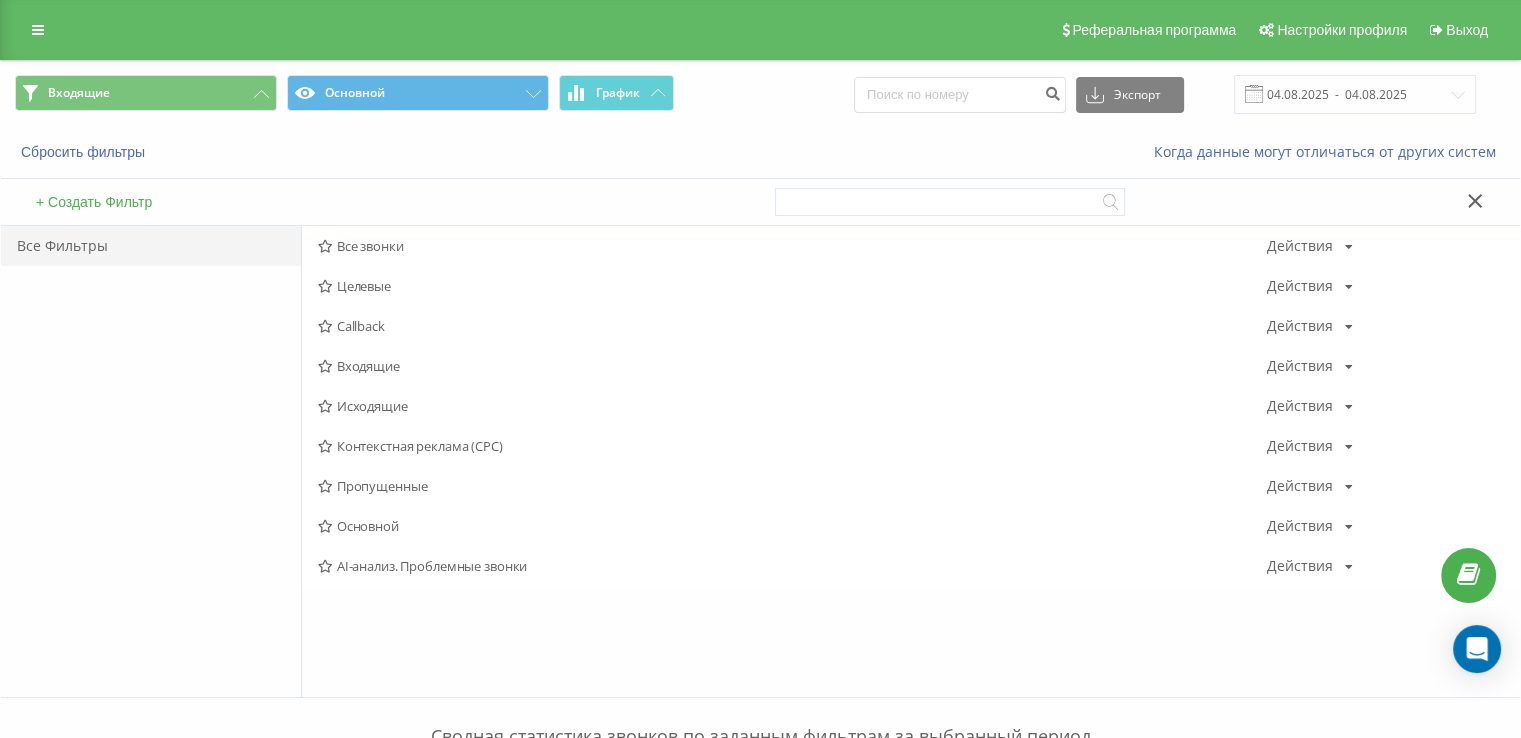 click on "Входящие" at bounding box center (792, 366) 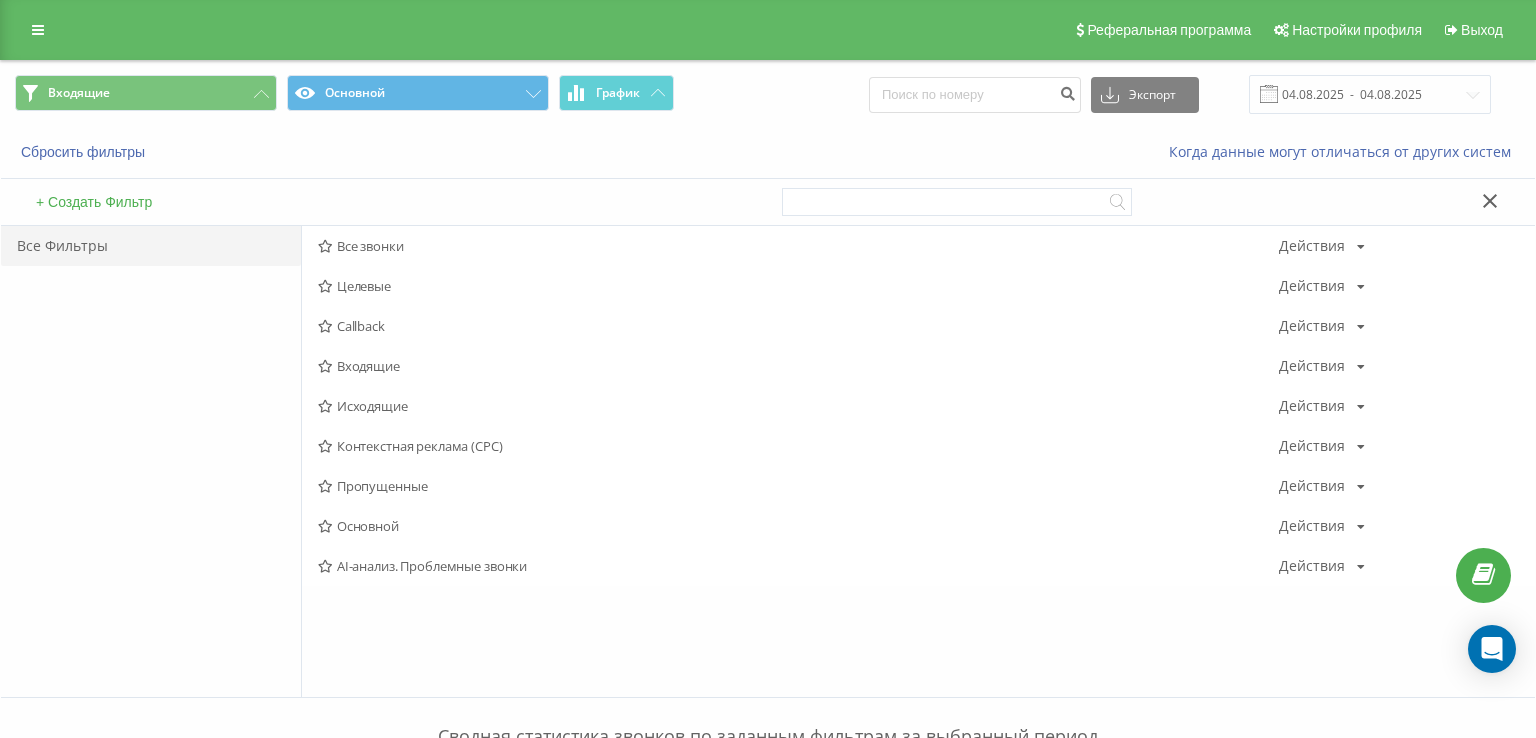 click at bounding box center [0, 0] 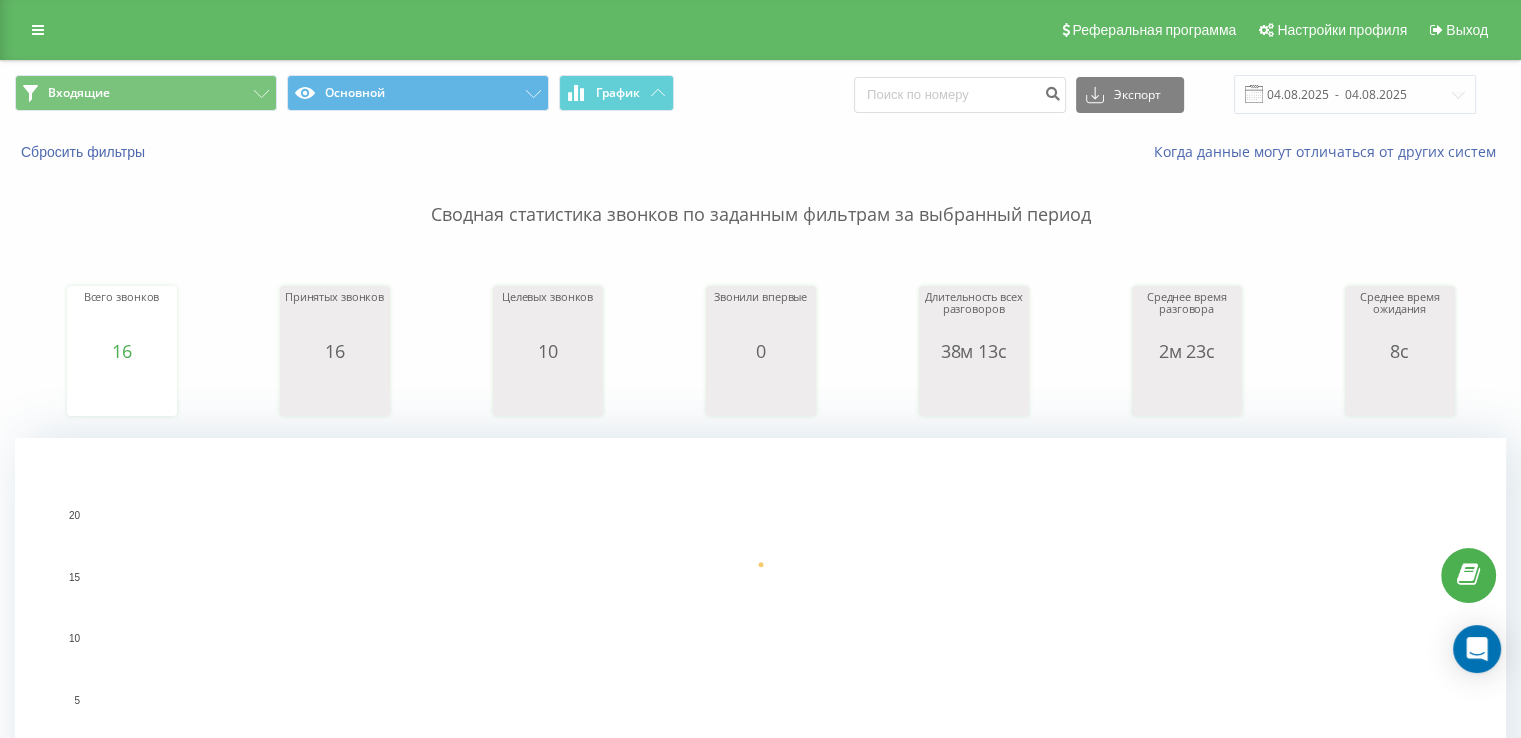 click on "Сводная статистика звонков по заданным фильтрам за выбранный период" at bounding box center [760, 195] 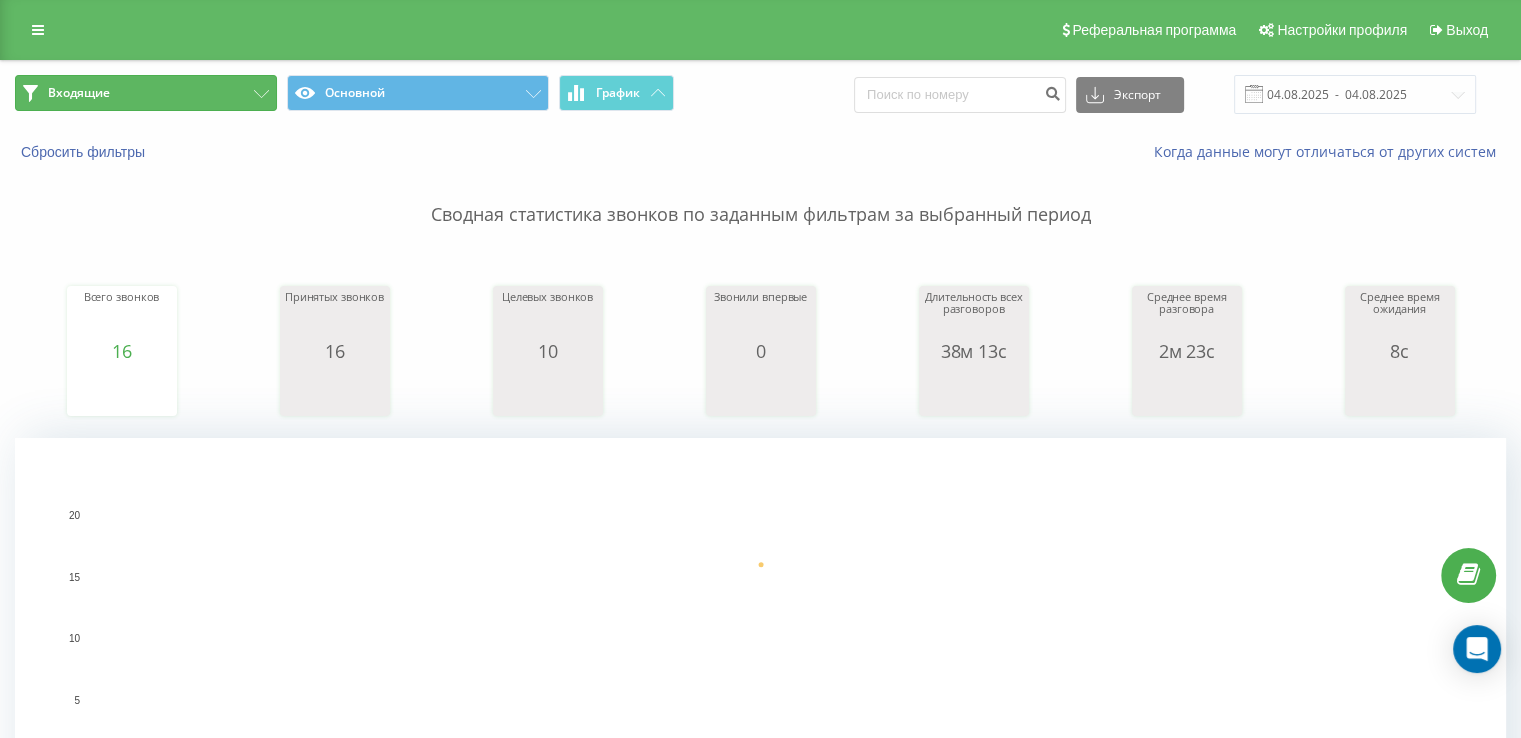 click on "Входящие" at bounding box center [146, 93] 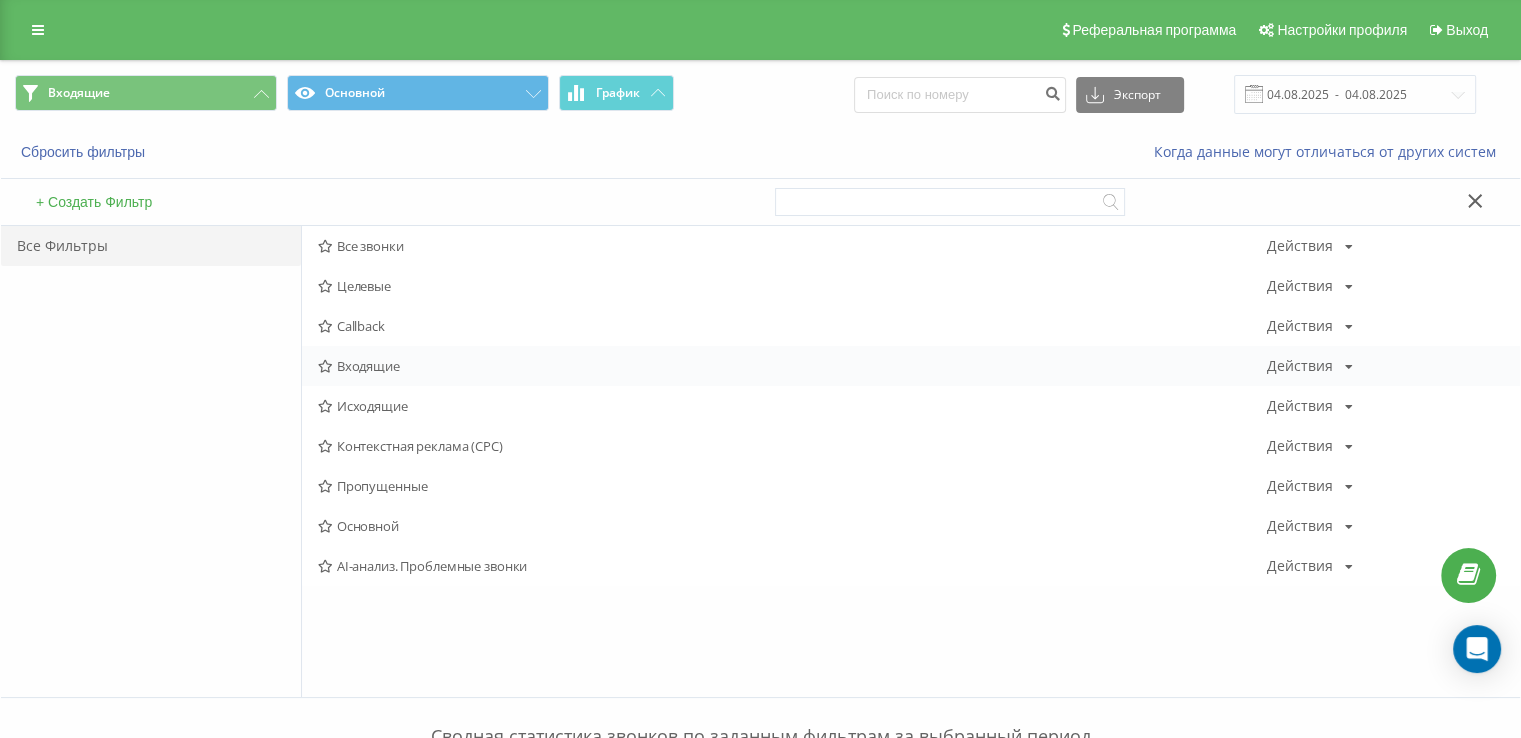 click on "Входящие" at bounding box center (792, 366) 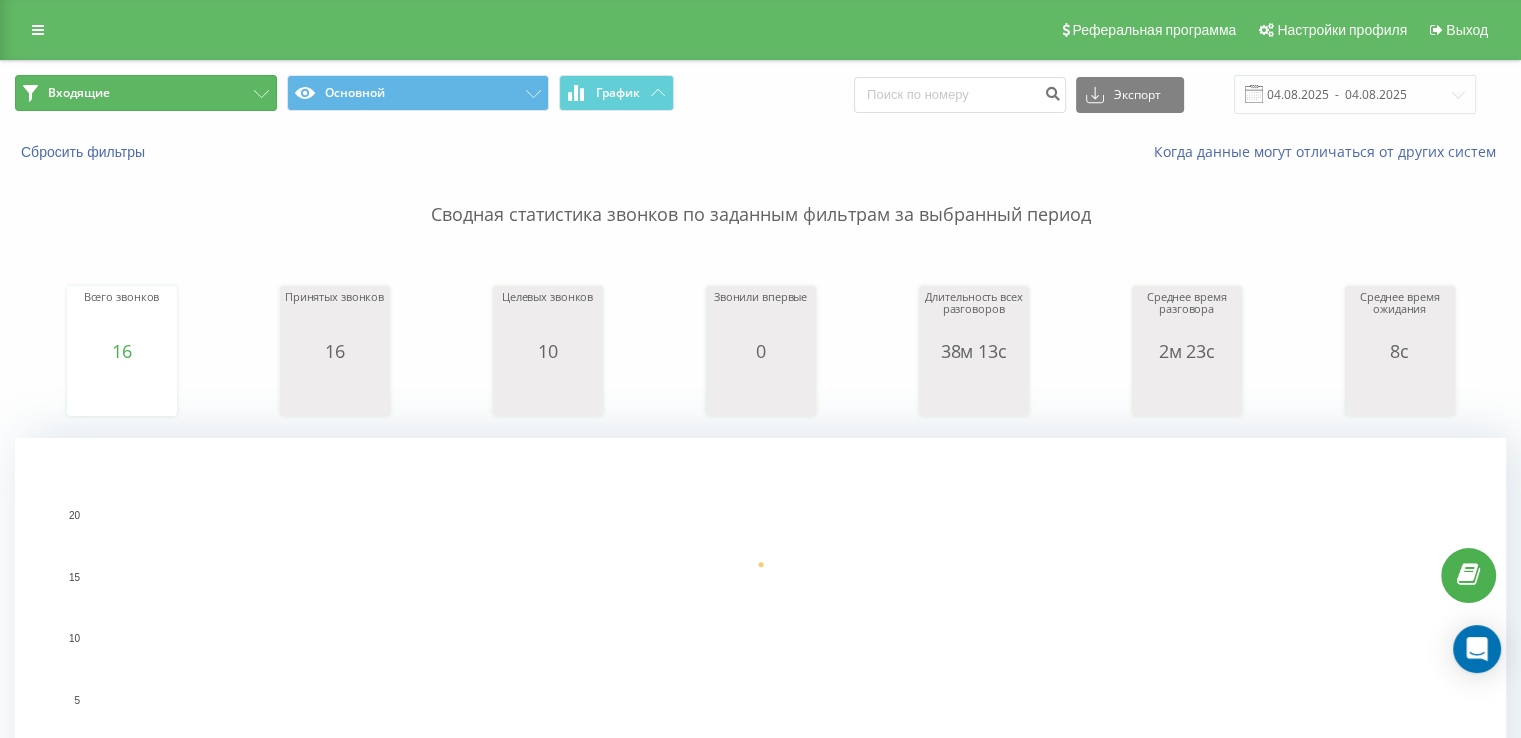 click on "Входящие" at bounding box center [146, 93] 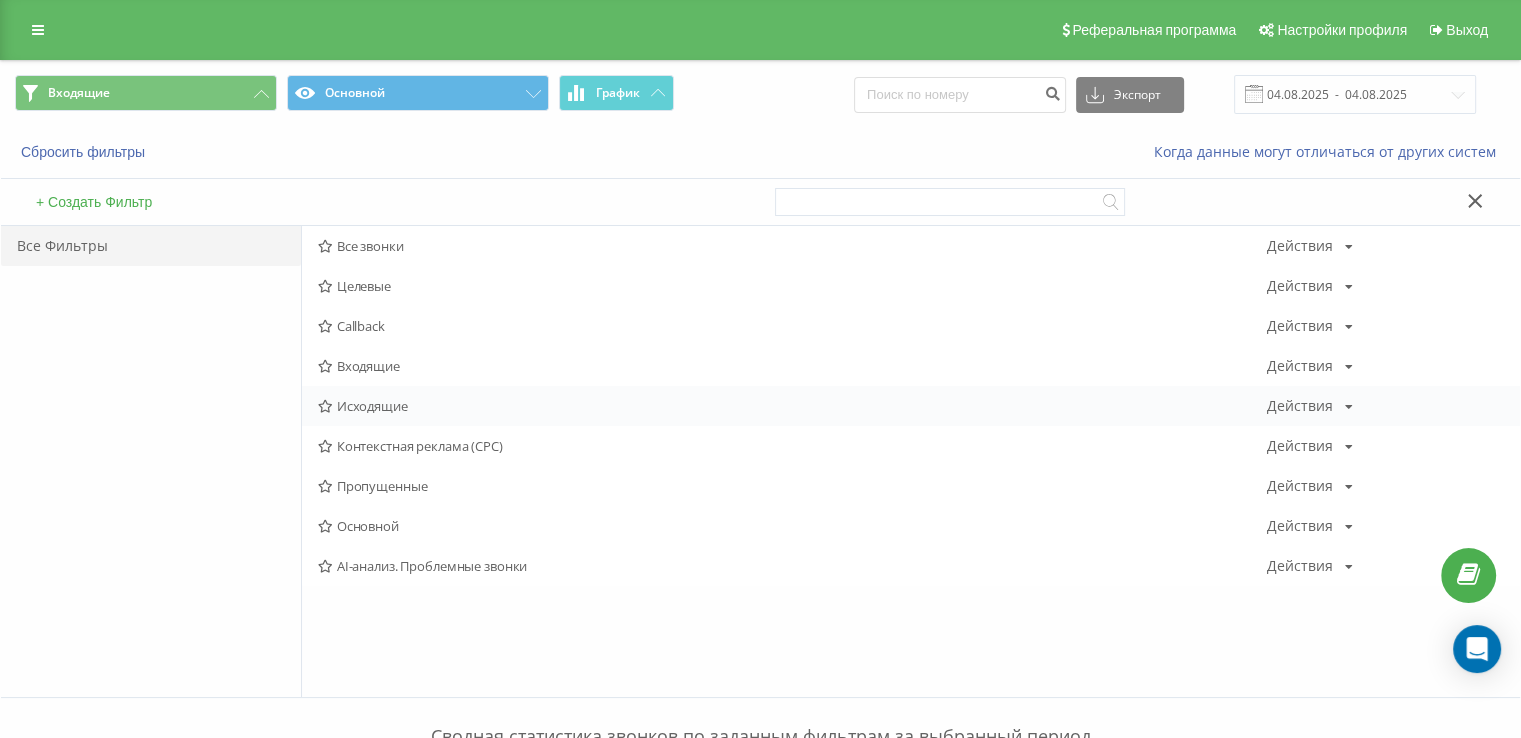 click on "Исходящие" at bounding box center (792, 406) 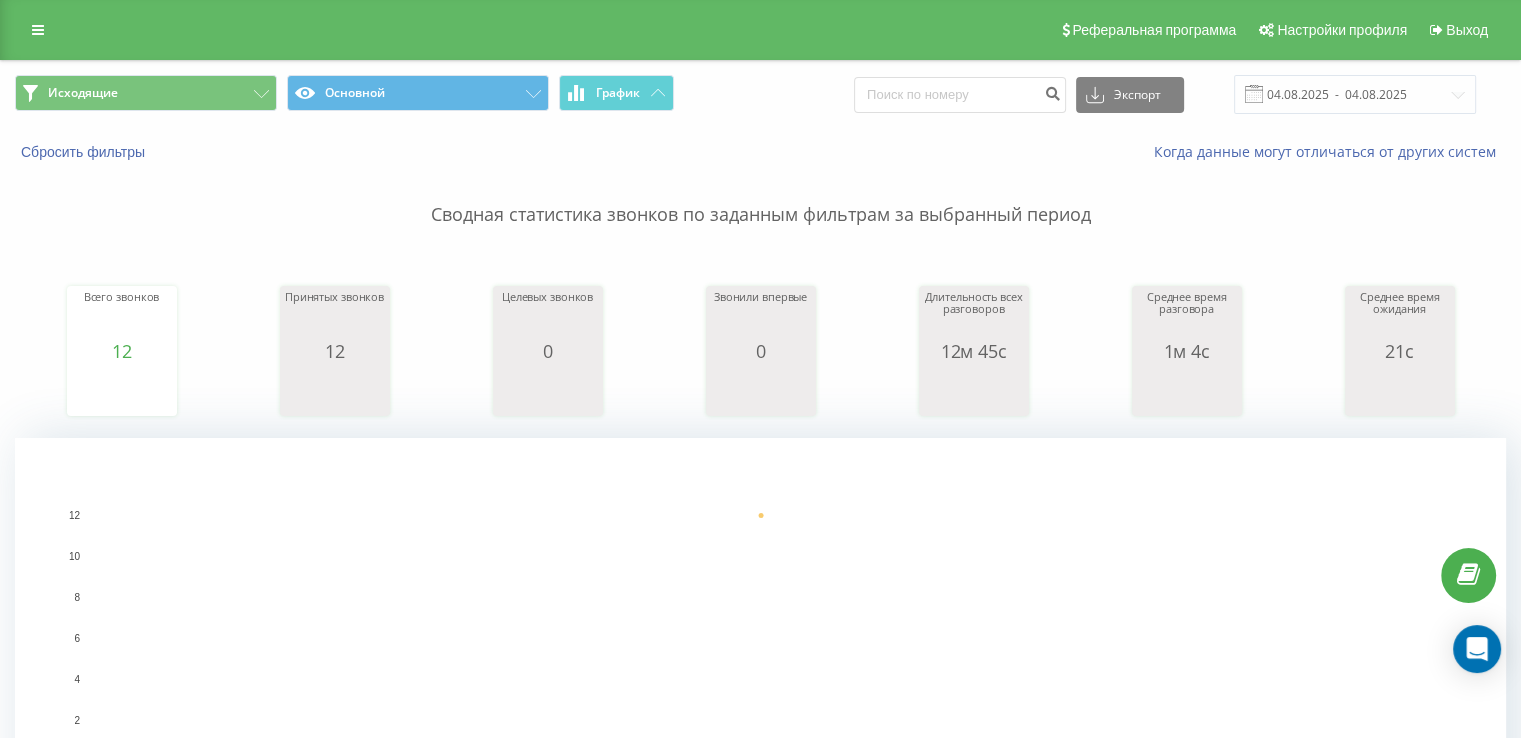 click on "Сводная статистика звонков по заданным фильтрам за выбранный период" at bounding box center (760, 195) 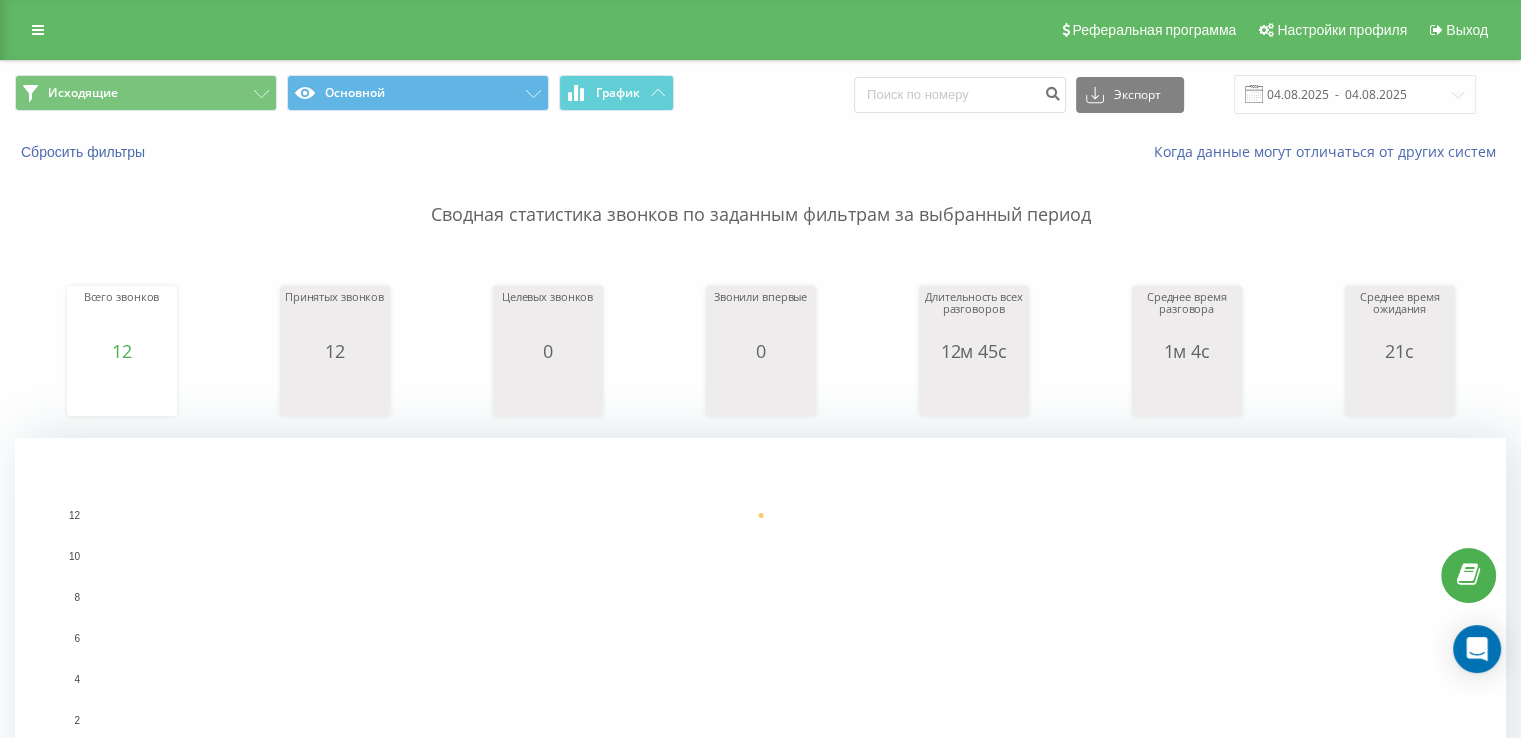 click on "Исходящие Основной График Экспорт .csv .xls .xlsx 04.08.2025  -  04.08.2025 Сбросить фильтры Когда данные могут отличаться от других систем Сводная статистика звонков по заданным фильтрам за выбранный период Всего звонков 12 date totalCalls 04.08.25 12 04.08.25 Принятых звонков 12 date answeredCalls 04.08.25 12 04.08.25 Целевых звонков 0 date properCalls 04.08.25 0 04.08.25 Звонили впервые 0 date uniqueCalls 04.08.25 0 04.08.25 Длительность всех разговоров 12м 45с date allConversationsLength 04.08.25 765 04.08.25 Среднее время разговора 1м 4с date averageConversationTime 04.08.25 63 date averageConversationTime 04.08.25 63 04.08.25 Среднее время ожидания 21с date averageWaitingTime 04.08.25 20 date averageWaitingTime 04.08.25 20 04.08.25 0 2 4" at bounding box center (760, 1007) 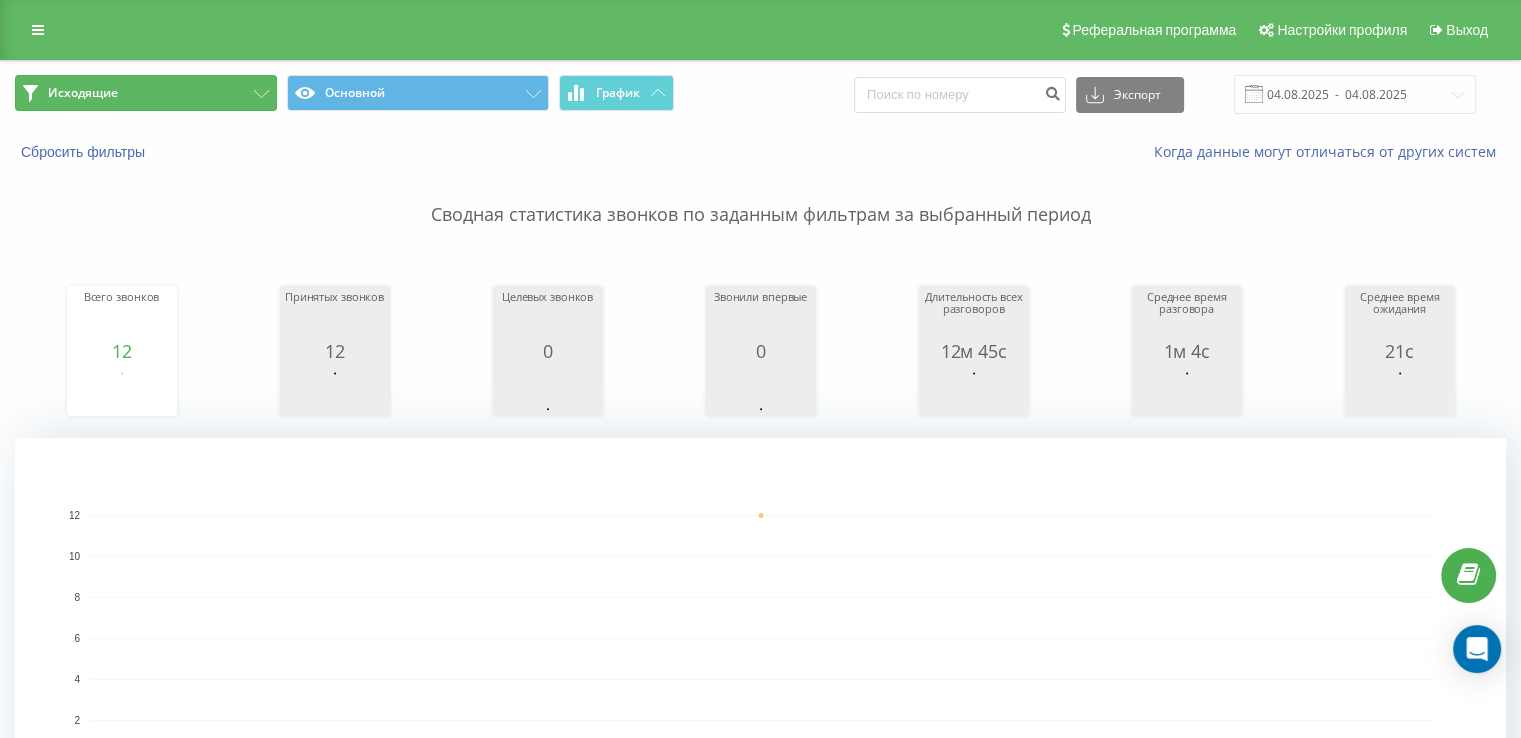 click on "Исходящие" at bounding box center [146, 93] 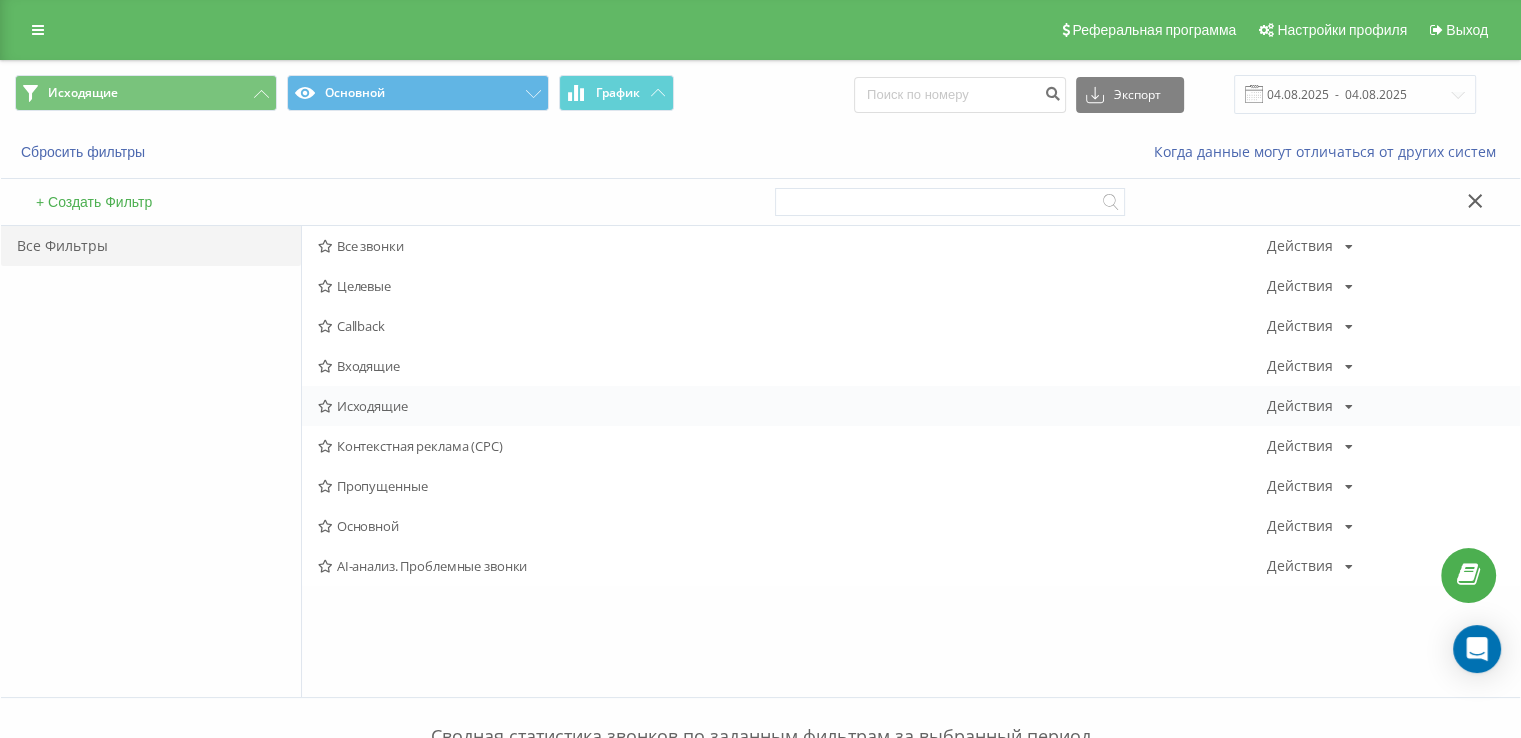 click on "Исходящие Действия Редактировать Копировать Удалить По умолчанию Поделиться" at bounding box center (911, 406) 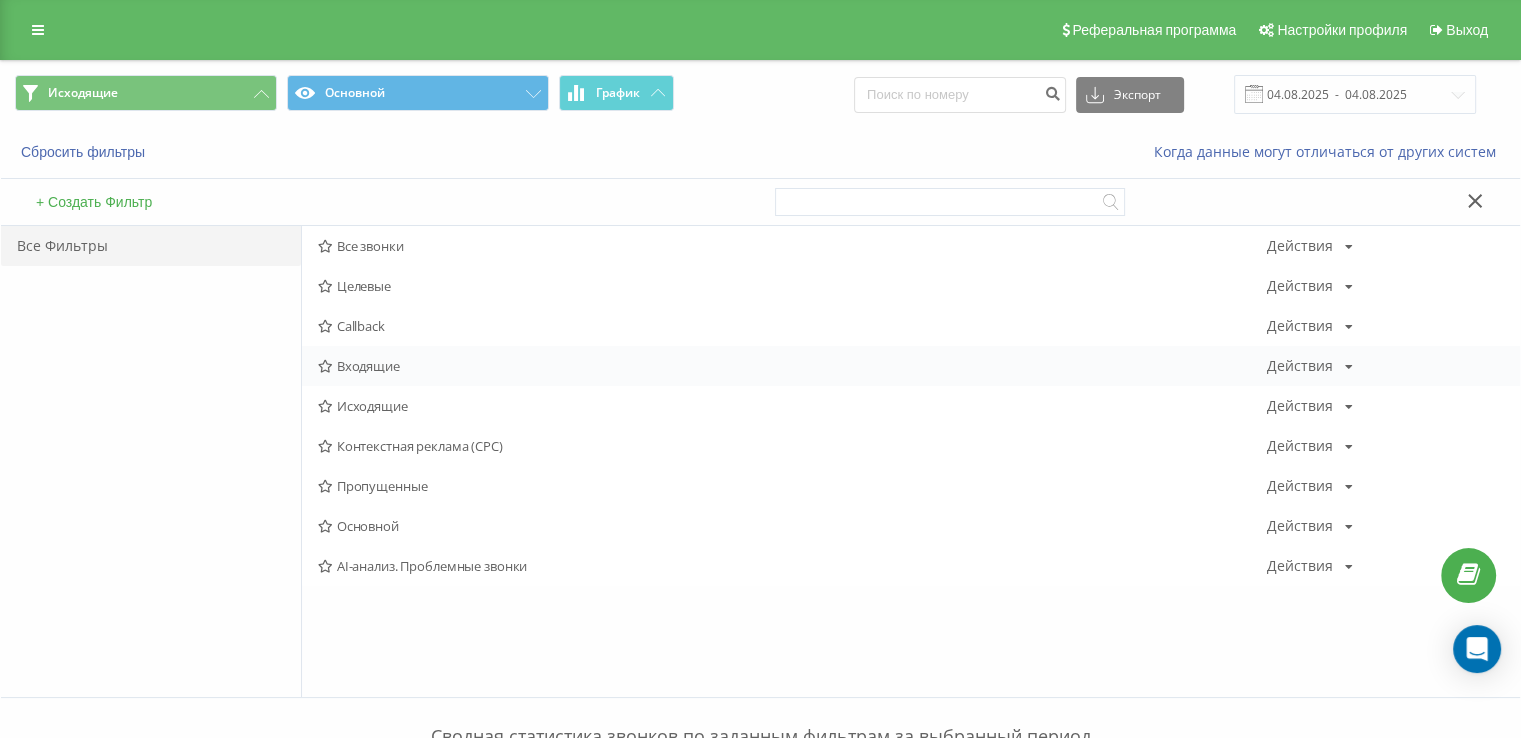 click on "Входящие" at bounding box center [792, 366] 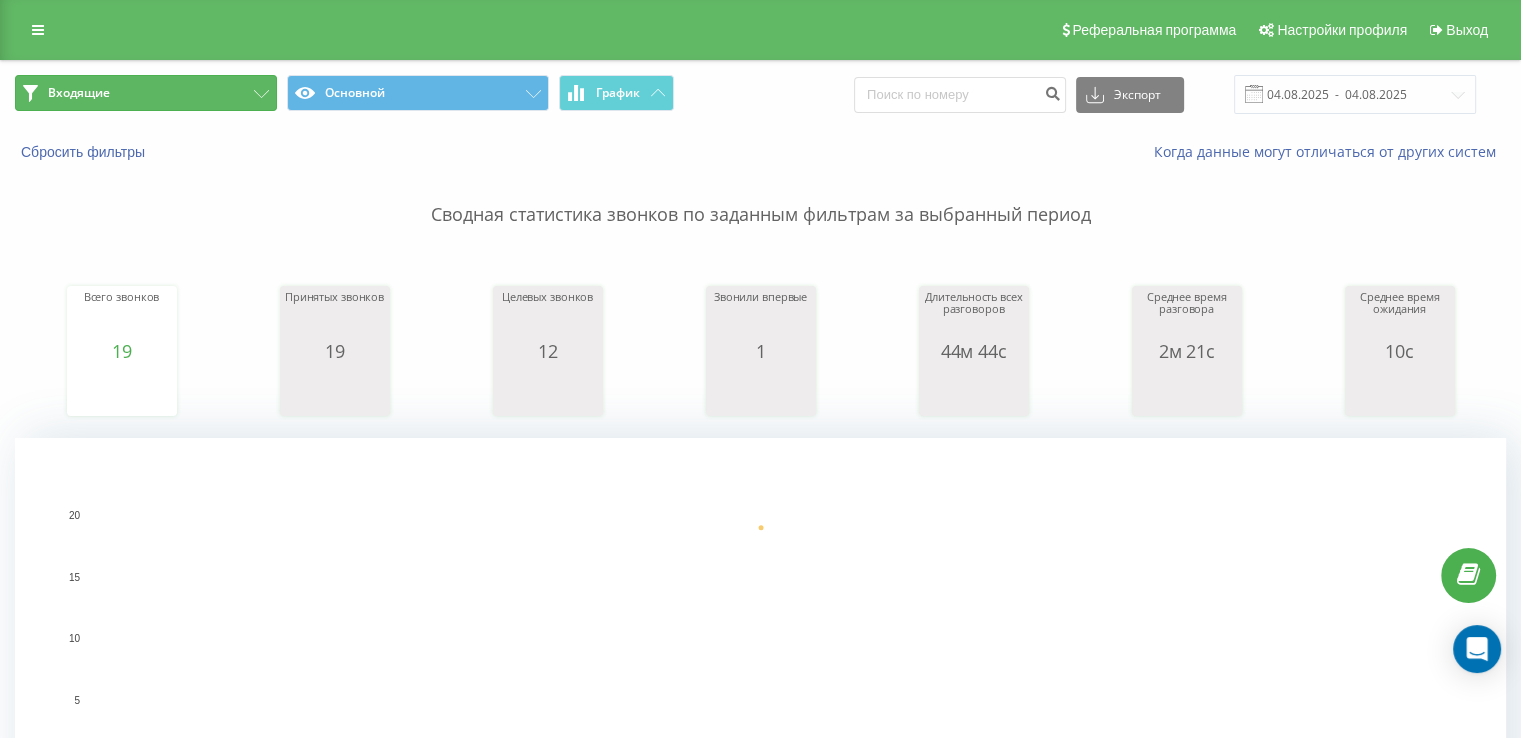 drag, startPoint x: 151, startPoint y: 77, endPoint x: 168, endPoint y: 125, distance: 50.92151 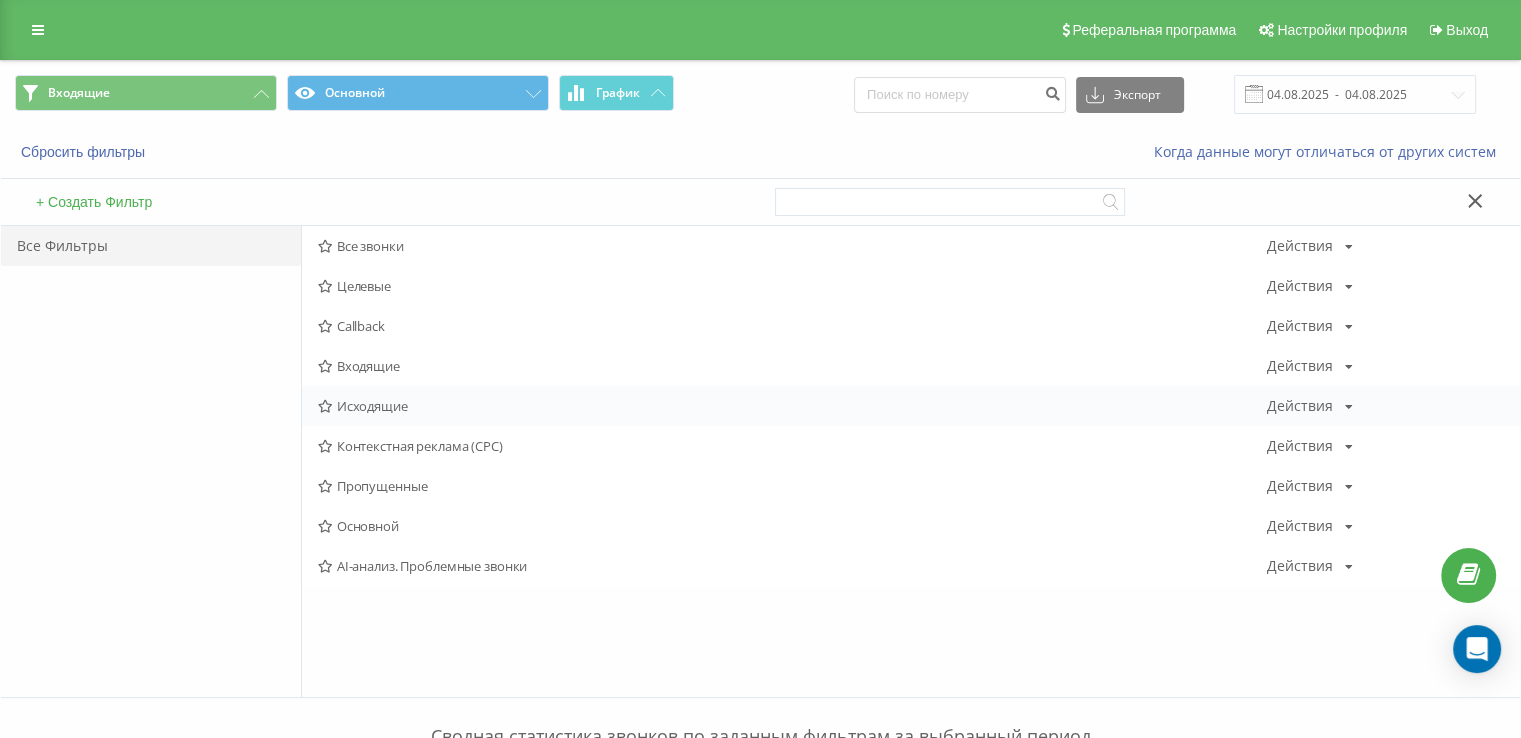 click on "Исходящие" at bounding box center (792, 406) 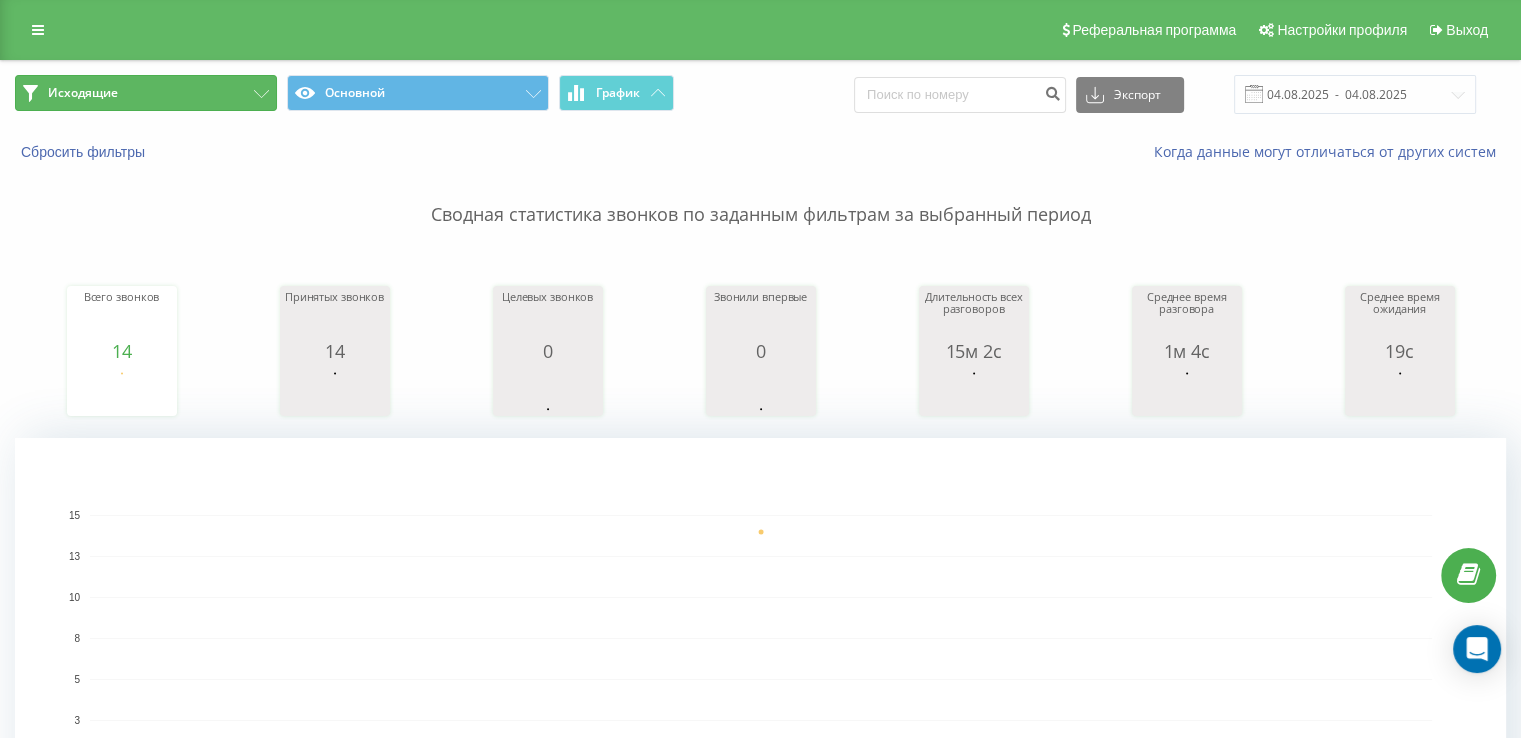 click on "Исходящие" at bounding box center [146, 93] 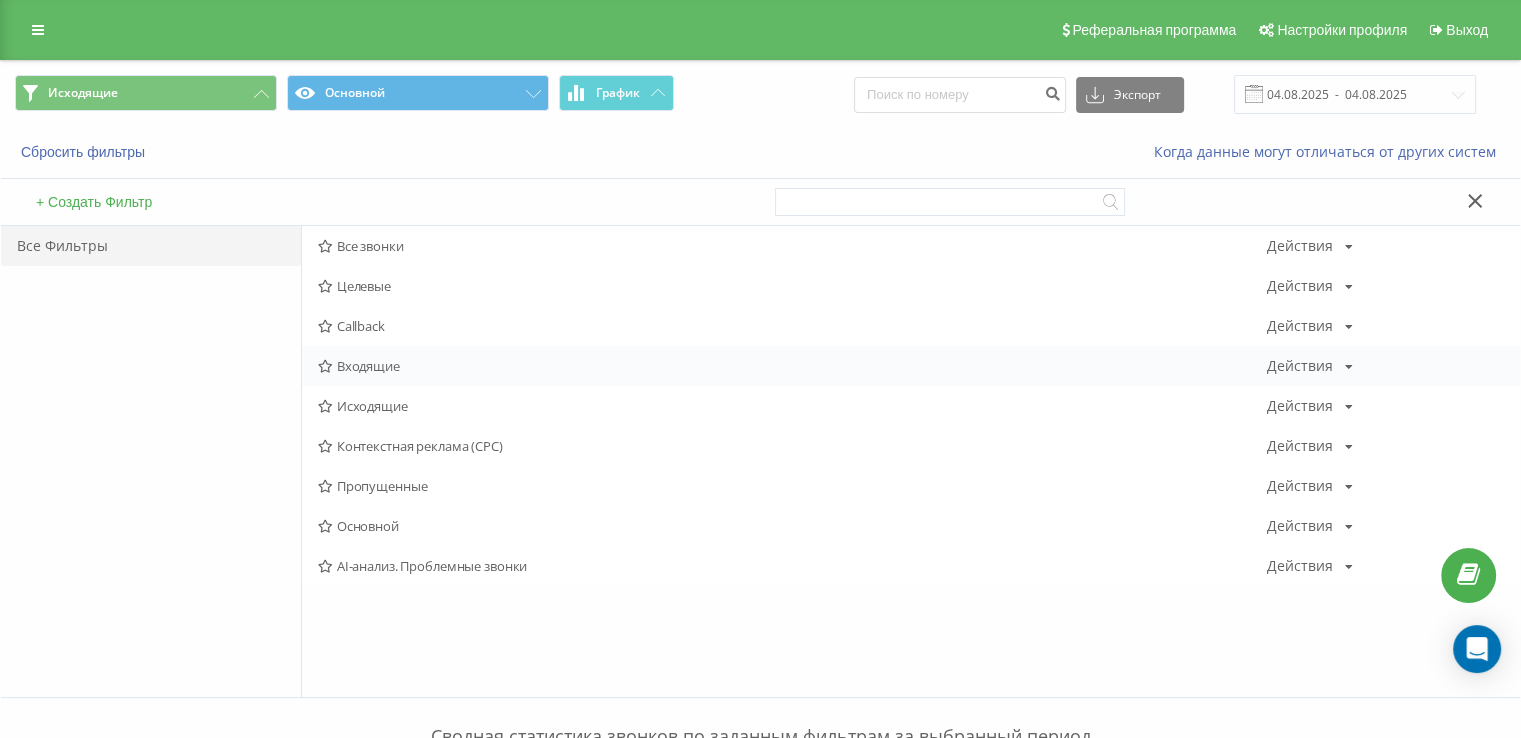 click on "Входящие" at bounding box center [792, 366] 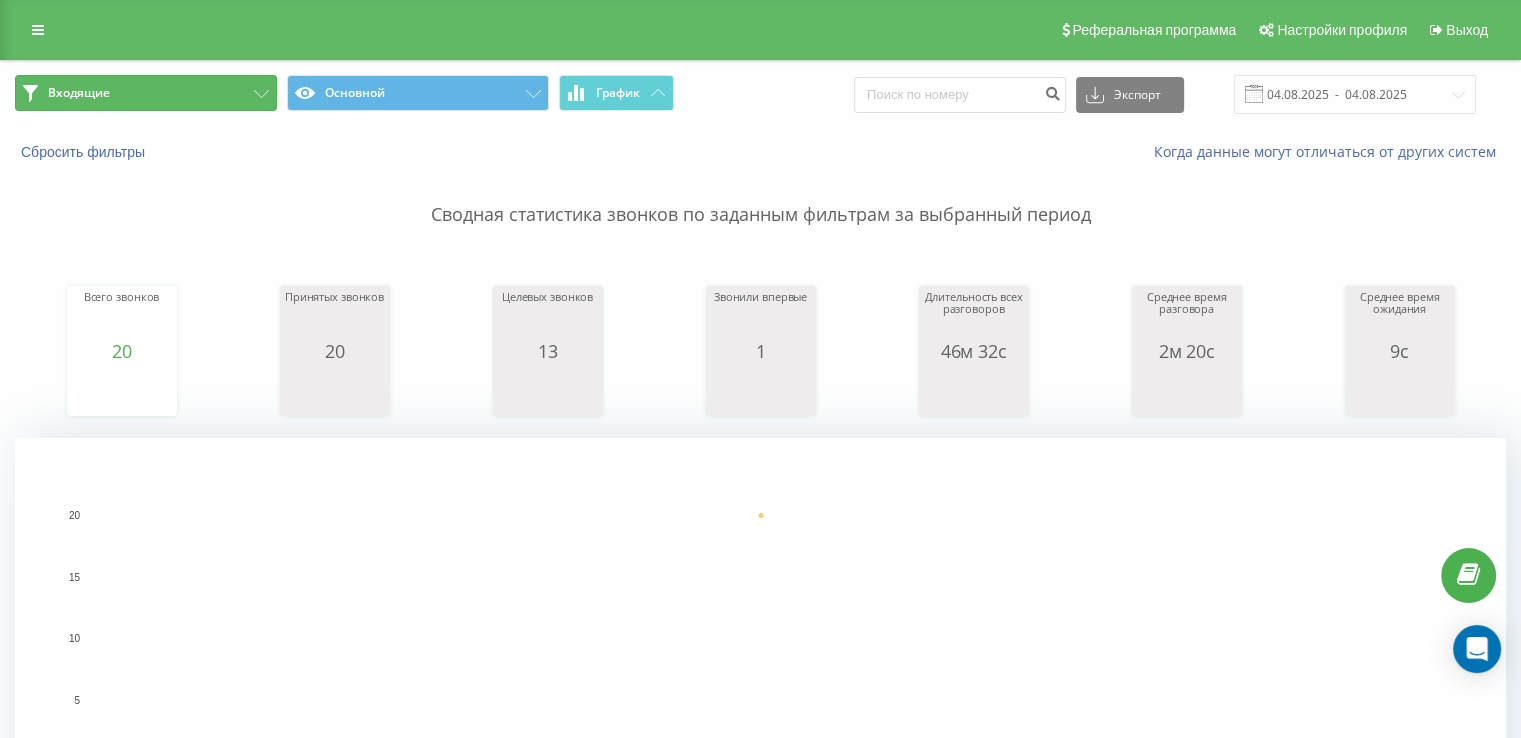 drag, startPoint x: 155, startPoint y: 88, endPoint x: 171, endPoint y: 165, distance: 78.64477 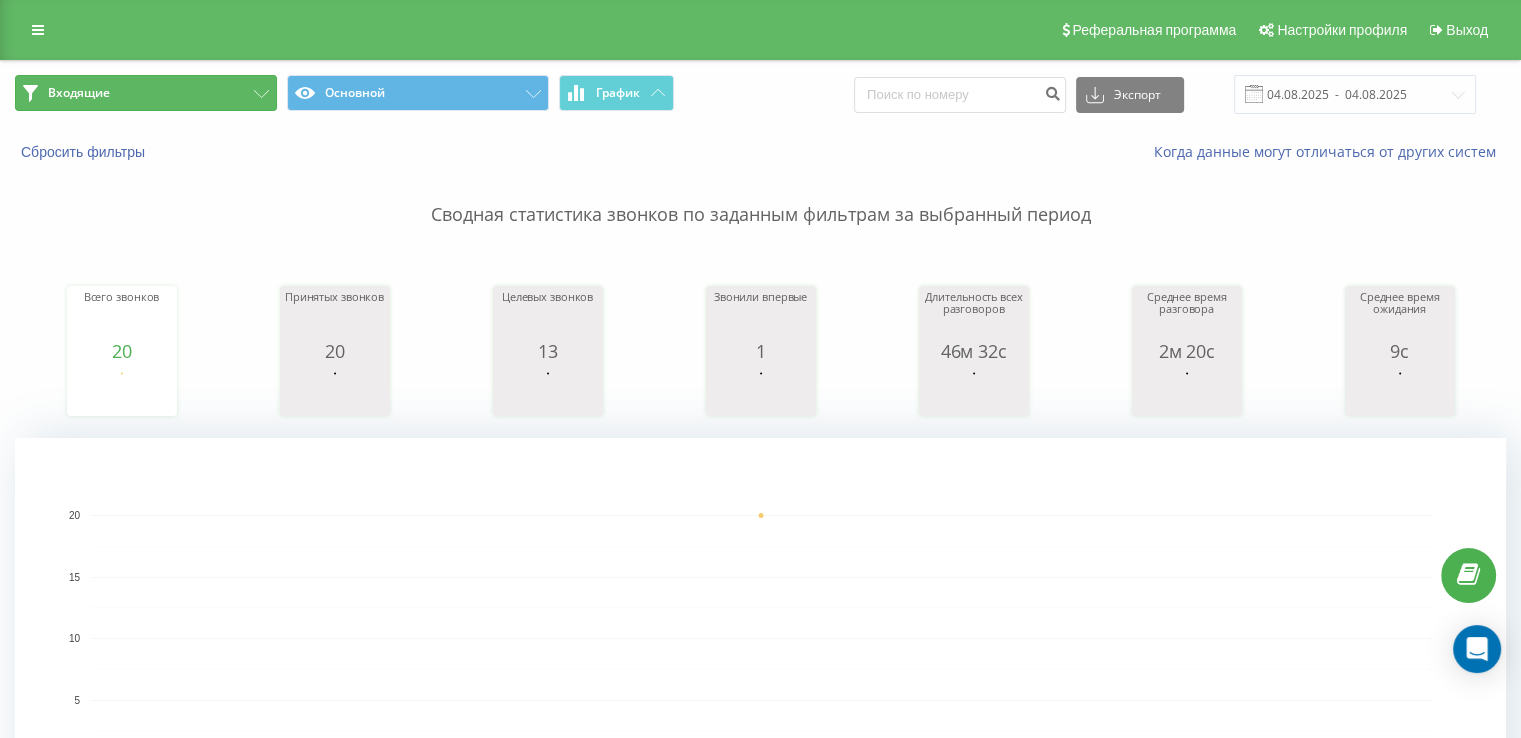 click on "Входящие" at bounding box center [146, 93] 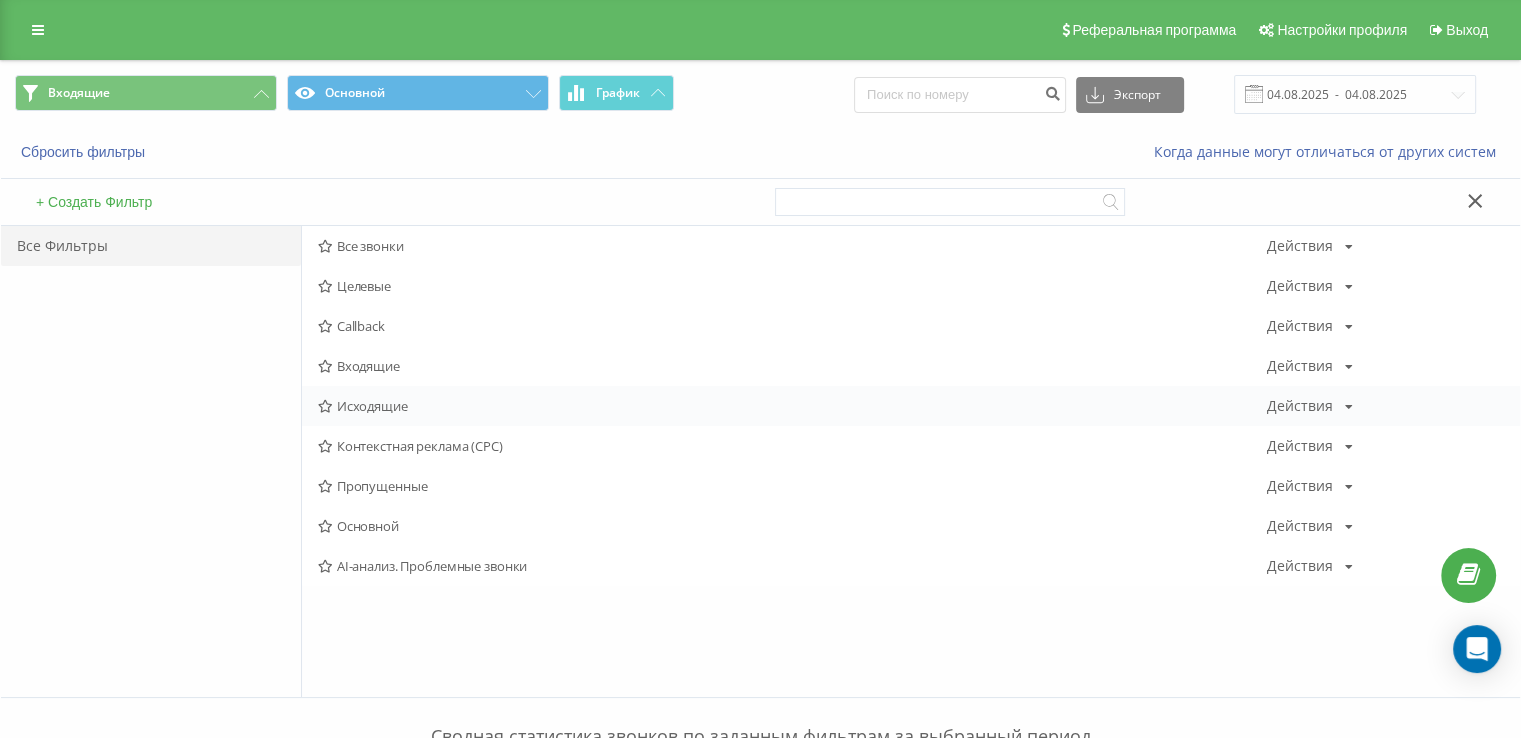 click on "Исходящие" at bounding box center [792, 406] 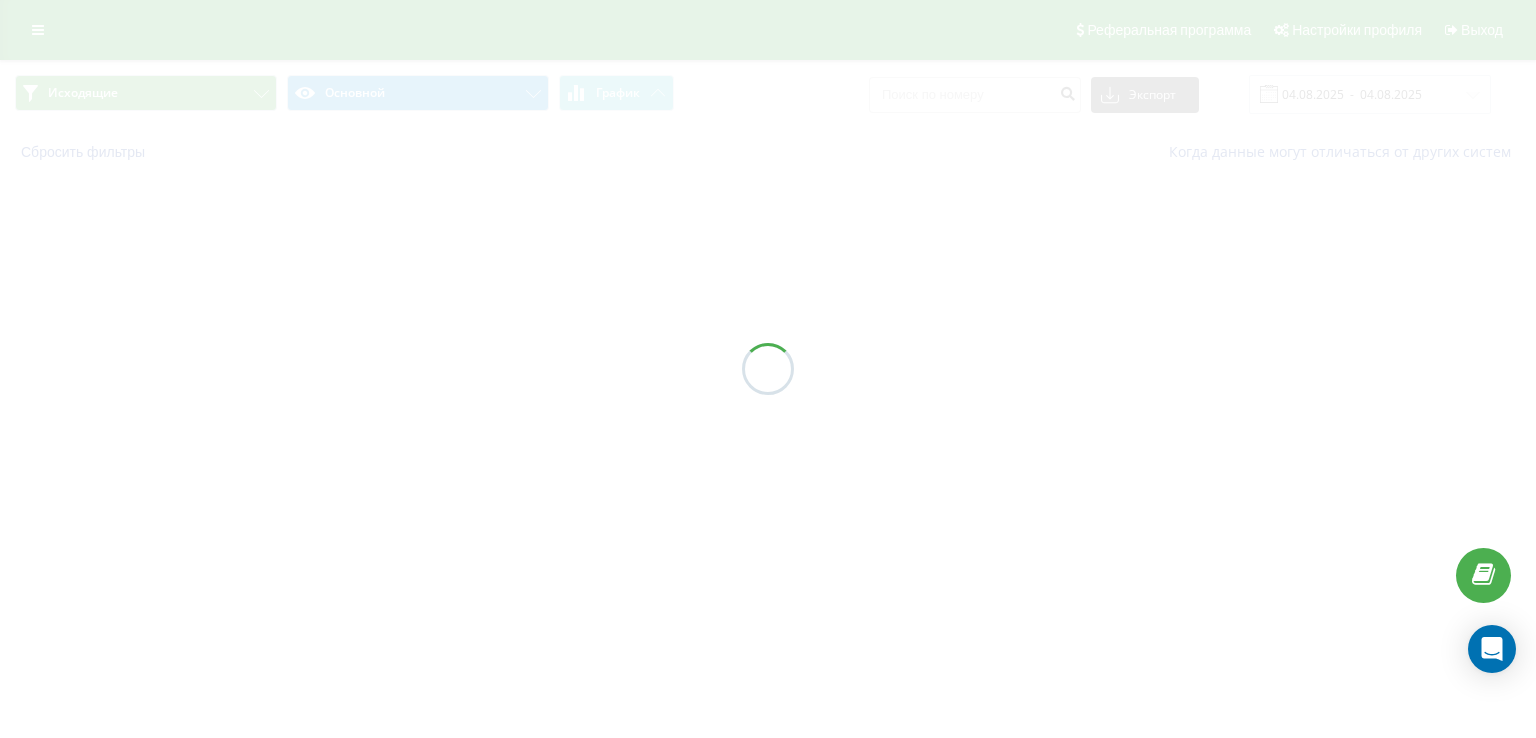 click at bounding box center (768, 369) 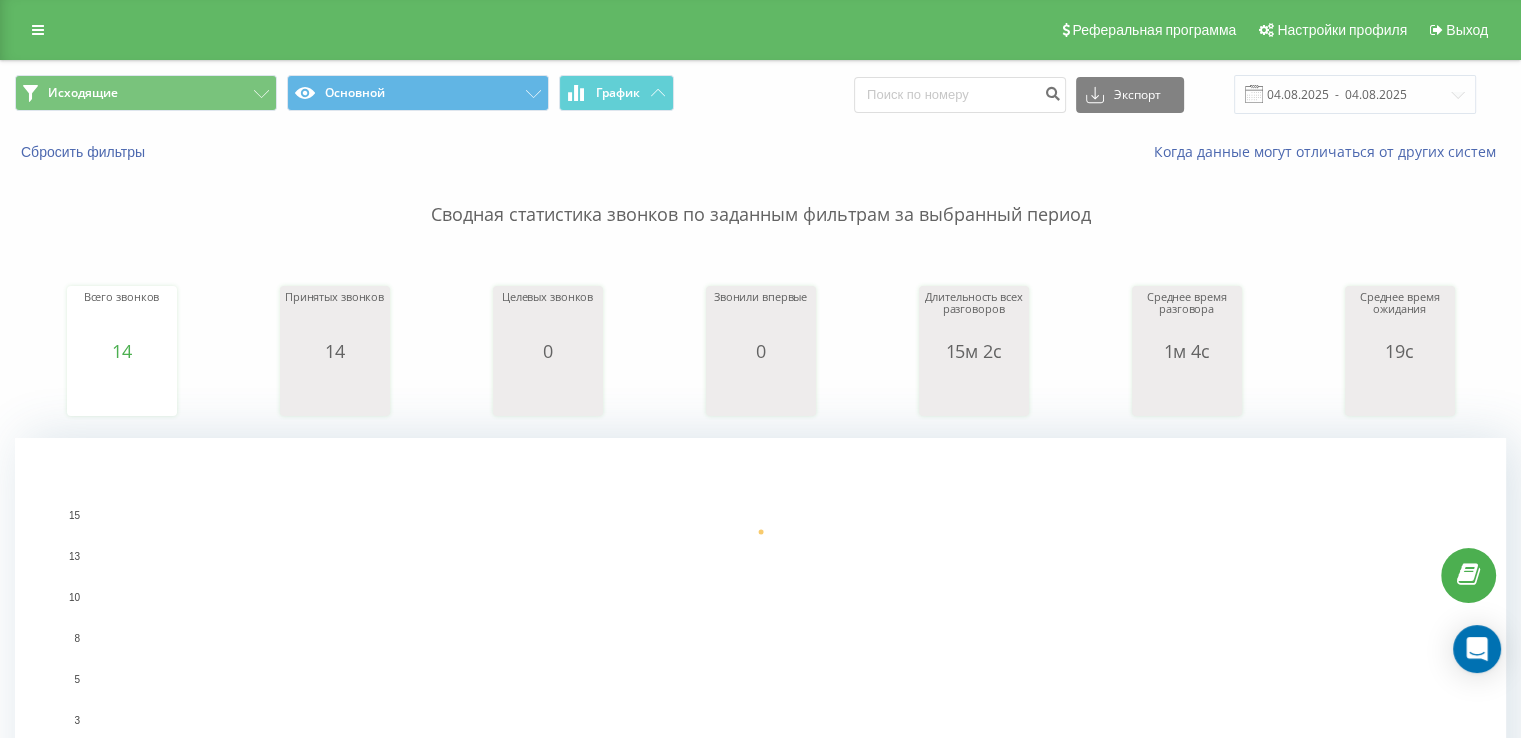 click on "Всего звонков 14 date totalCalls 04.08.25 14 04.08.25 Принятых звонков 14 date answeredCalls 04.08.25 14 04.08.25 Целевых звонков 0 date properCalls 04.08.25 0 04.08.25 Звонили впервые 0 date uniqueCalls 04.08.25 0 04.08.25 Длительность всех разговоров 15м 2с date allConversationsLength 04.08.25 902 04.08.25 Среднее время разговора 1м 4с date averageConversationTime 04.08.25 64 04.08.25 Среднее время ожидания 19с date averageWaitingTime 04.08.25 19 04.08.25" at bounding box center (760, 332) 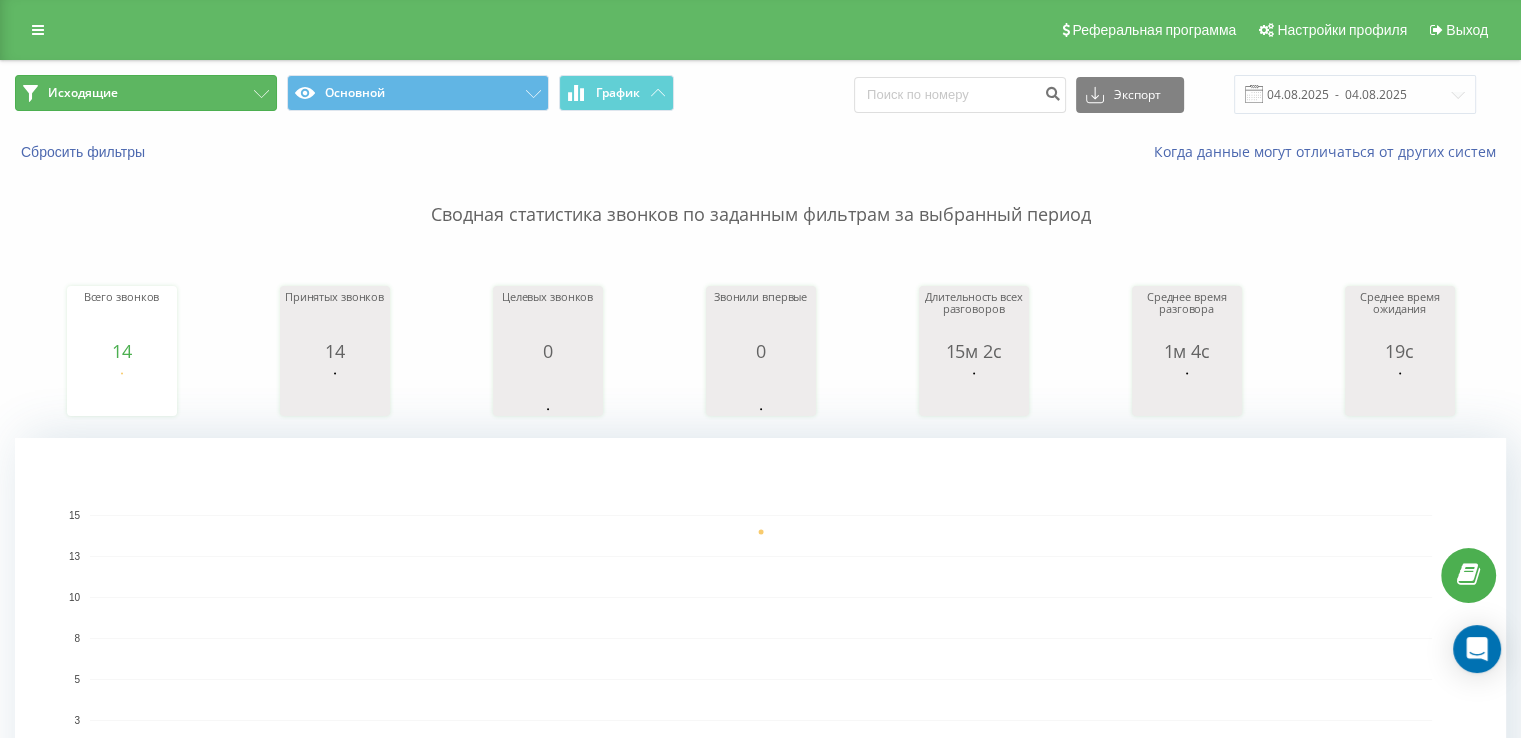 click on "Исходящие" at bounding box center [146, 93] 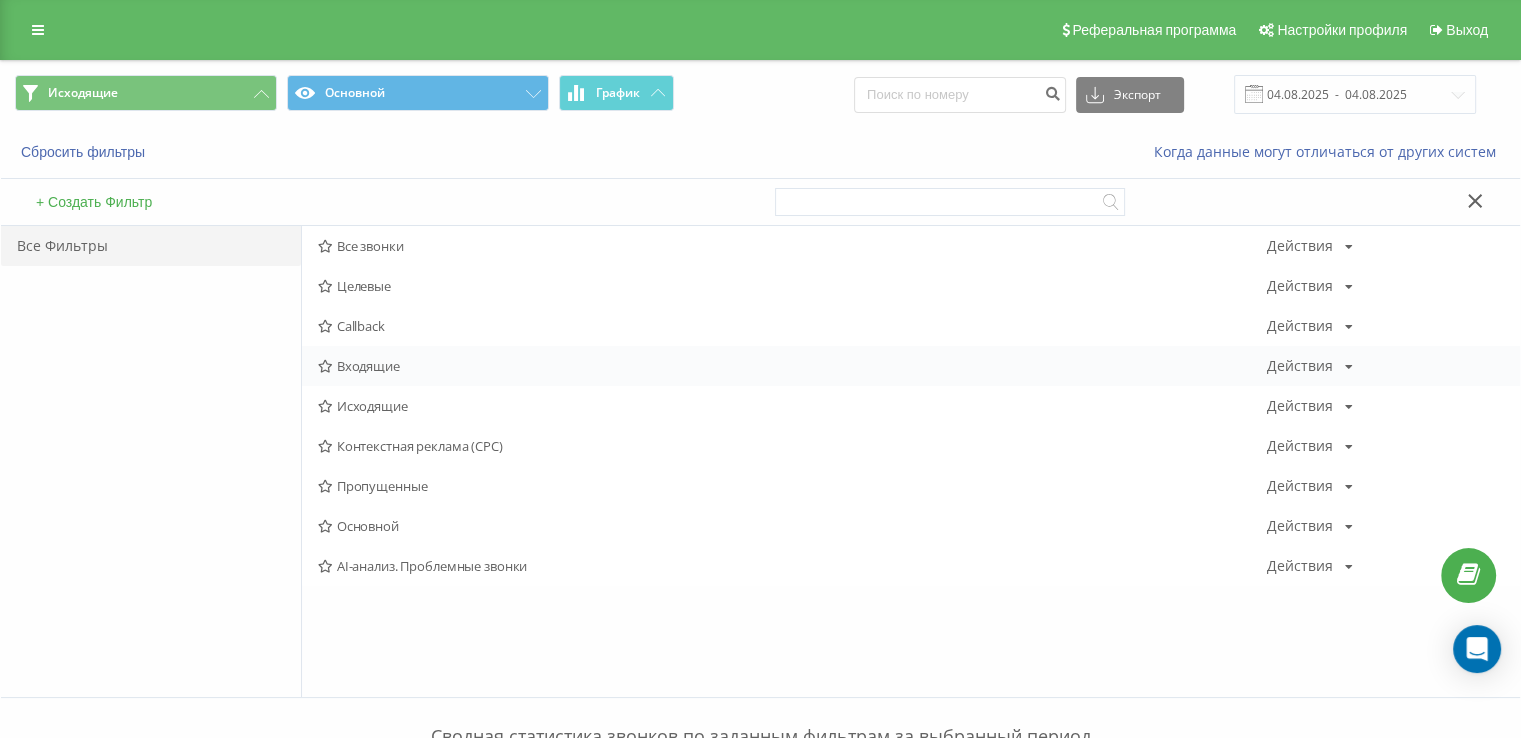 click on "Входящие Действия Редактировать Копировать Удалить По умолчанию Поделиться" at bounding box center (911, 366) 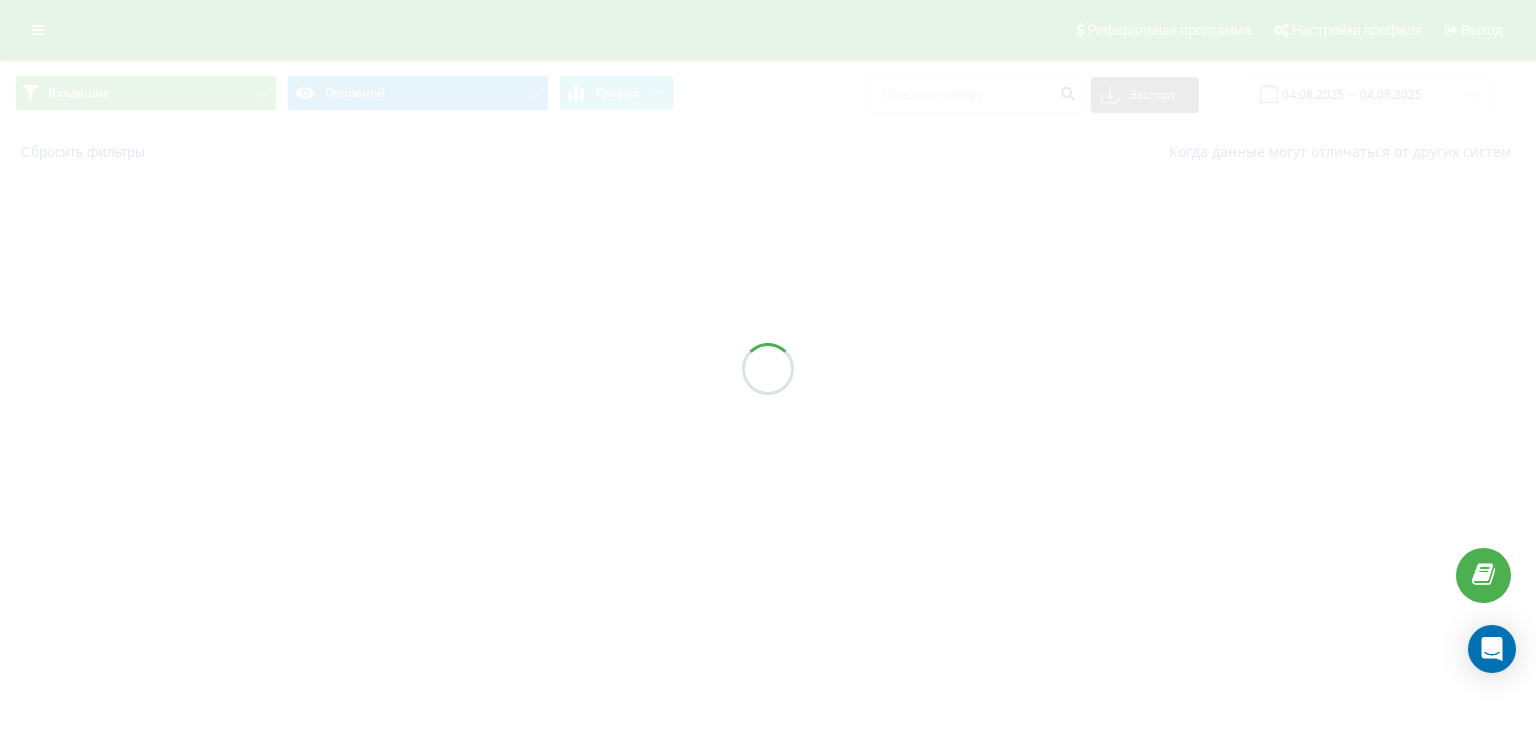 click at bounding box center [768, 369] 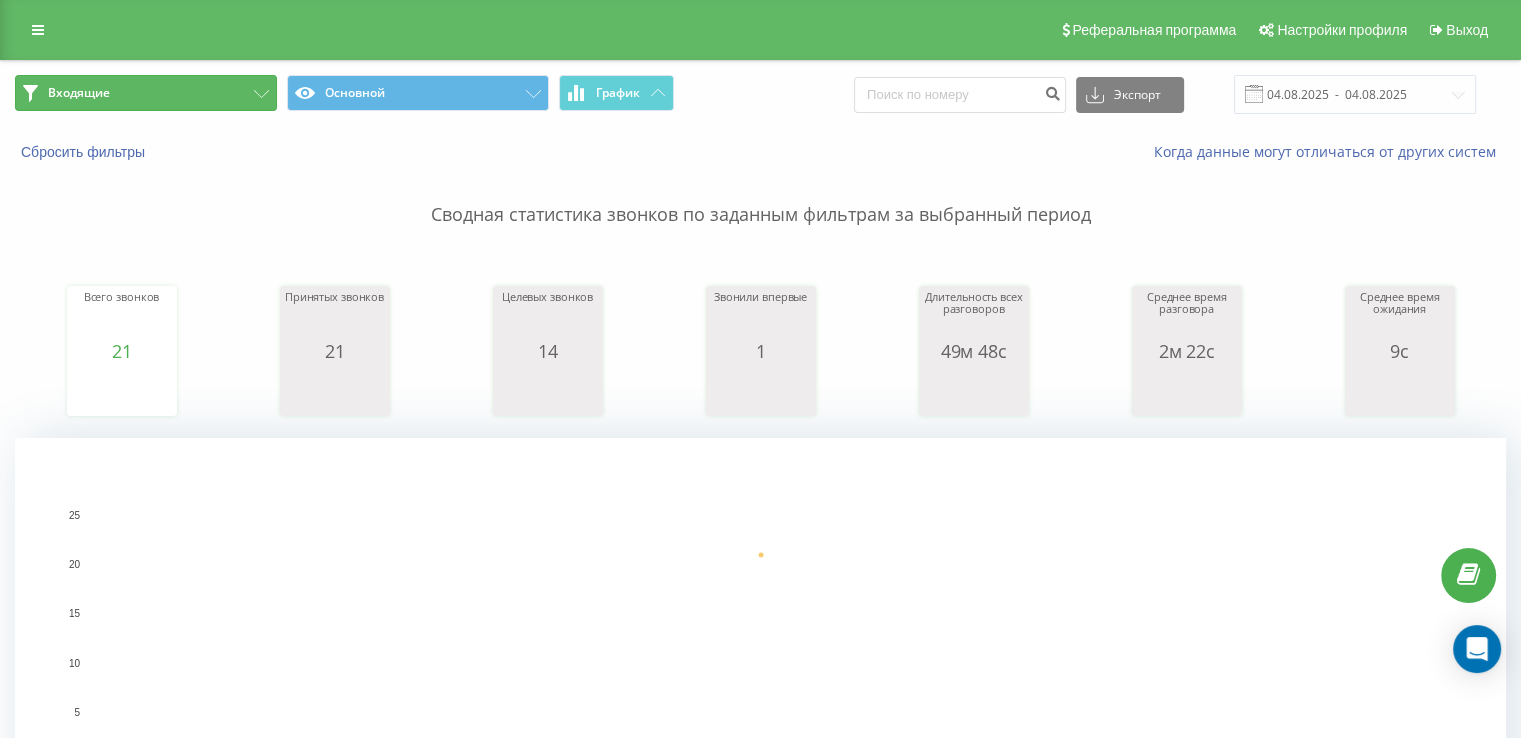 drag, startPoint x: 120, startPoint y: 84, endPoint x: 165, endPoint y: 133, distance: 66.52819 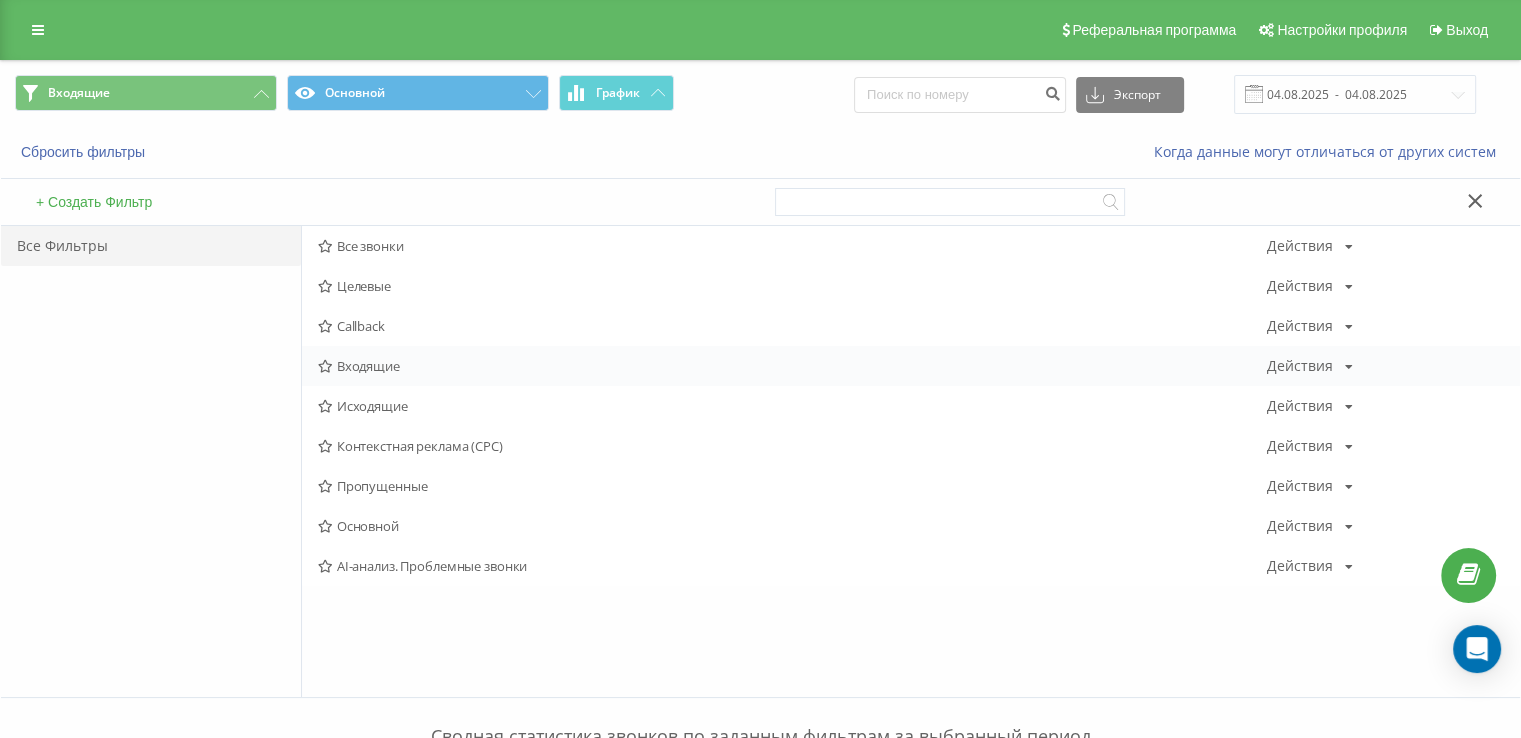 click on "Входящие Действия Редактировать Копировать Удалить По умолчанию Поделиться" at bounding box center [911, 366] 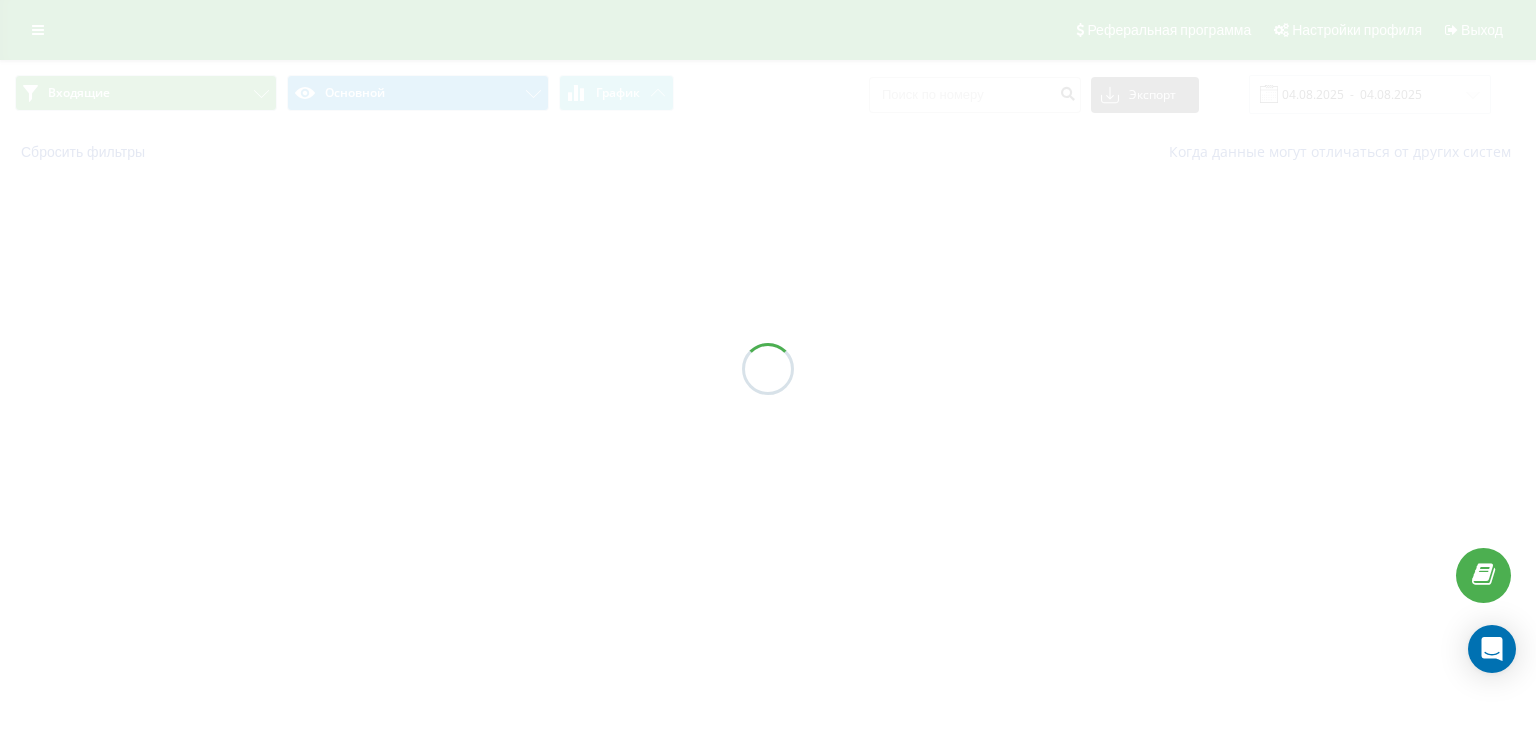 click at bounding box center (768, 369) 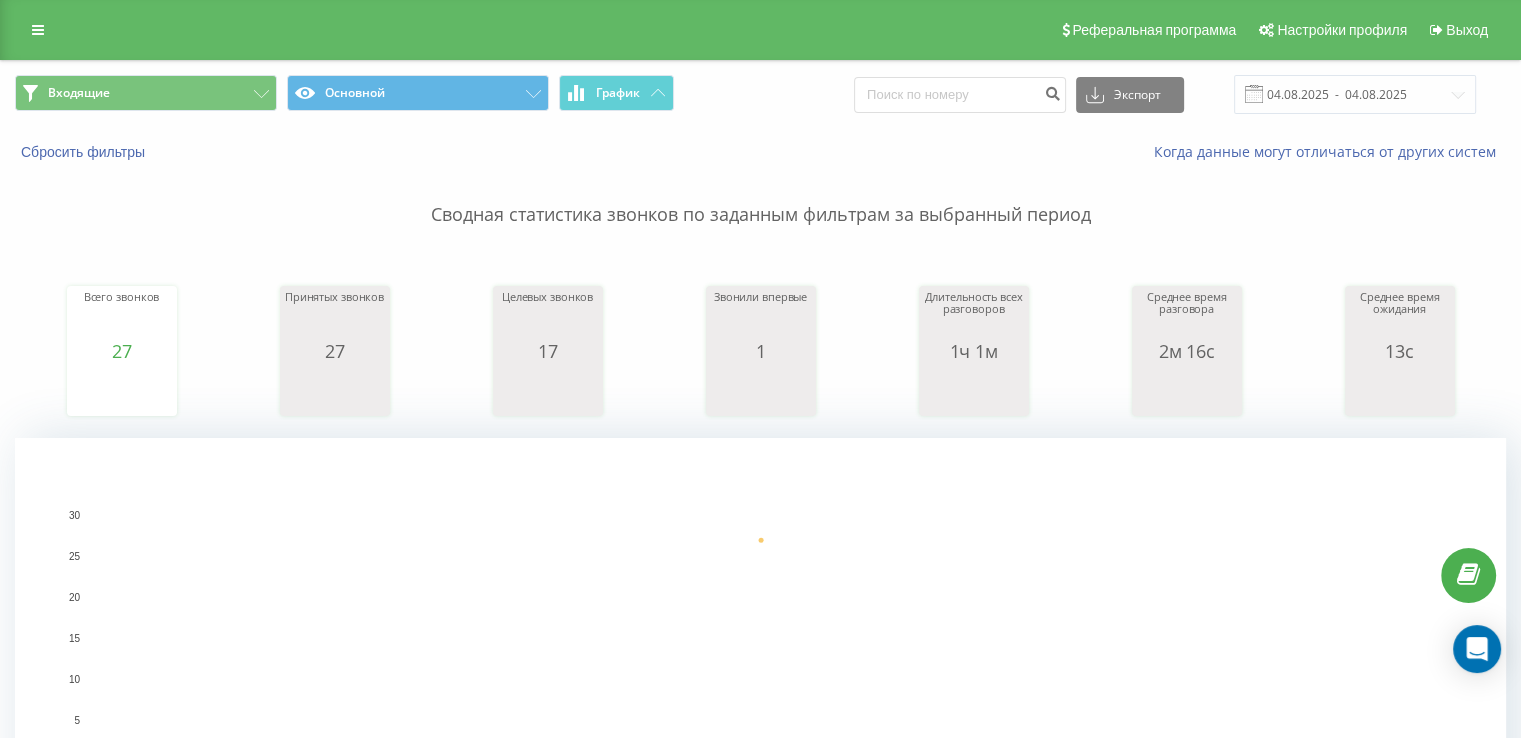 drag, startPoint x: 55, startPoint y: 220, endPoint x: 200, endPoint y: 13, distance: 252.73306 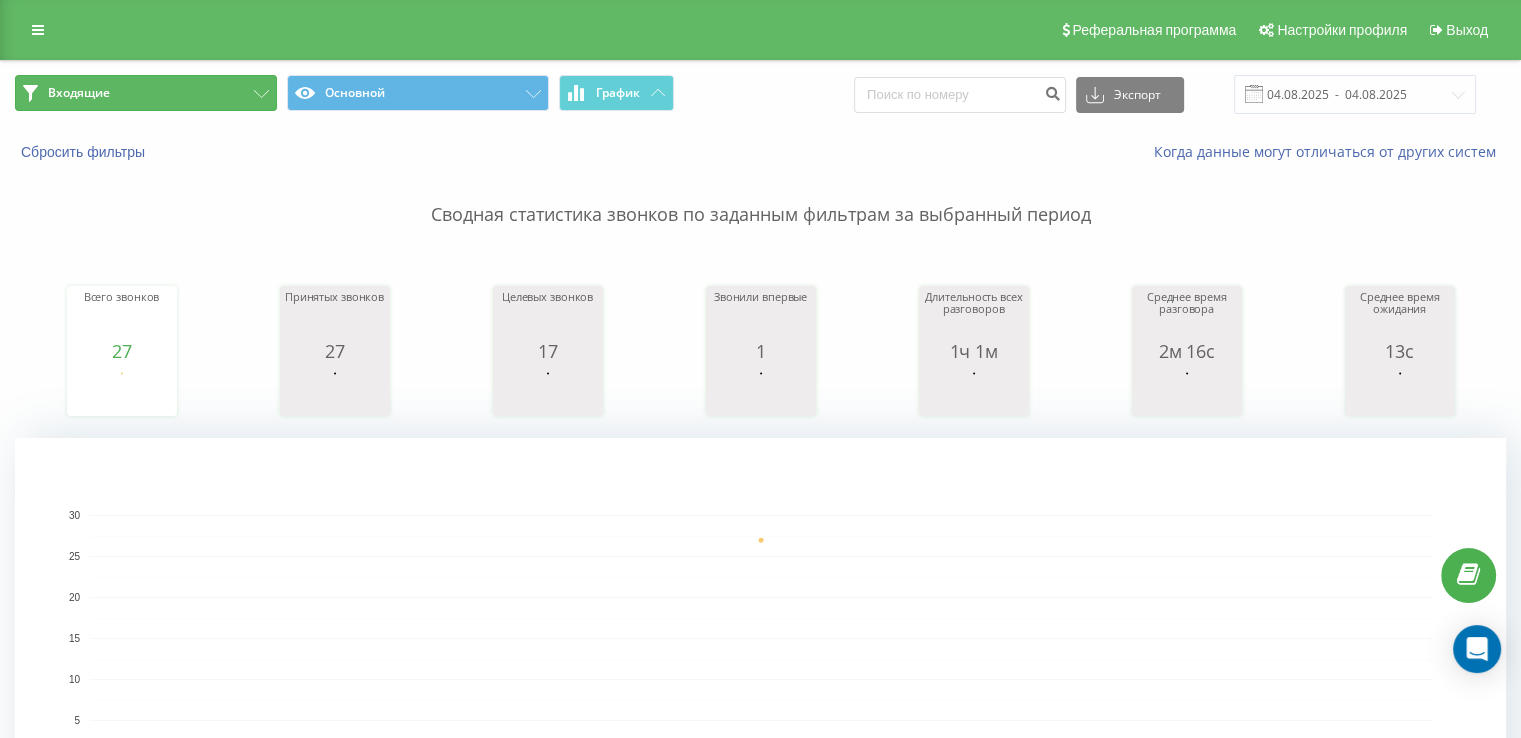 click on "Входящие" at bounding box center (146, 93) 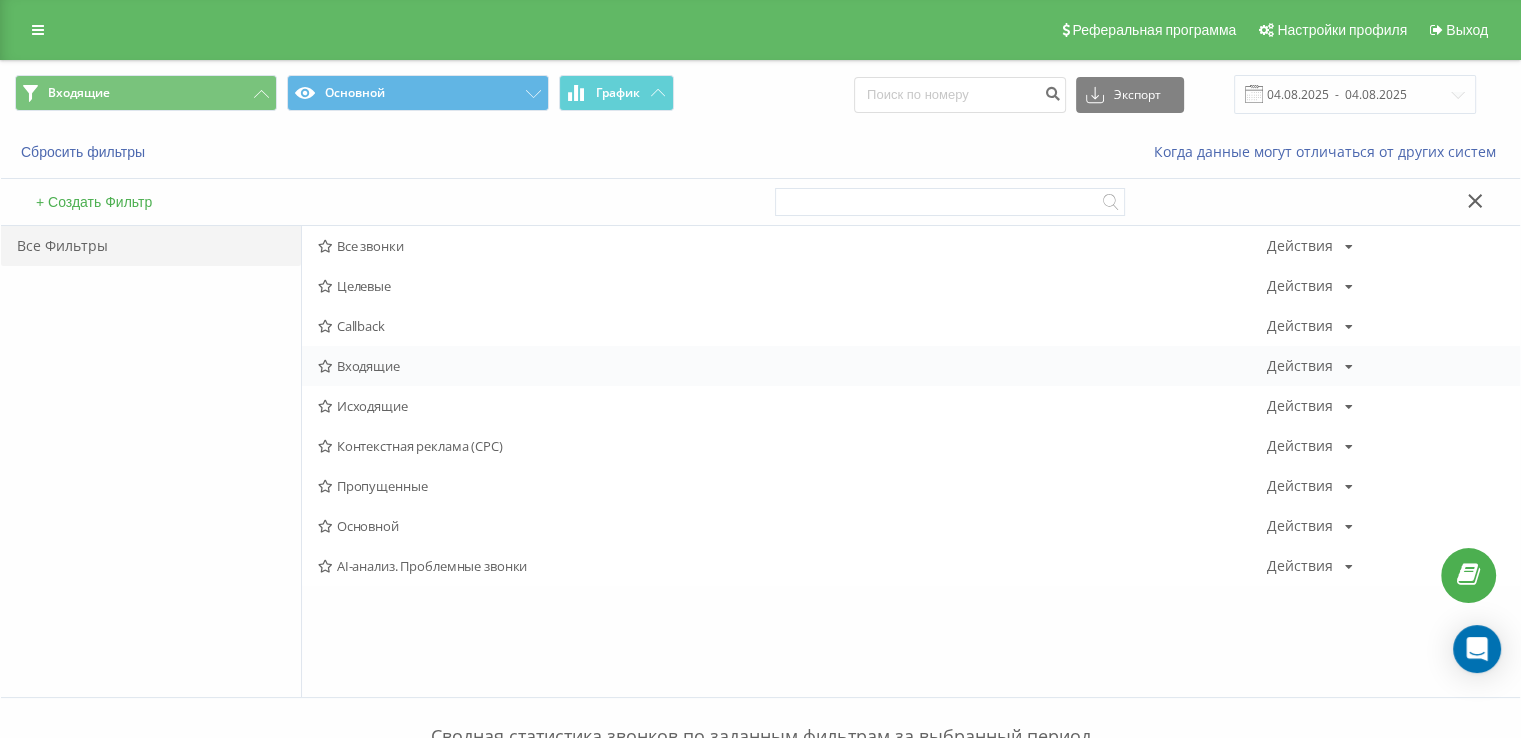 click on "Входящие" at bounding box center (792, 366) 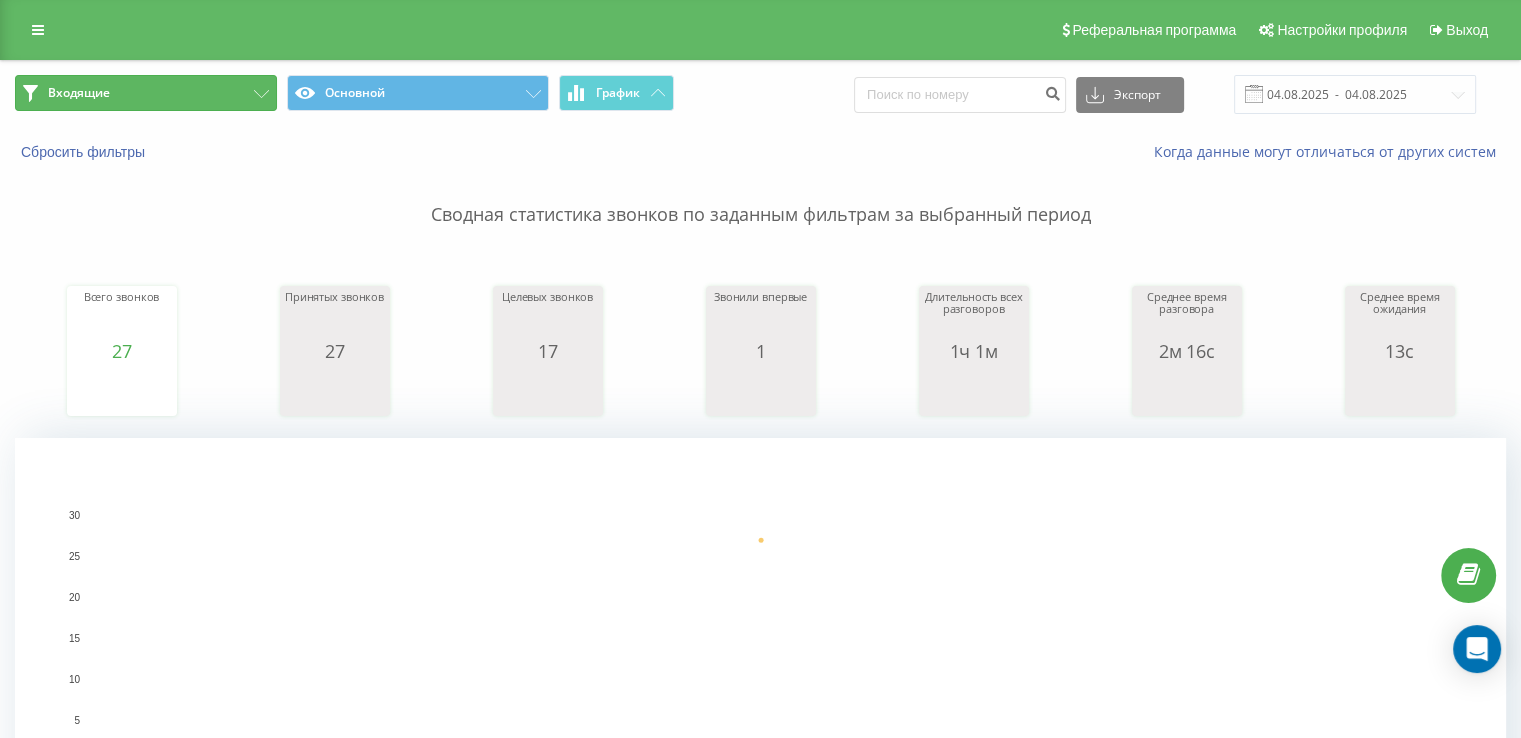 click on "Входящие" at bounding box center [146, 93] 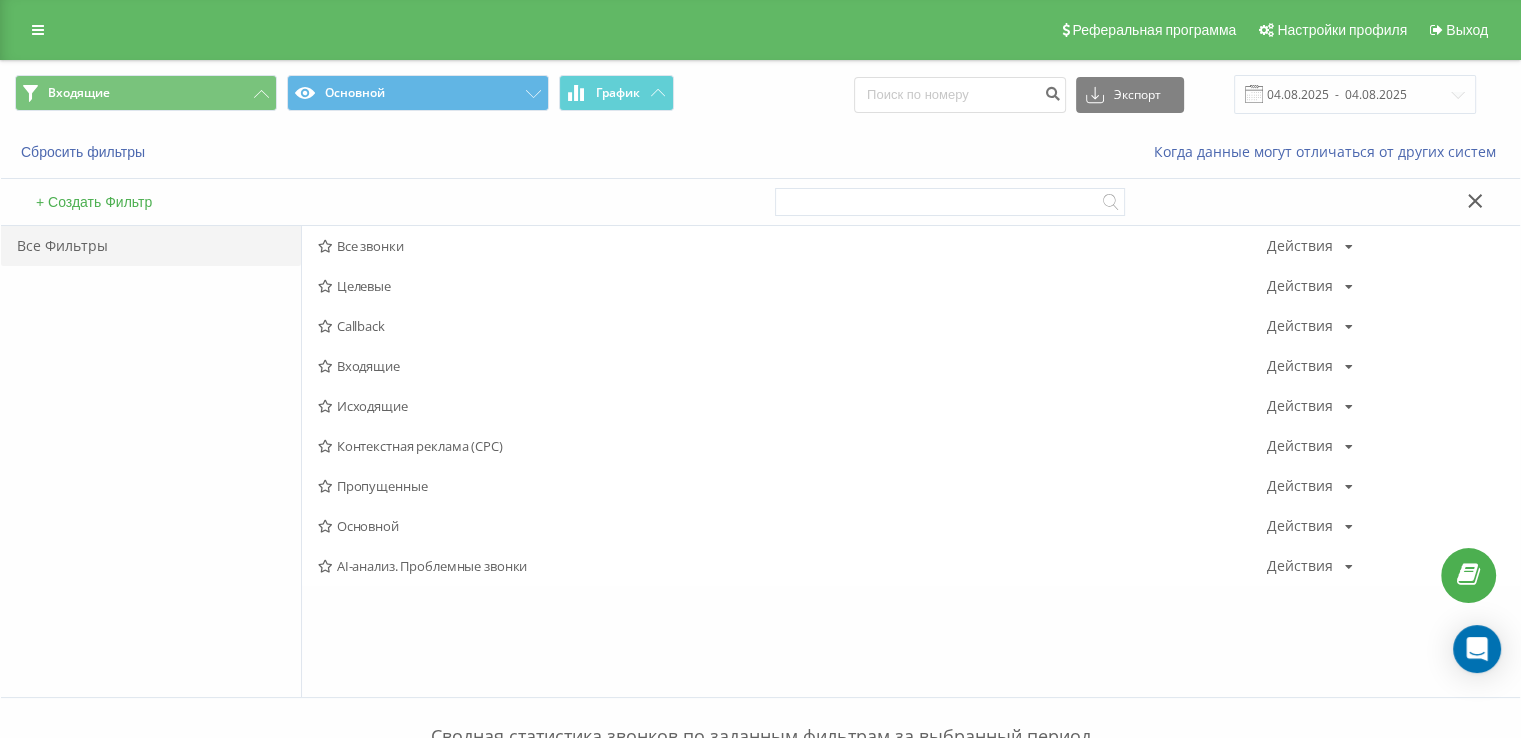 click on "Входящие" at bounding box center (792, 366) 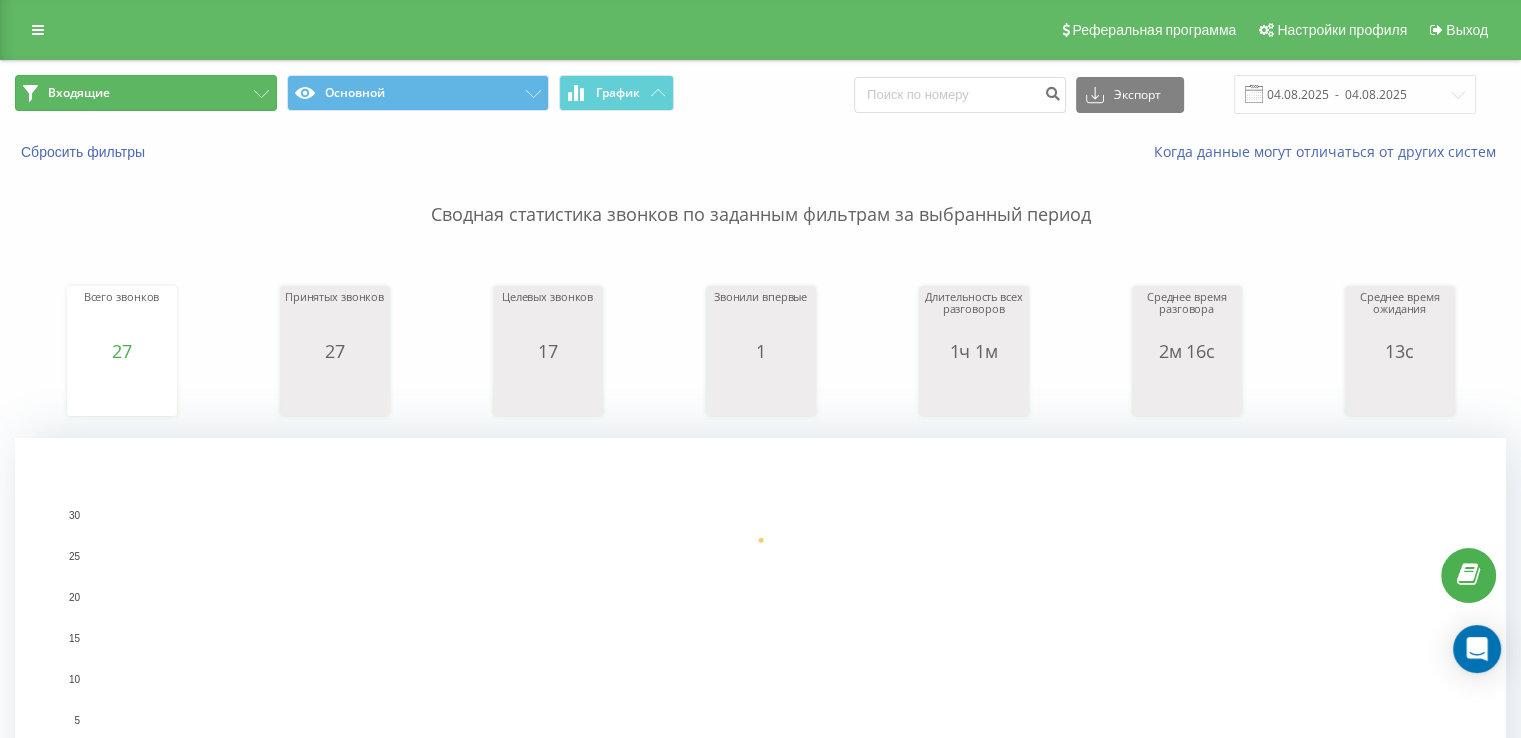 click on "Входящие" at bounding box center (146, 93) 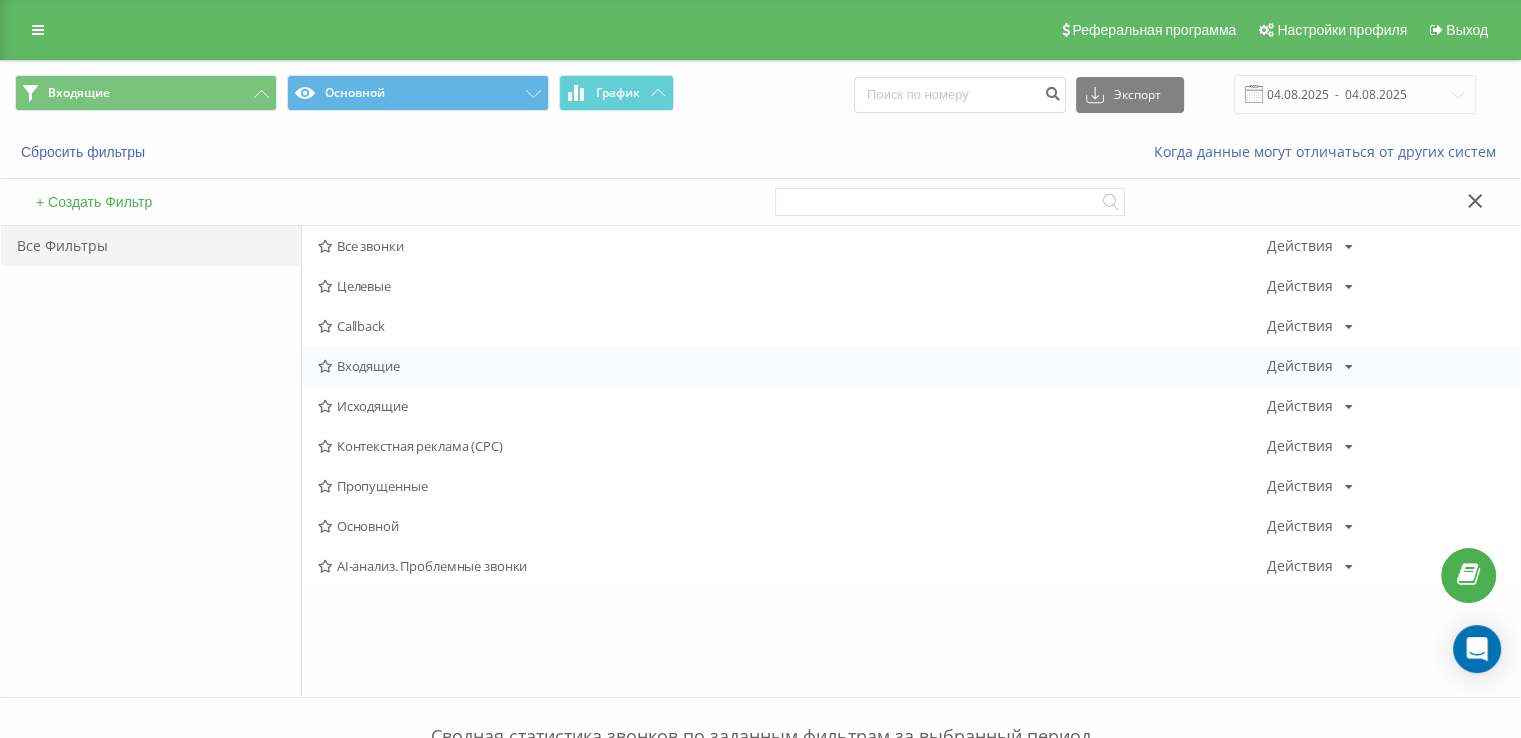 click on "Входящие" at bounding box center (792, 366) 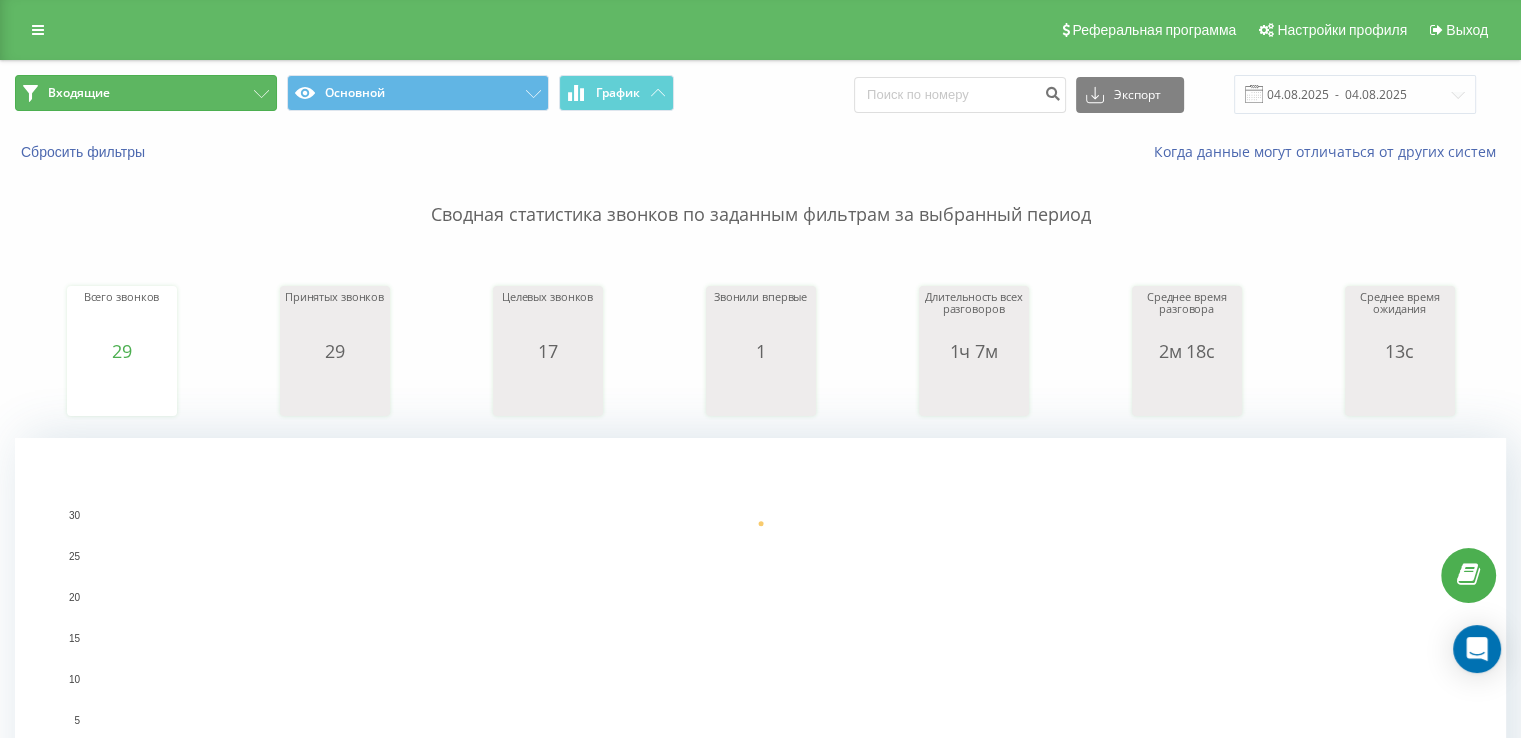 click on "Входящие" at bounding box center [146, 93] 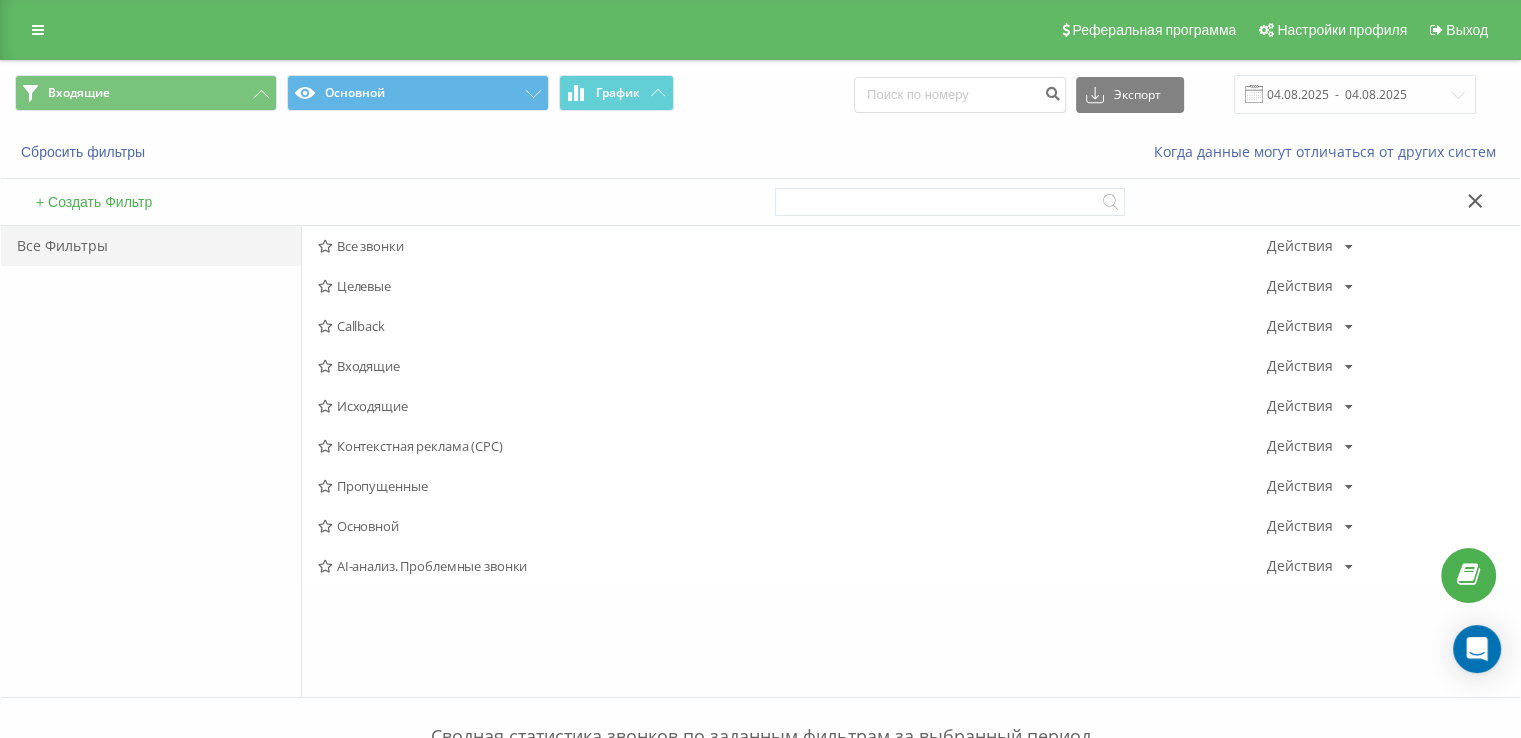 click on "Исходящие" at bounding box center (792, 406) 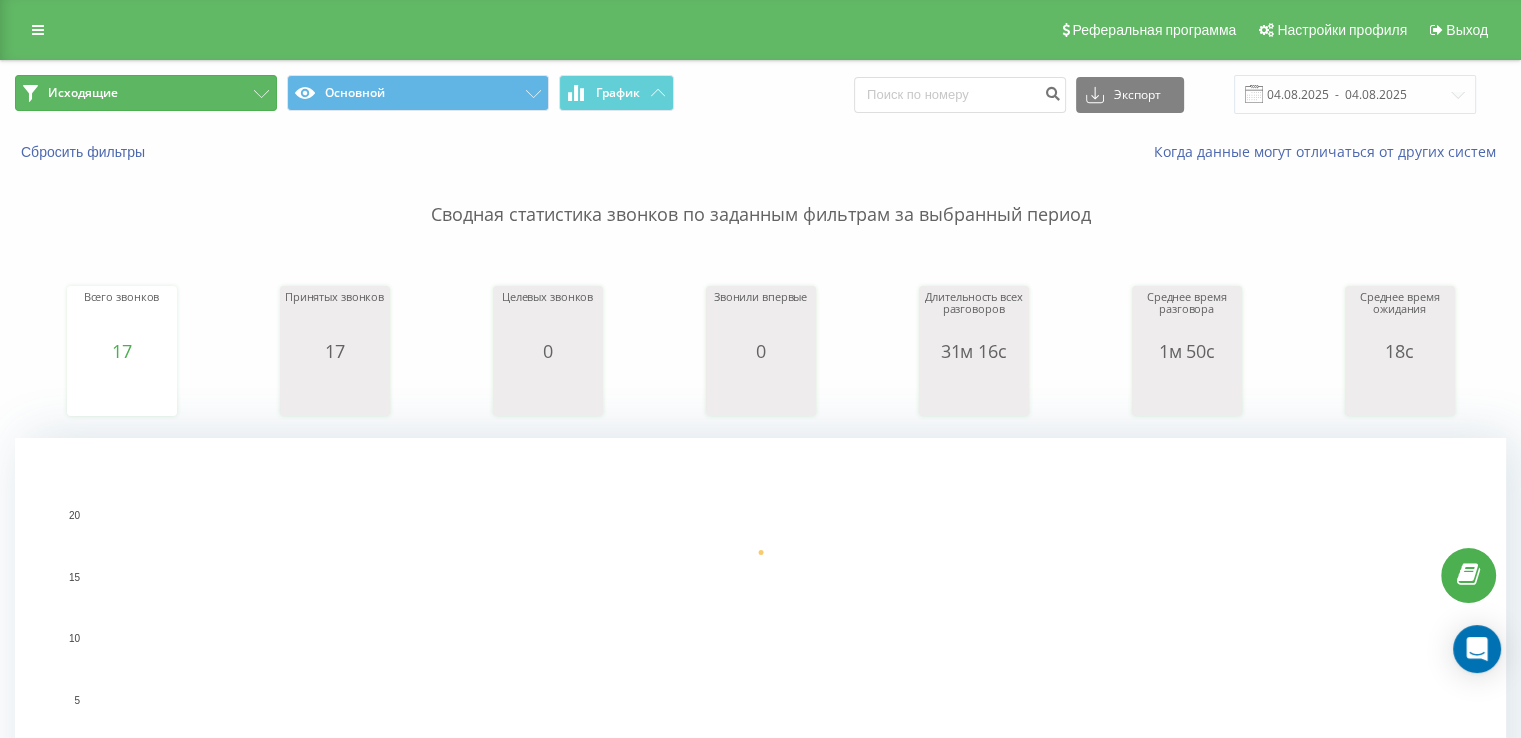 click on "Исходящие" at bounding box center (146, 93) 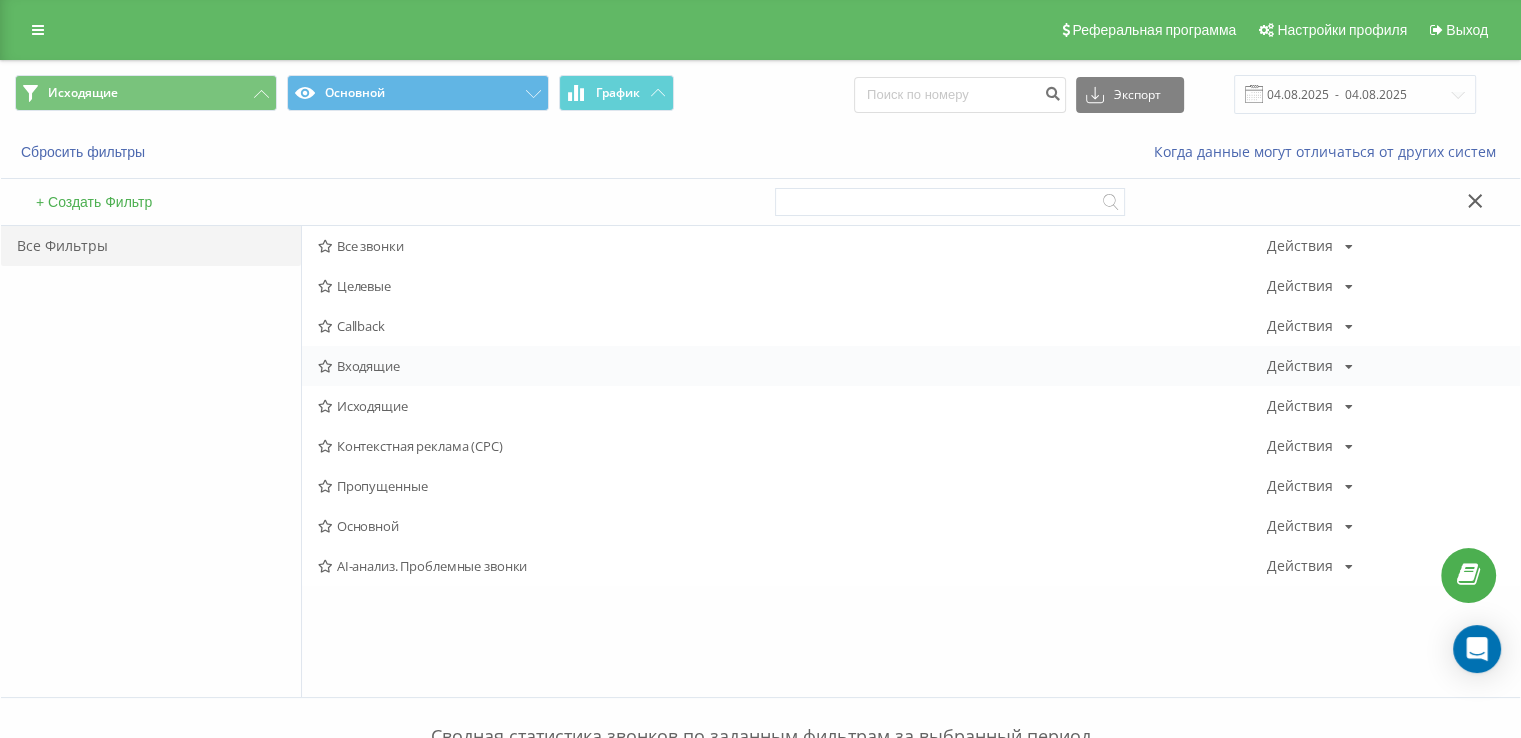 click on "Входящие" at bounding box center (792, 366) 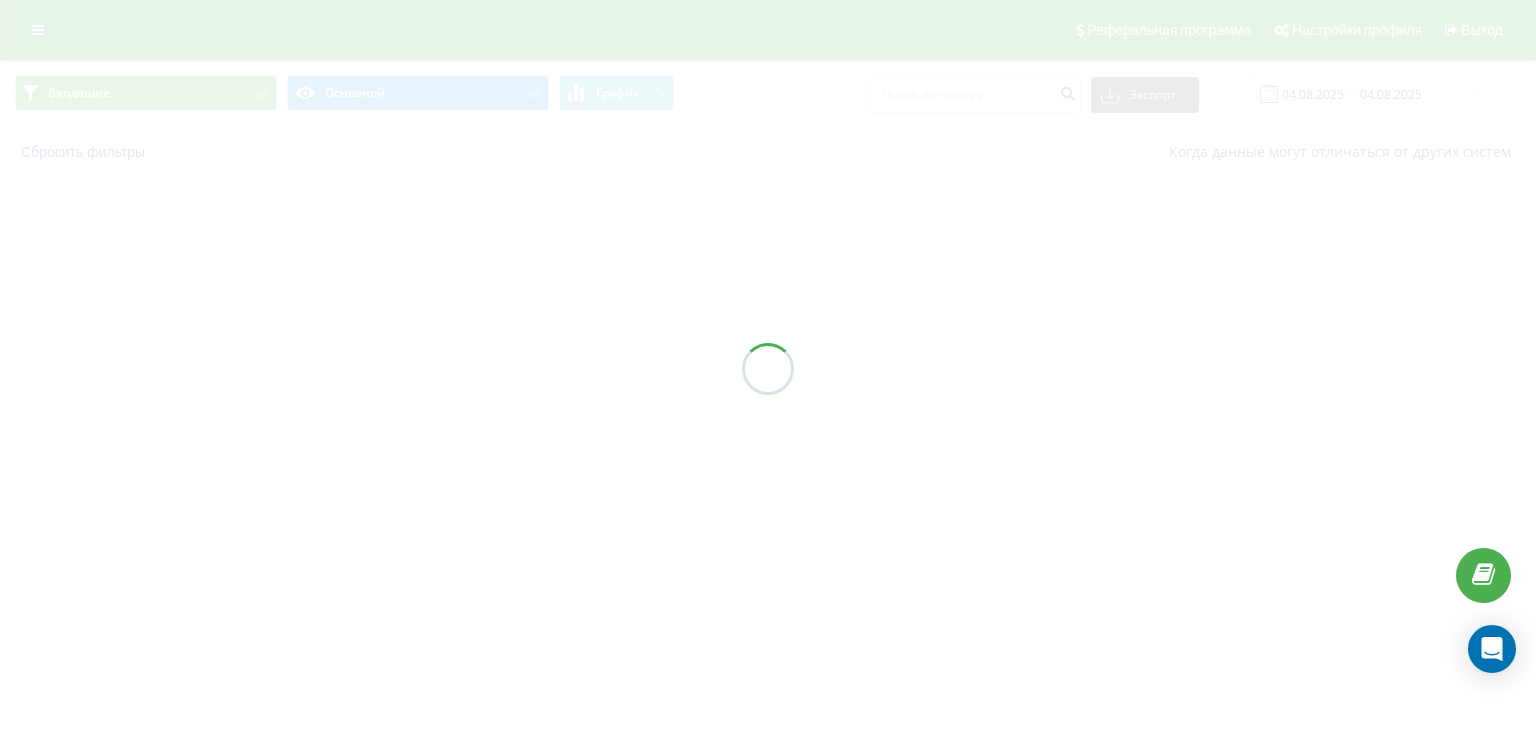 click at bounding box center (768, 369) 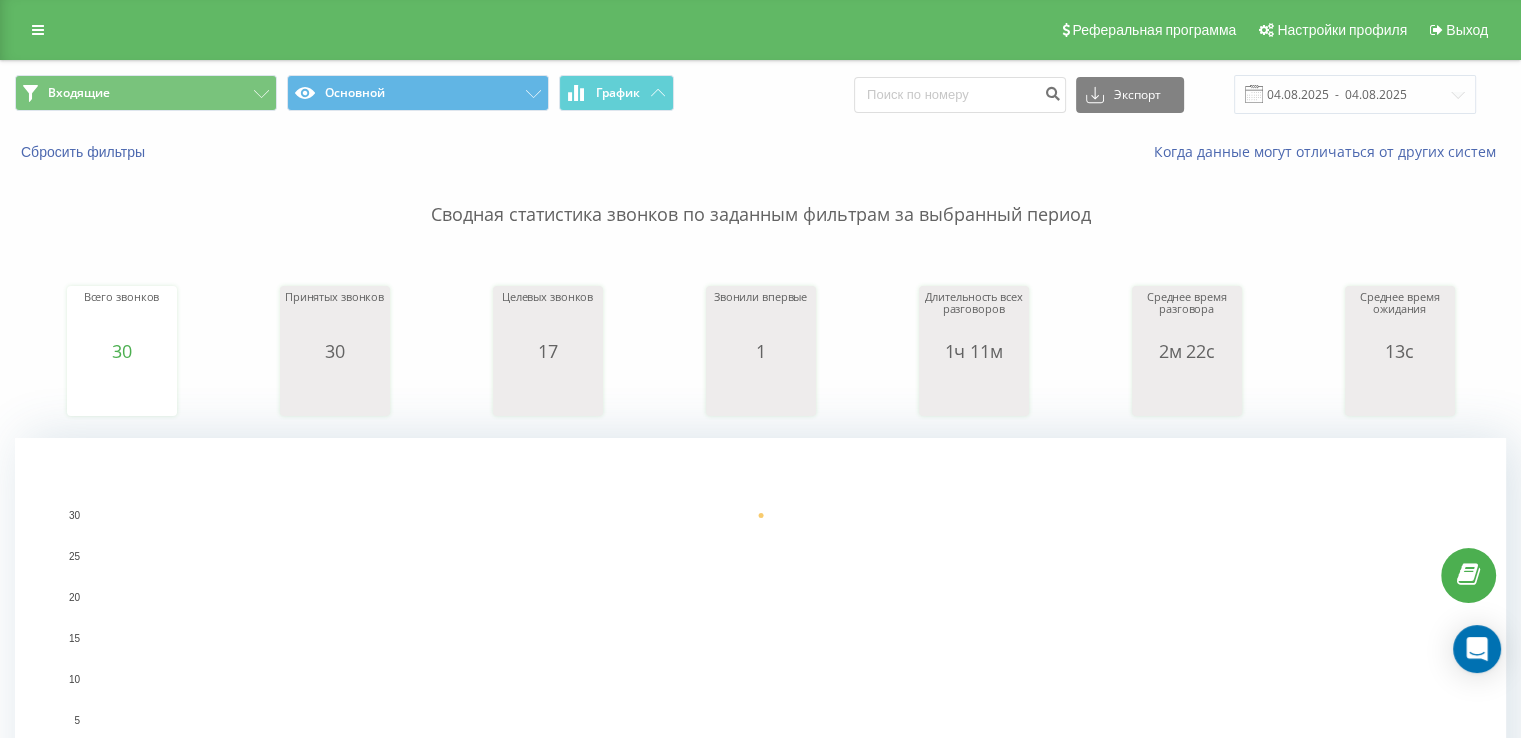 click on "Сводная статистика звонков по заданным фильтрам за выбранный период" at bounding box center (760, 195) 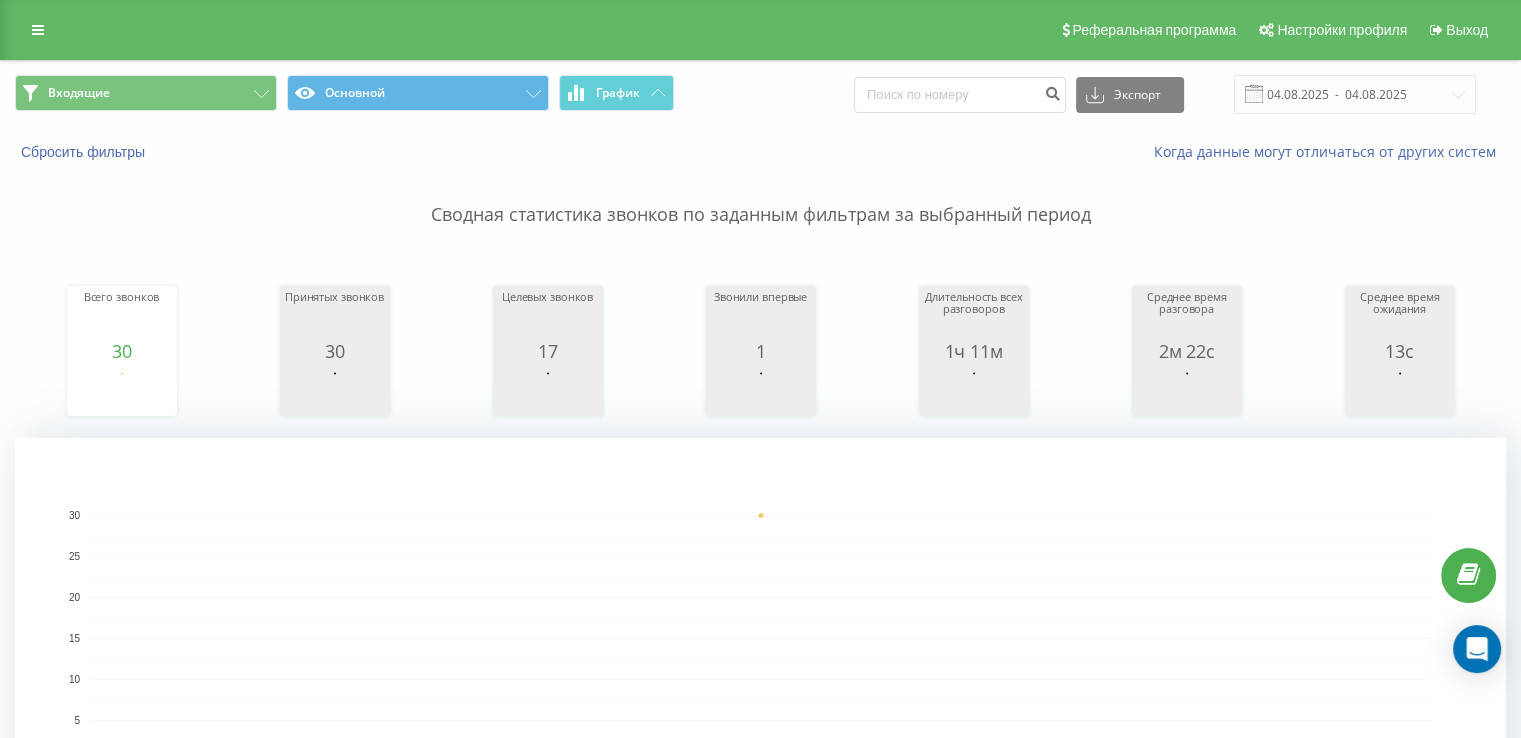 click on "Входящие Основной График" at bounding box center (380, 94) 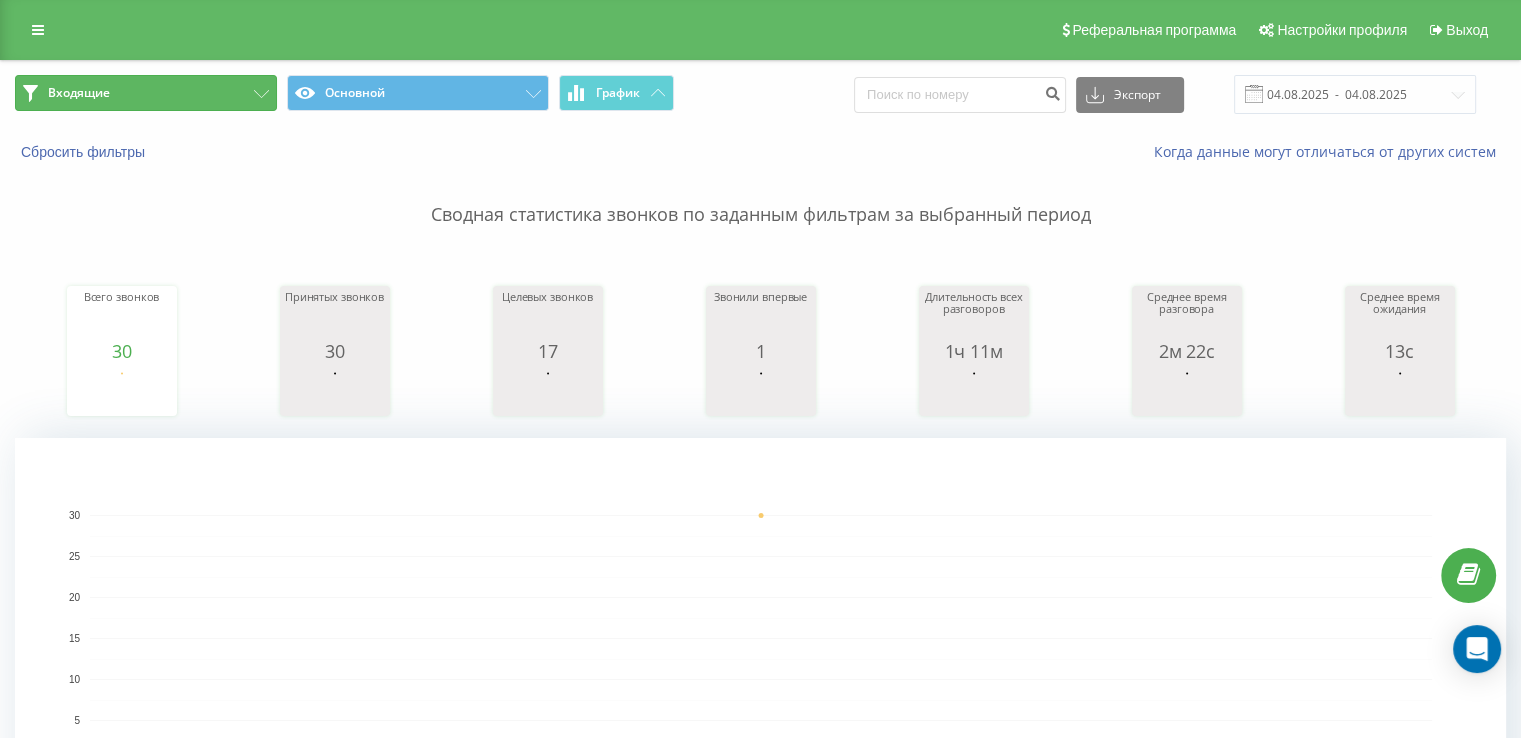 click on "Входящие" at bounding box center (146, 93) 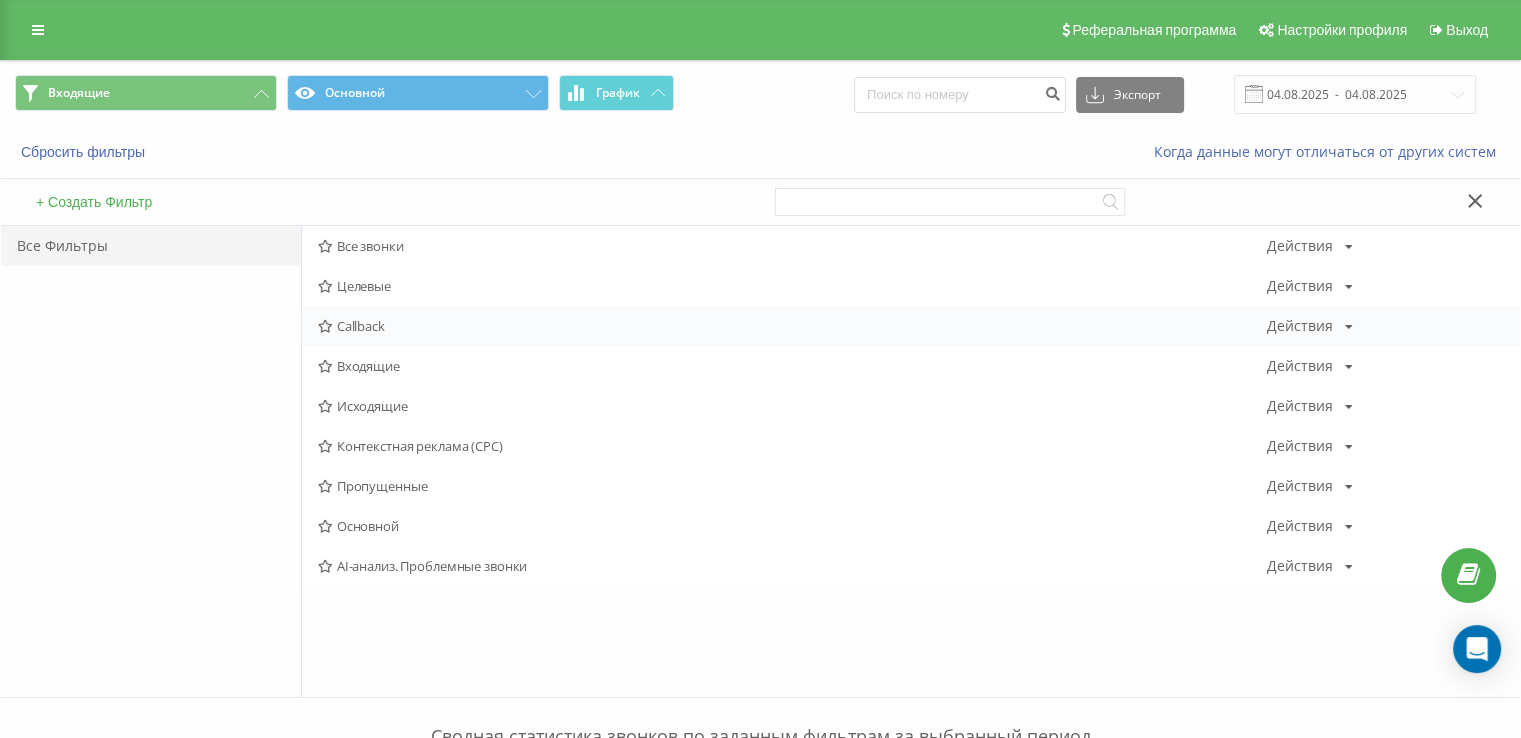 click on "Callback Действия Редактировать Копировать Удалить По умолчанию Поделиться" at bounding box center (911, 326) 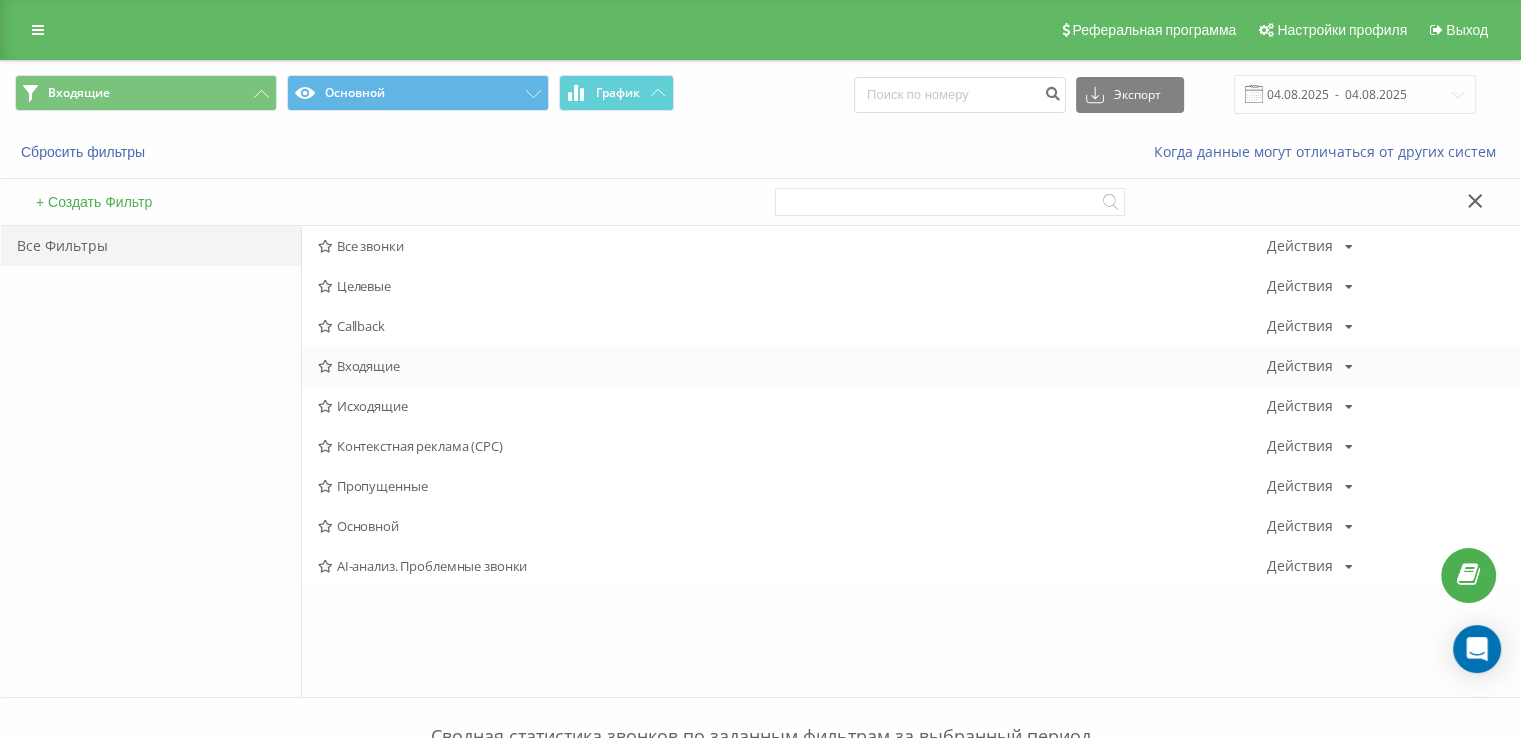 click on "Входящие Действия Редактировать Копировать Удалить По умолчанию Поделиться" at bounding box center [911, 366] 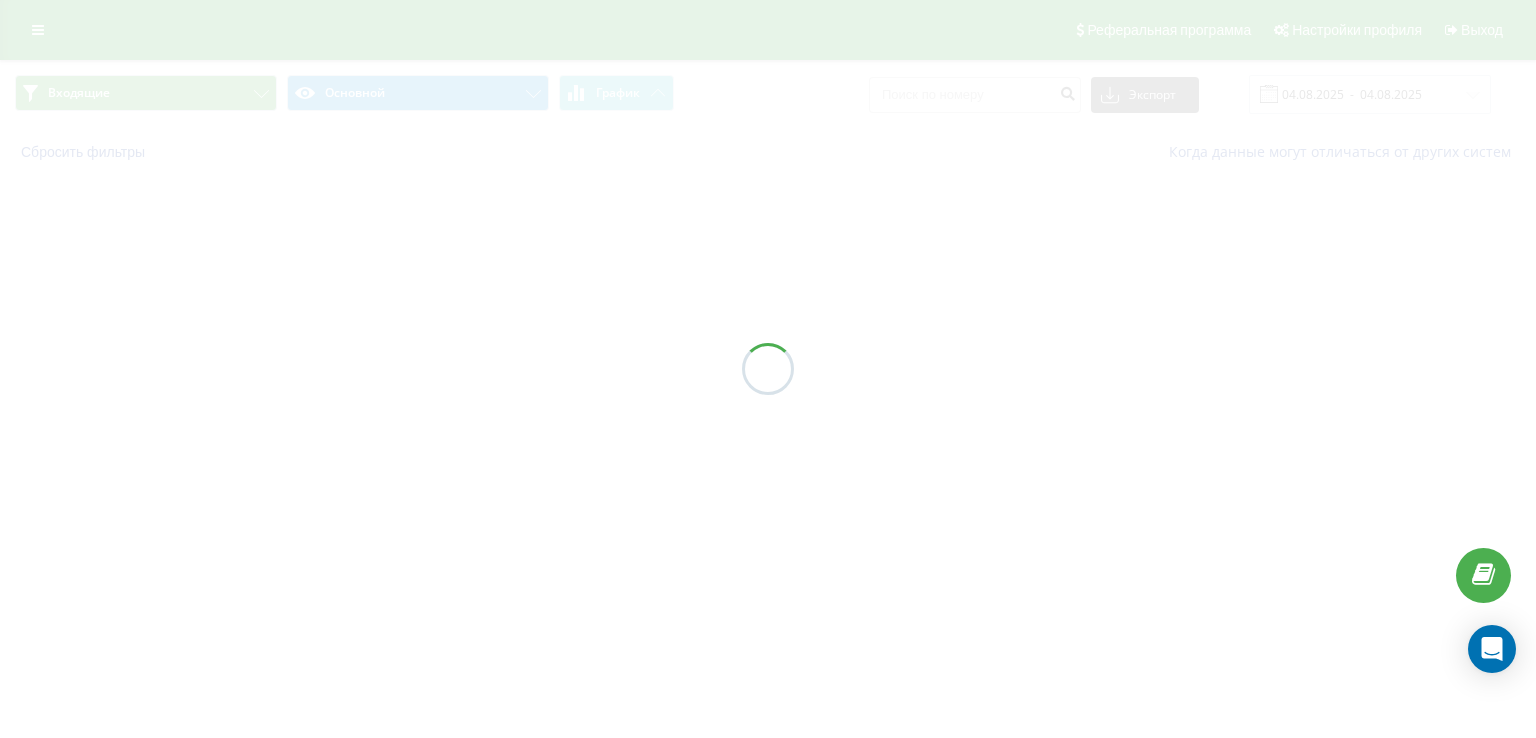 click at bounding box center [768, 369] 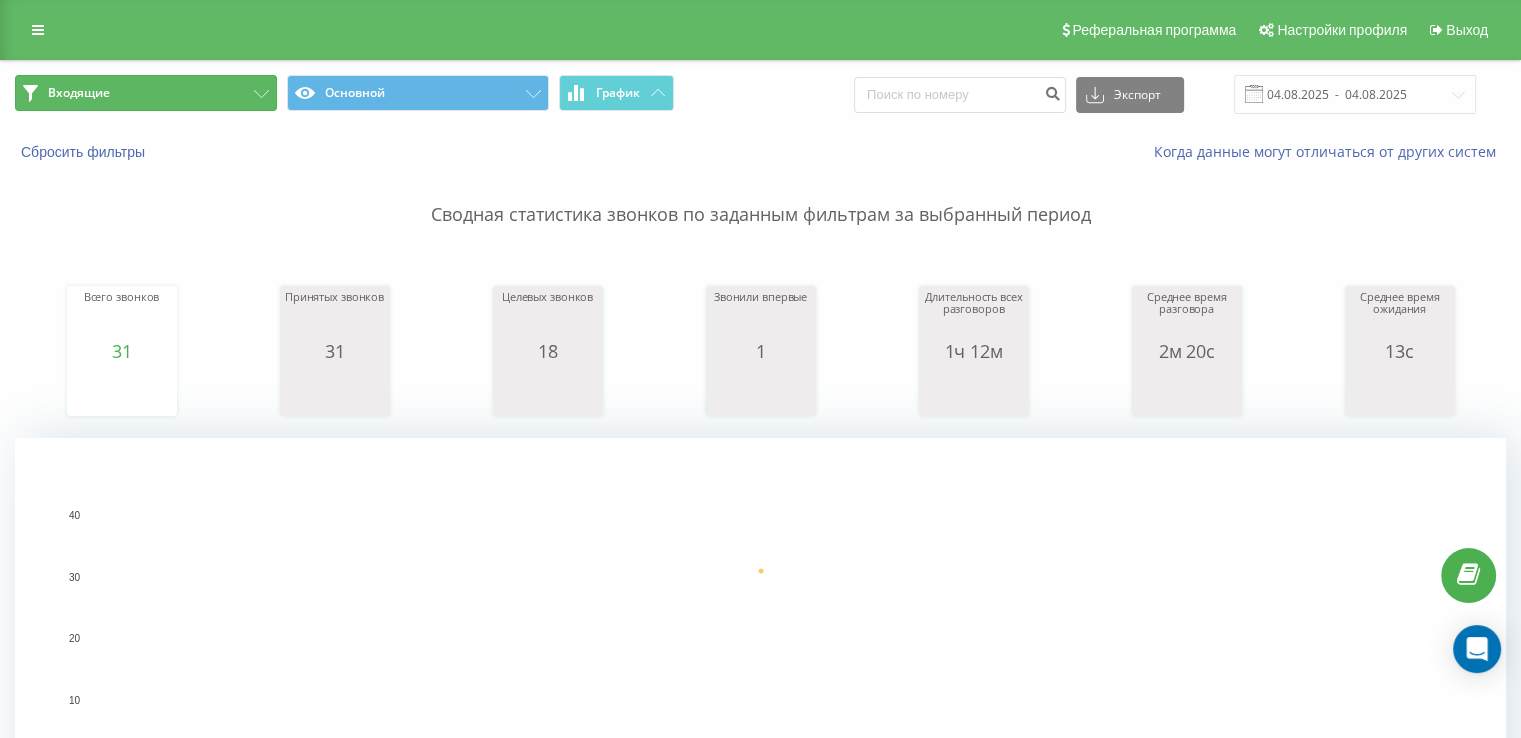 click on "Входящие" at bounding box center (146, 93) 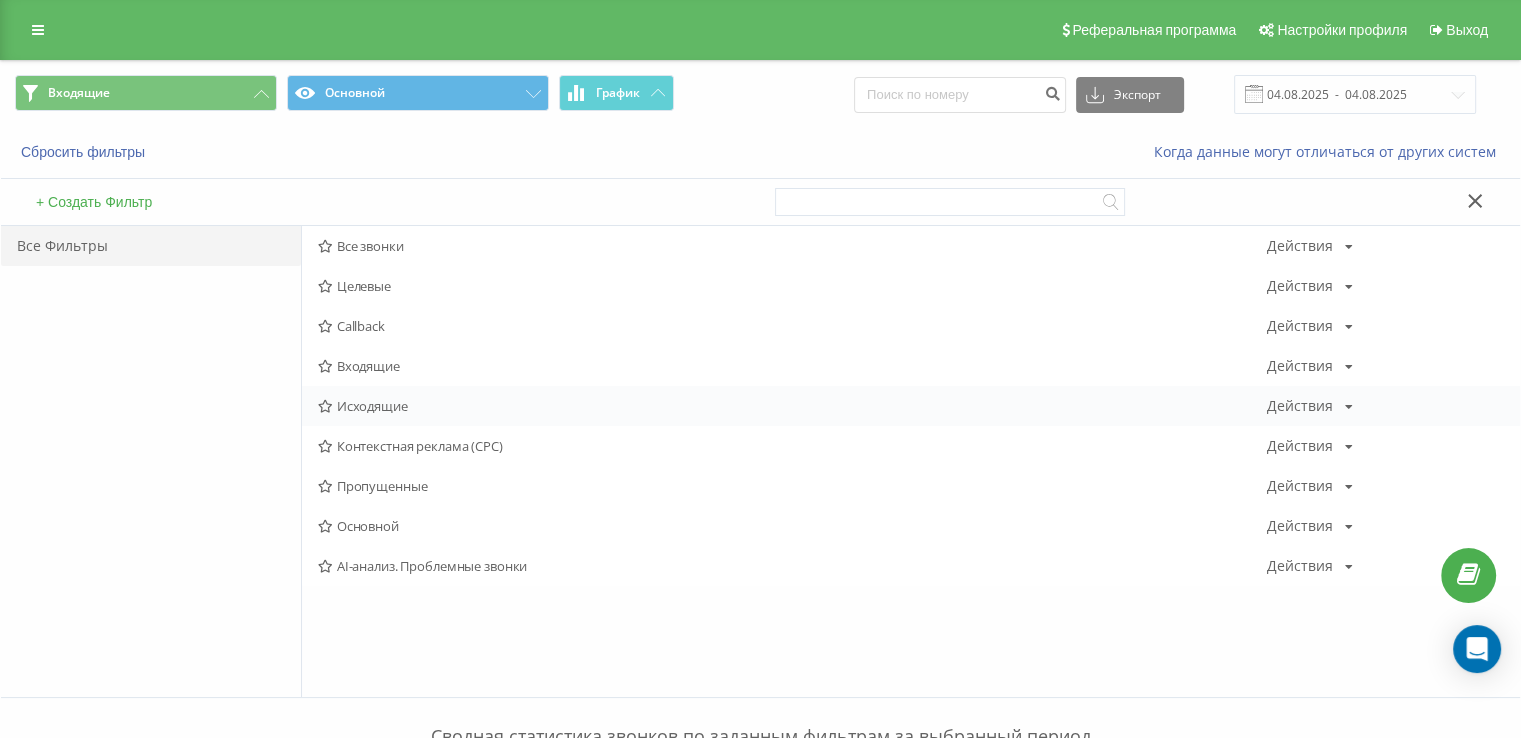 click on "Исходящие" at bounding box center (792, 406) 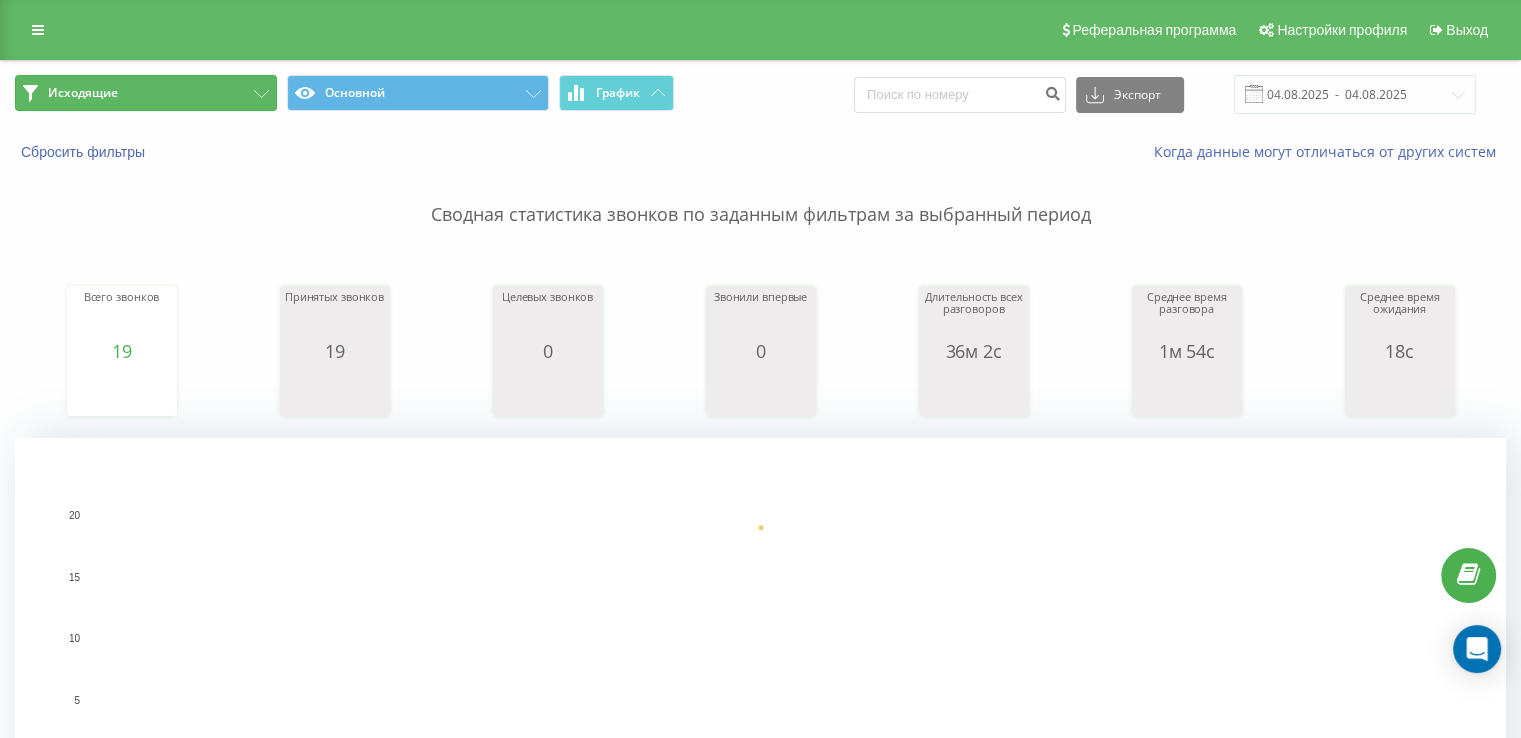 drag, startPoint x: 212, startPoint y: 84, endPoint x: 224, endPoint y: 95, distance: 16.27882 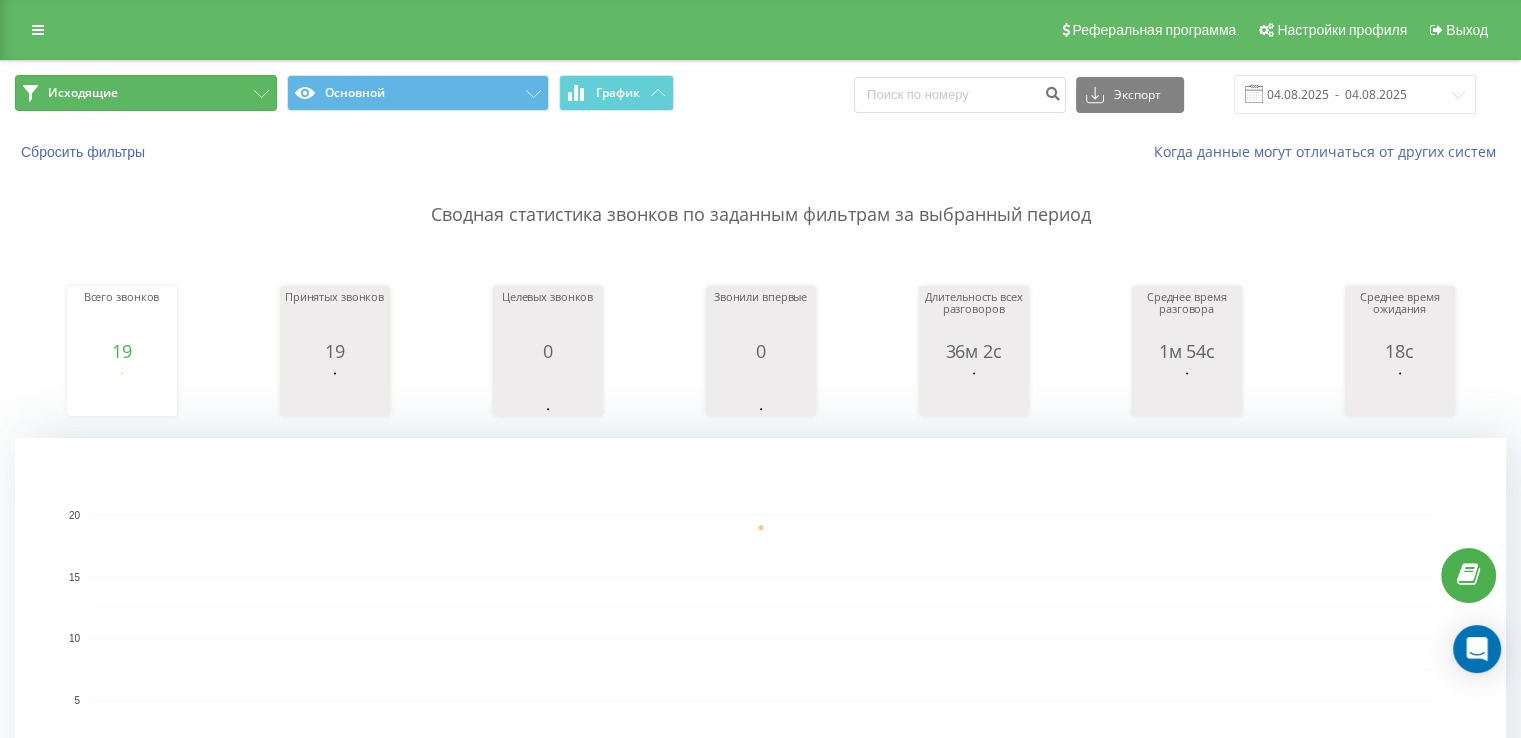 click on "Исходящие" at bounding box center (146, 93) 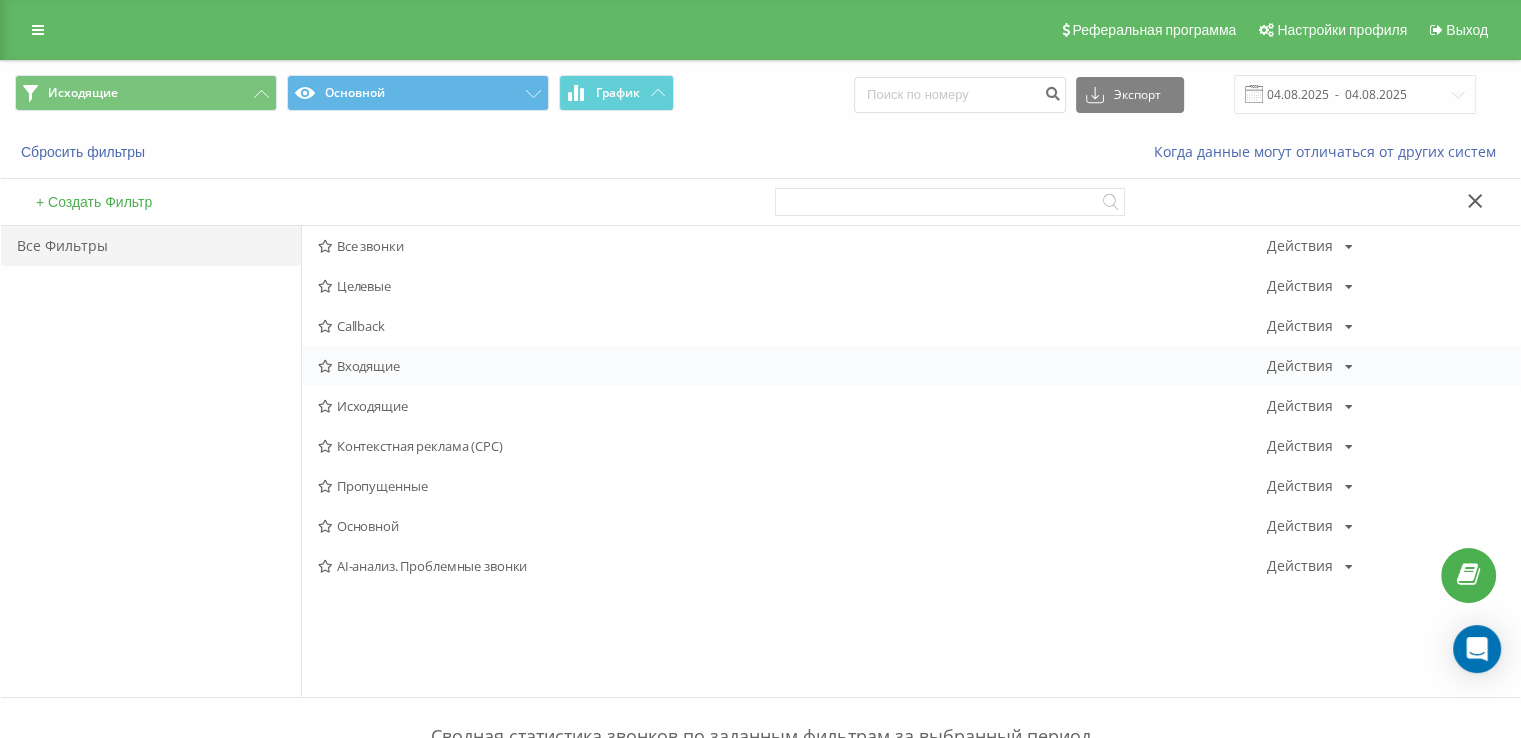 click on "Входящие" at bounding box center [792, 366] 